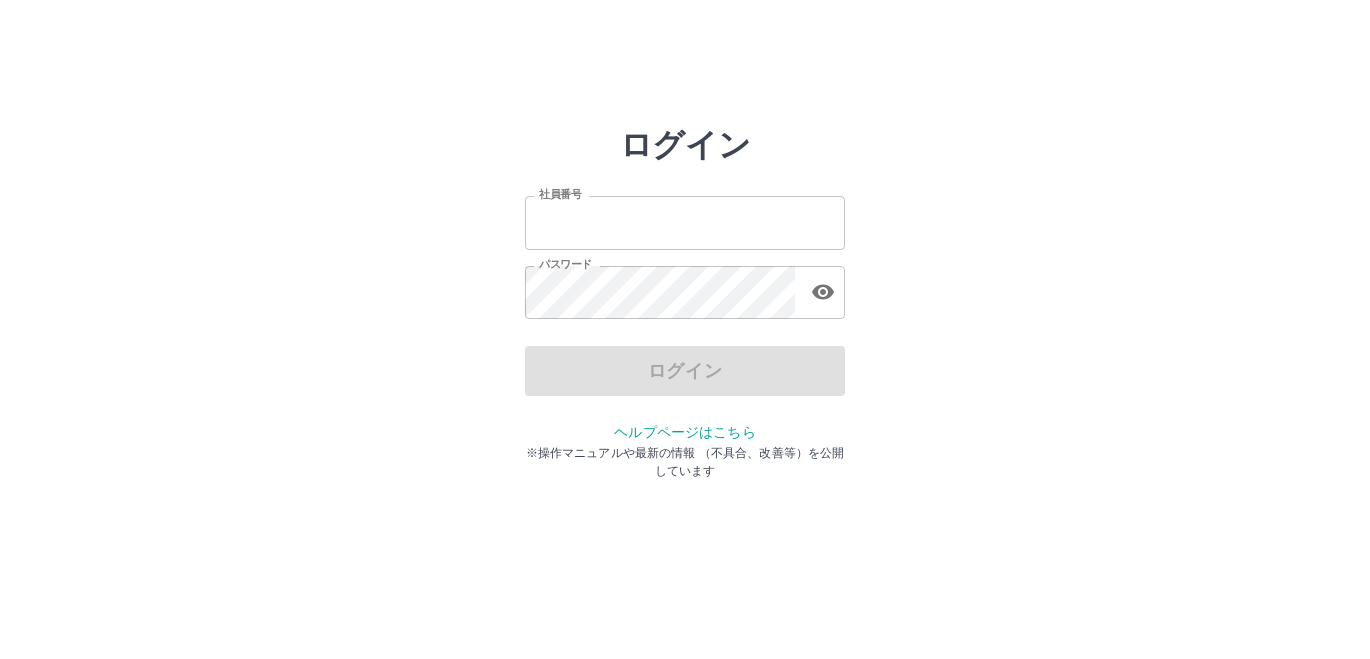 scroll, scrollTop: 0, scrollLeft: 0, axis: both 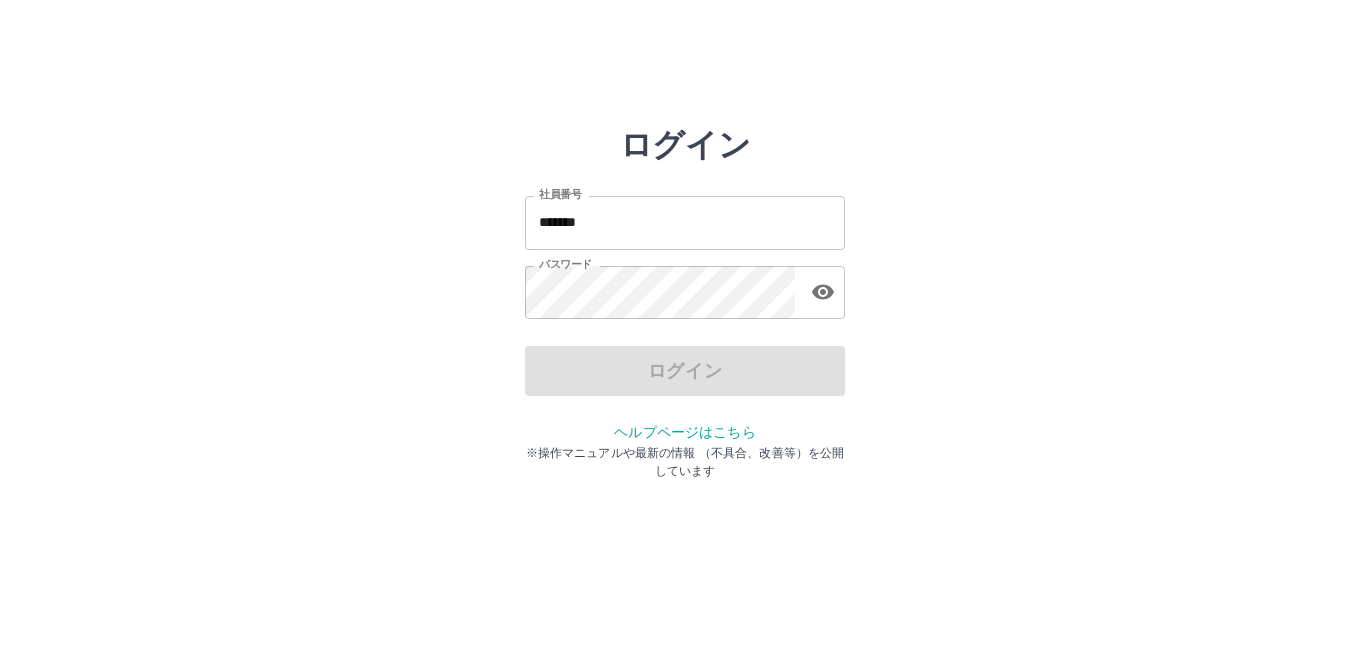 click on "*******" at bounding box center (685, 222) 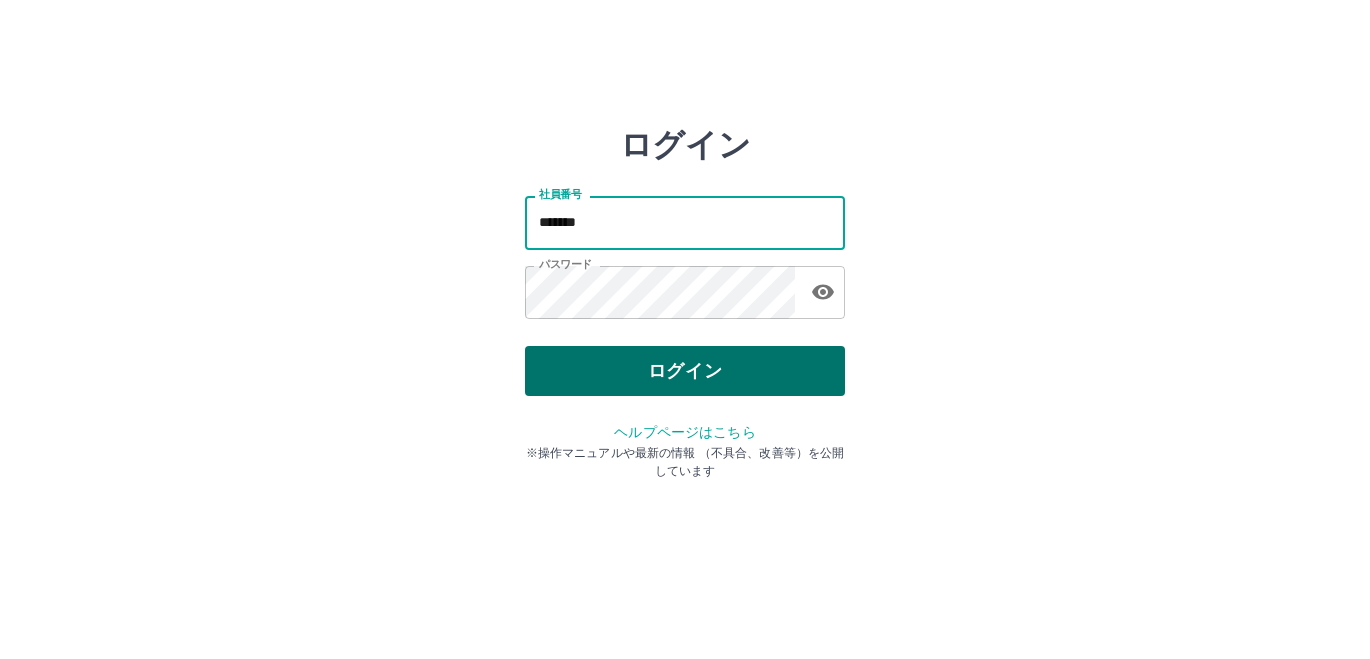 type on "*******" 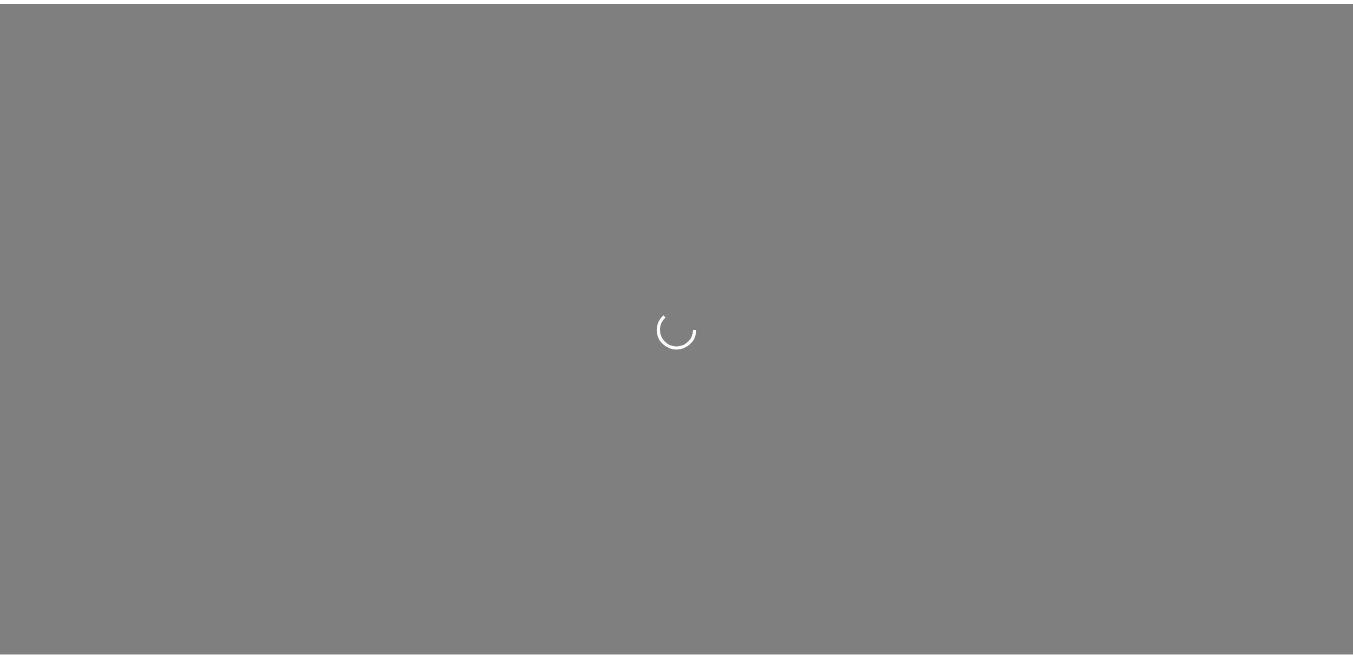 scroll, scrollTop: 0, scrollLeft: 0, axis: both 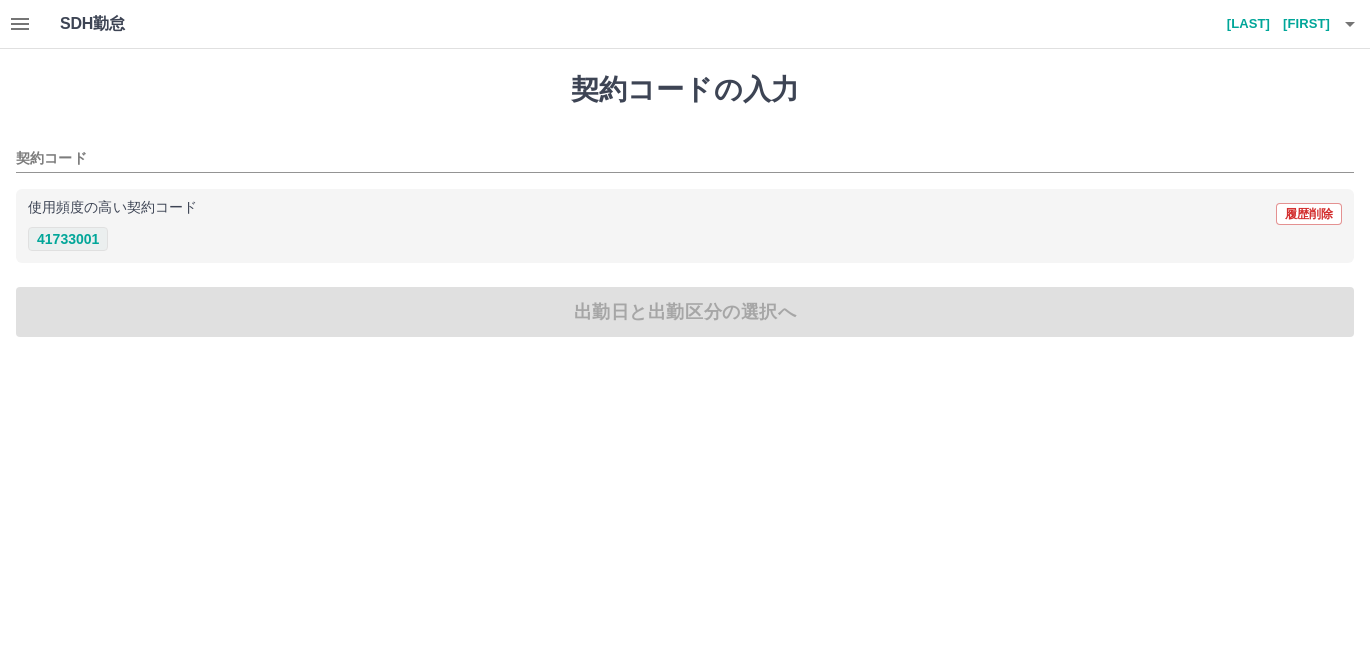 click on "41733001" at bounding box center [68, 239] 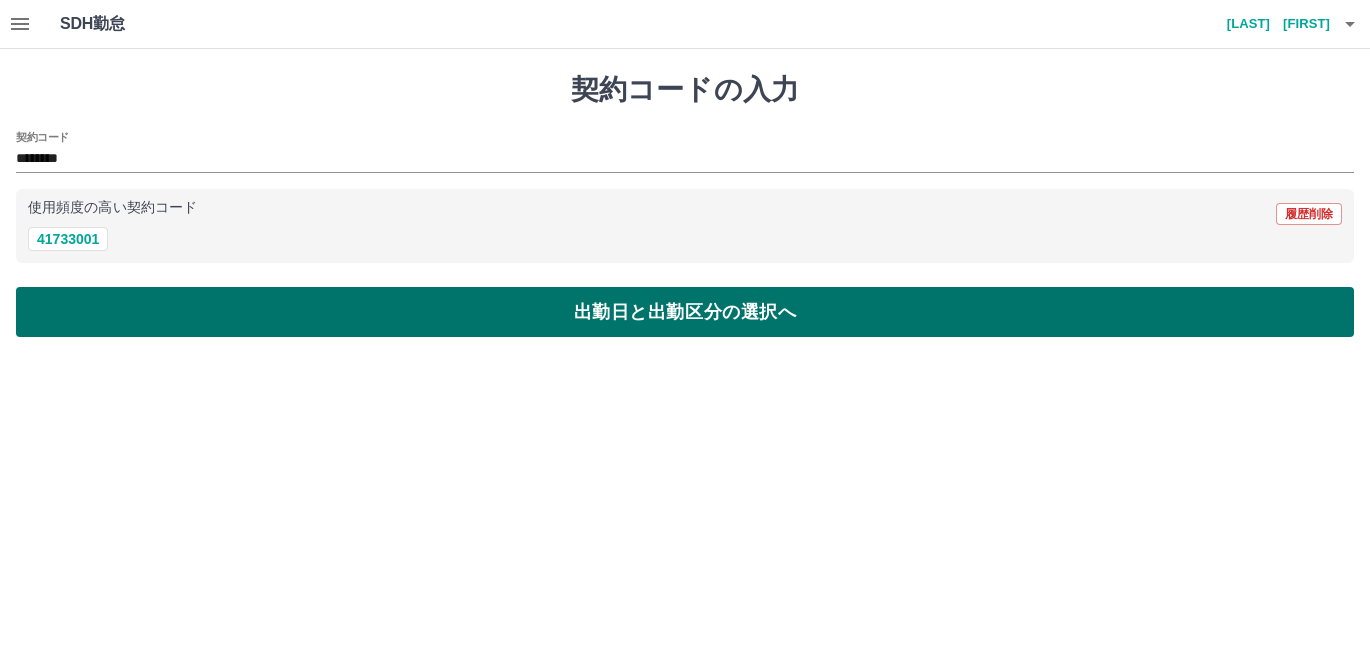 click on "出勤日と出勤区分の選択へ" at bounding box center [685, 312] 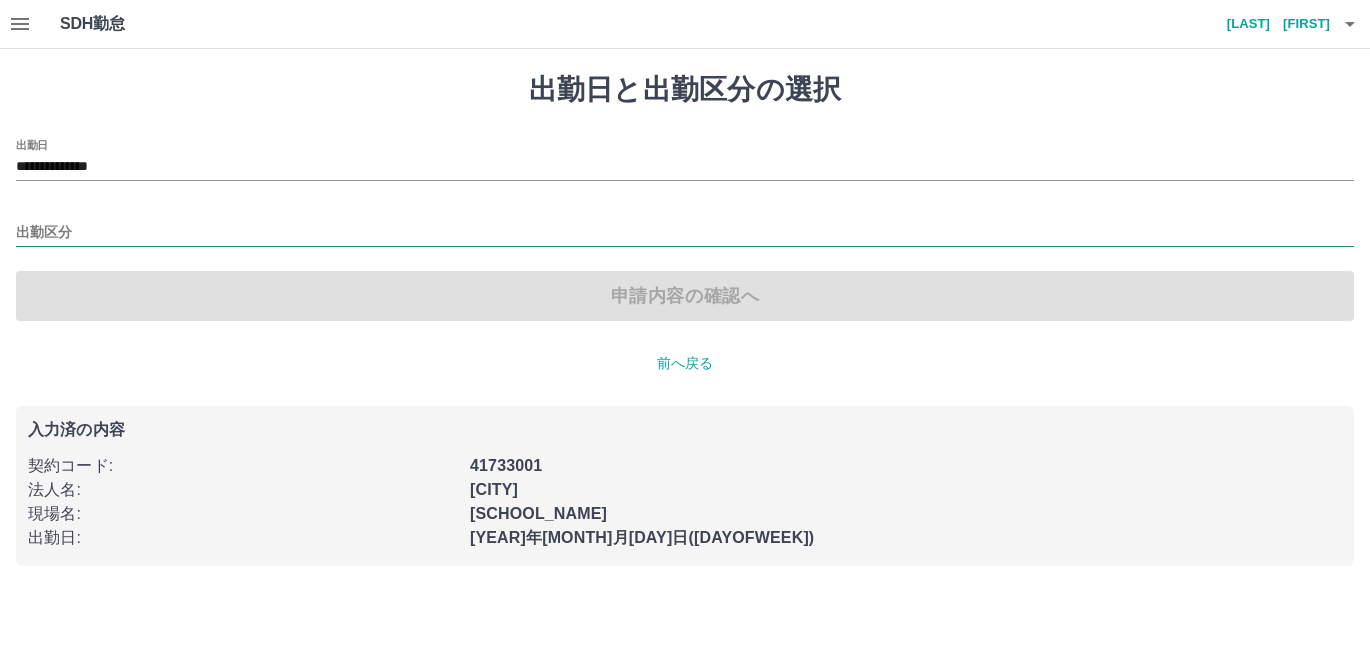 click on "出勤区分" at bounding box center (685, 233) 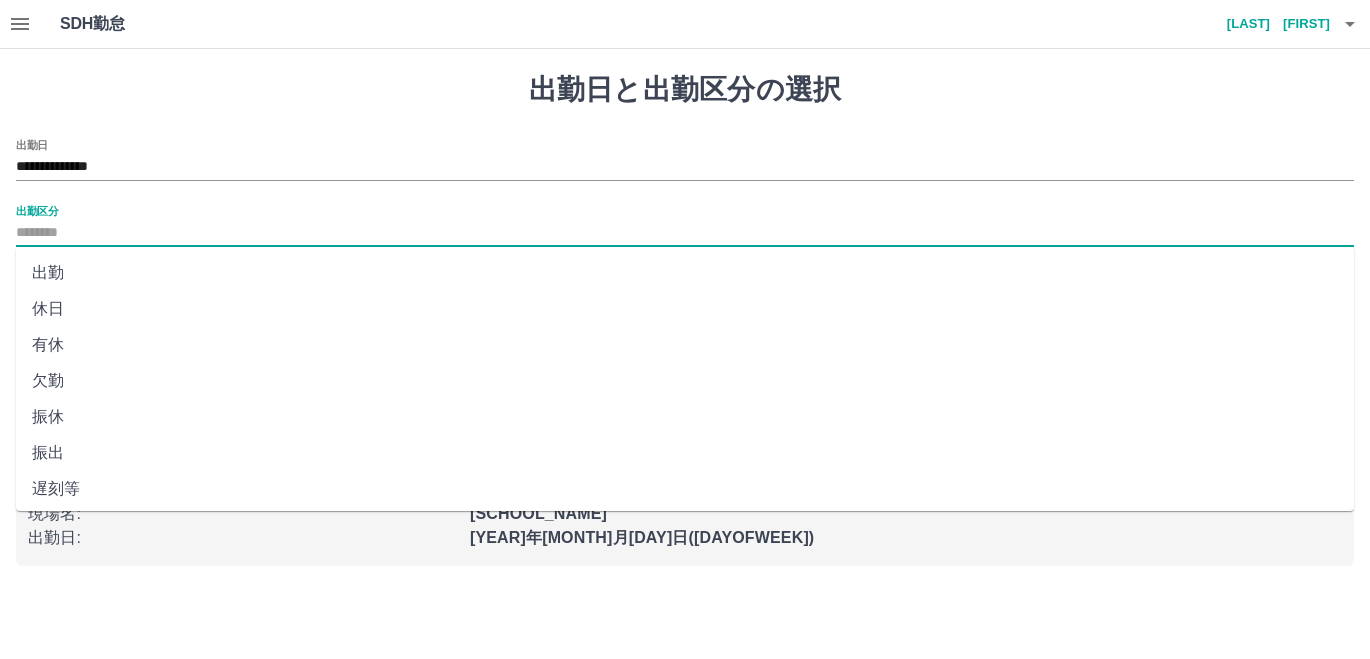 click on "出勤" at bounding box center (685, 273) 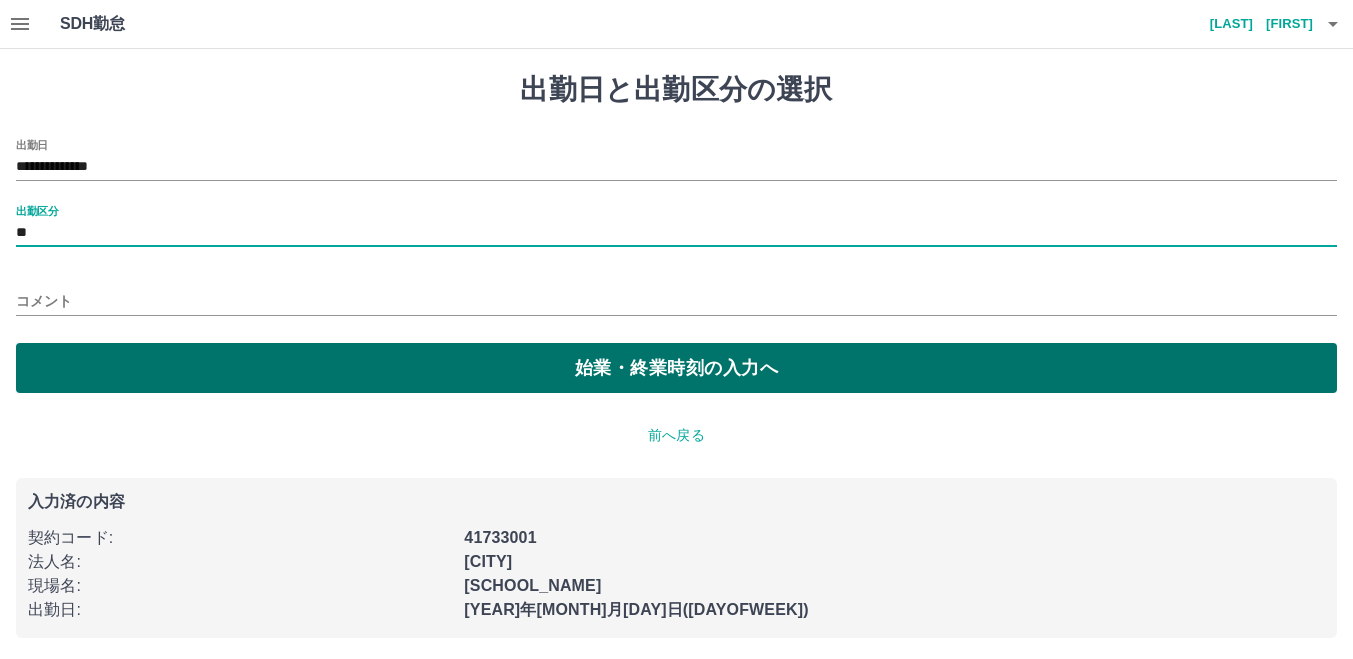 click on "始業・終業時刻の入力へ" at bounding box center (676, 368) 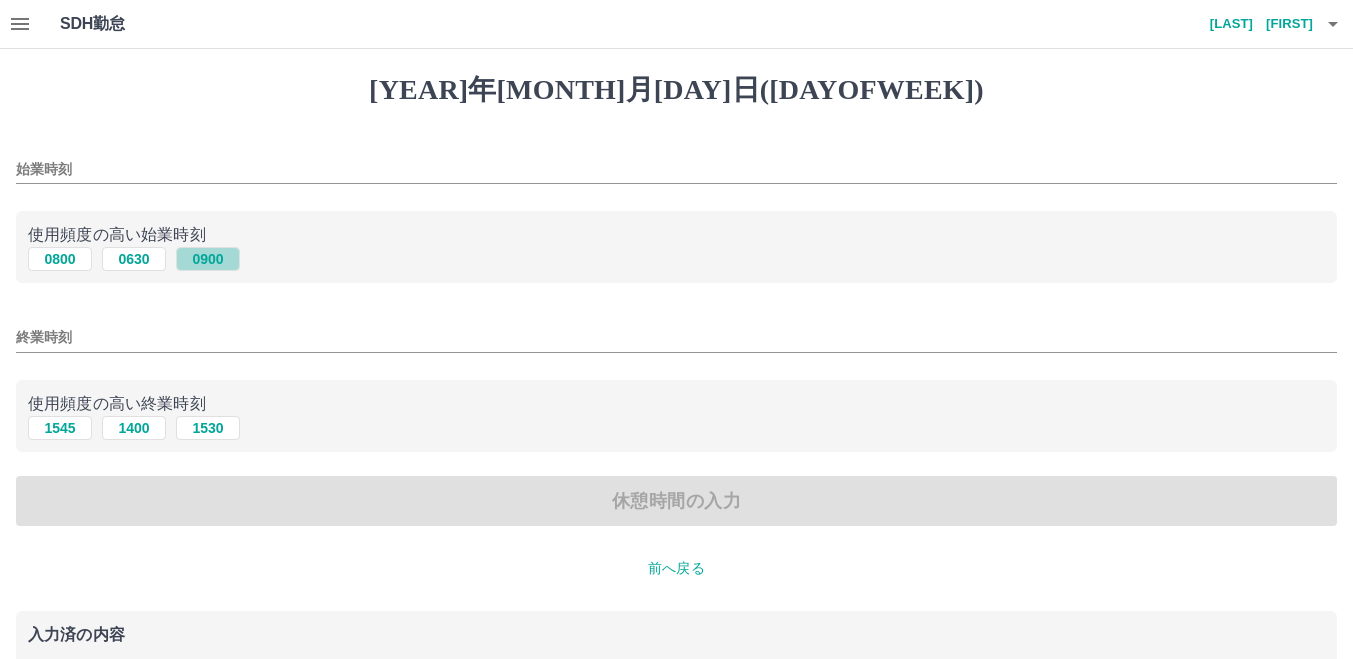 click on "0900" at bounding box center (208, 259) 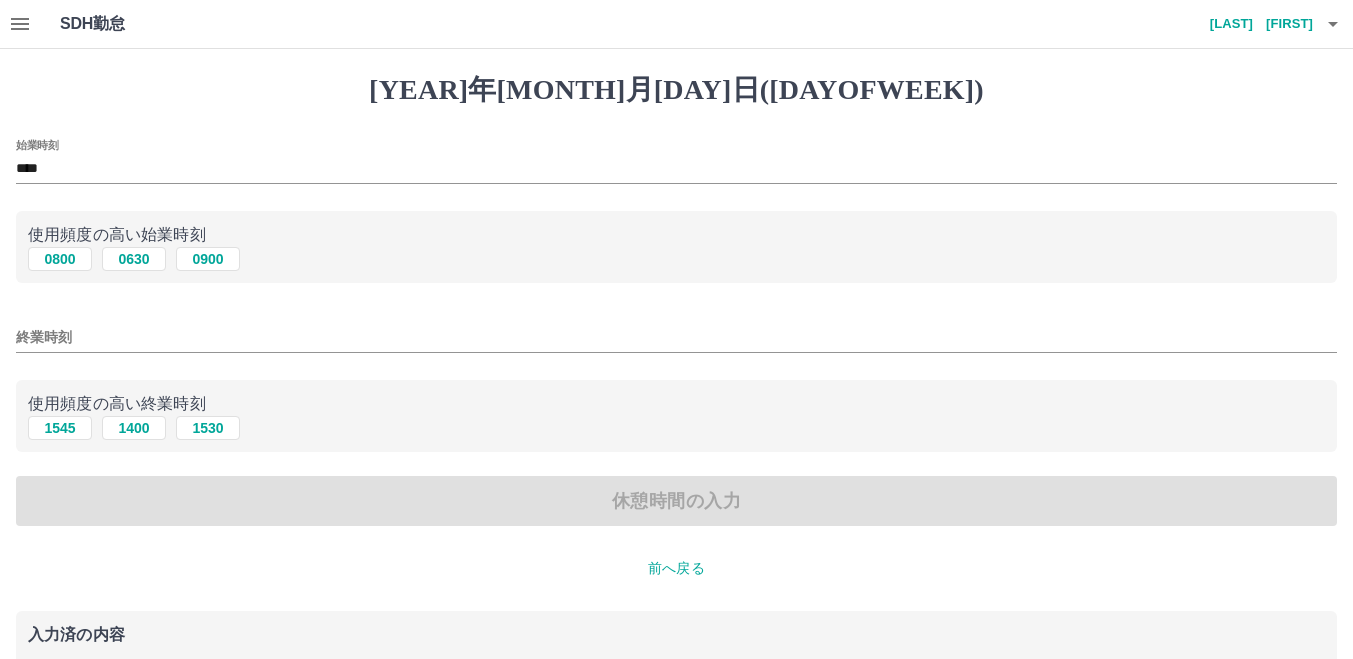 click on "終業時刻" at bounding box center (676, 337) 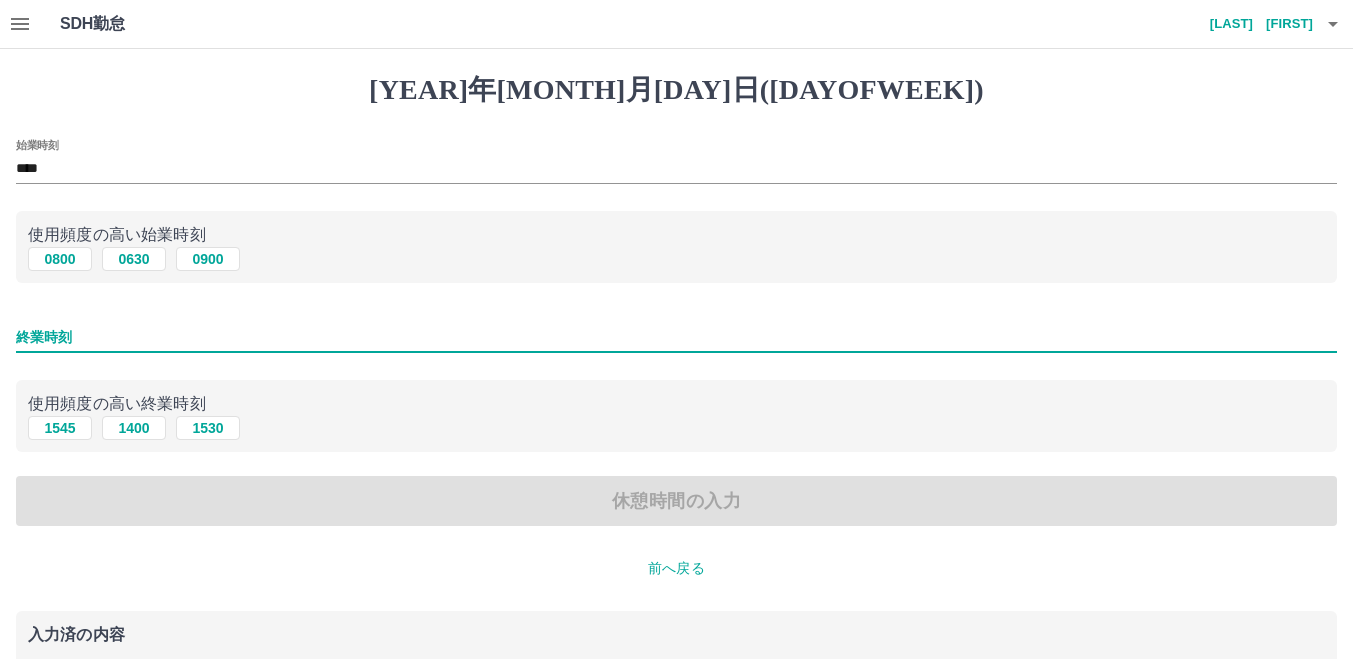 type on "****" 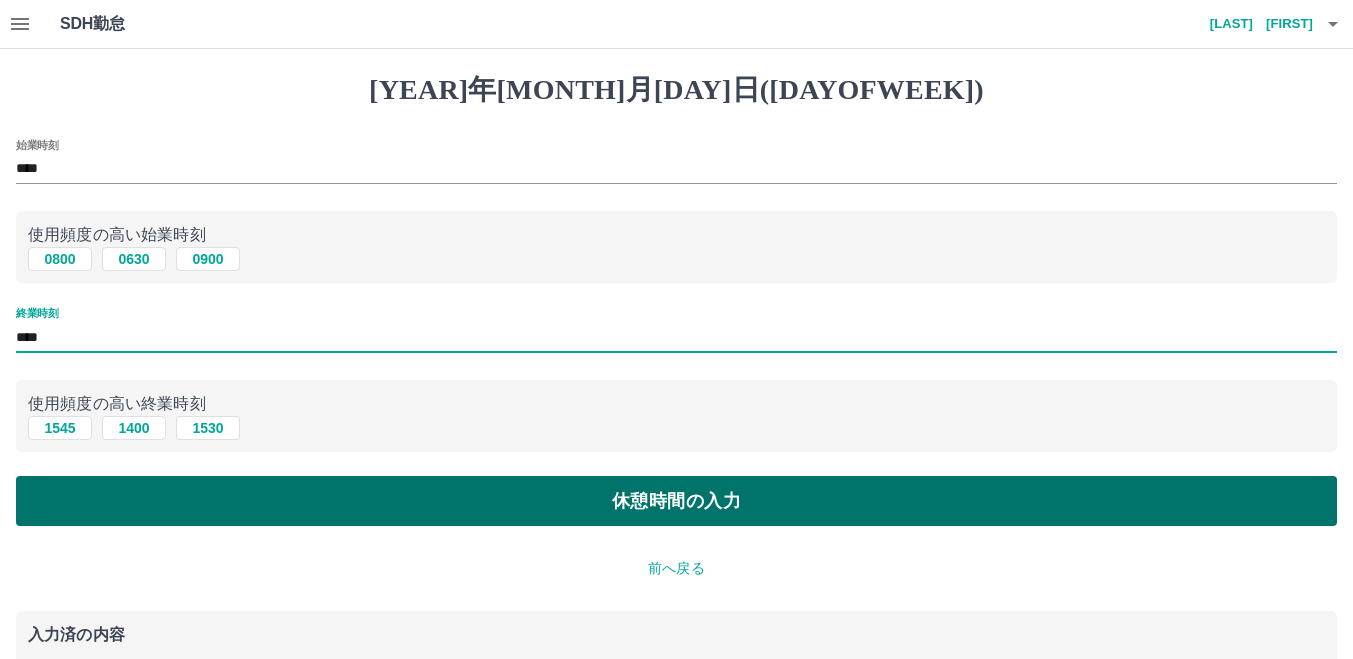 click on "休憩時間の入力" at bounding box center (676, 501) 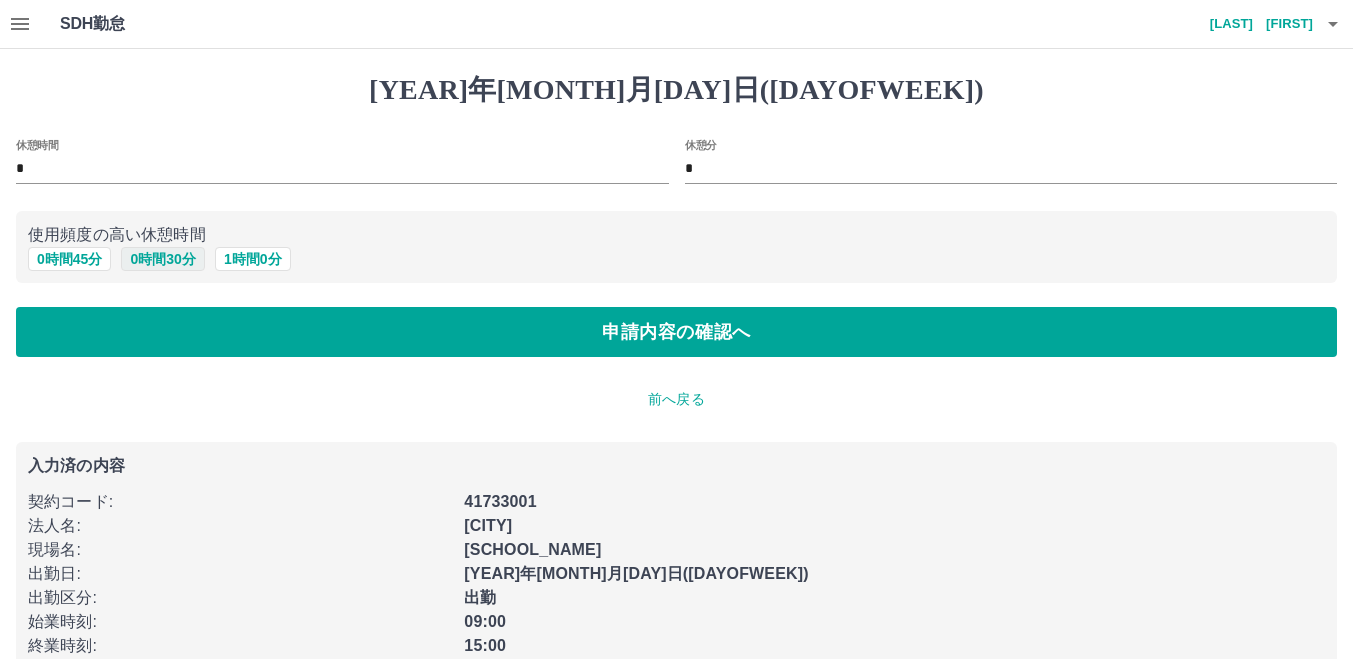 click on "0 時間 30 分" at bounding box center (162, 259) 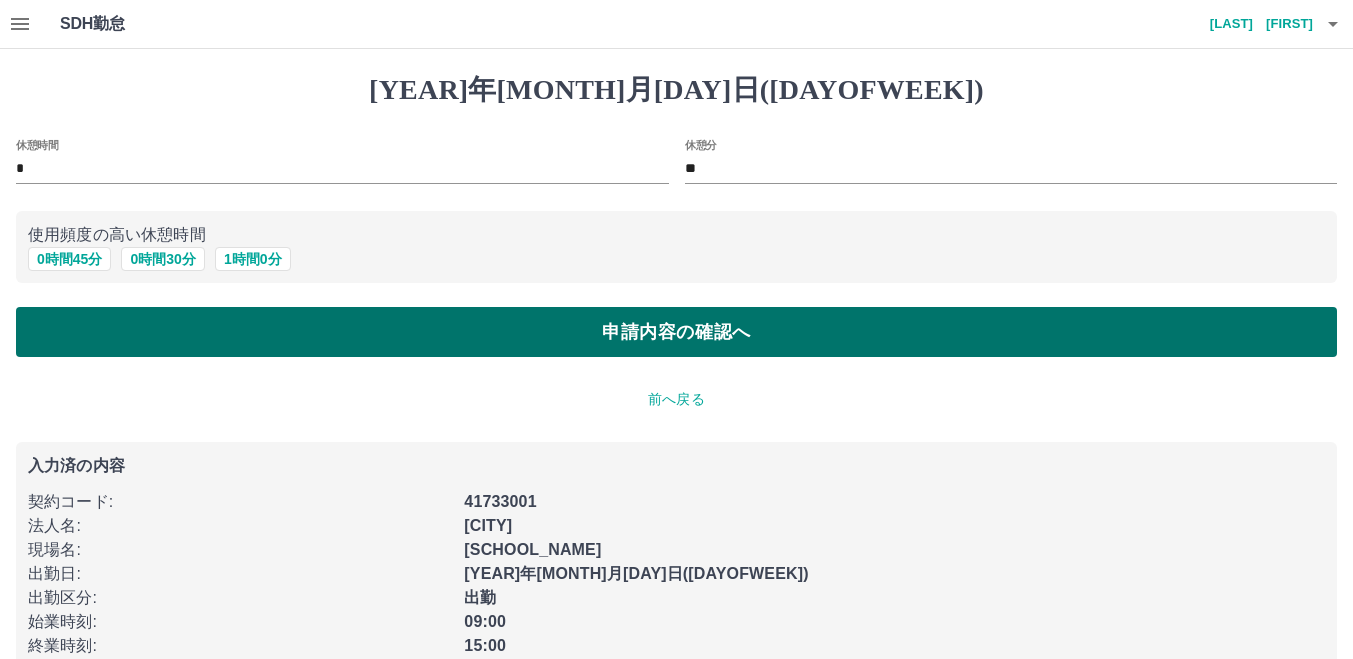 click on "申請内容の確認へ" at bounding box center (676, 332) 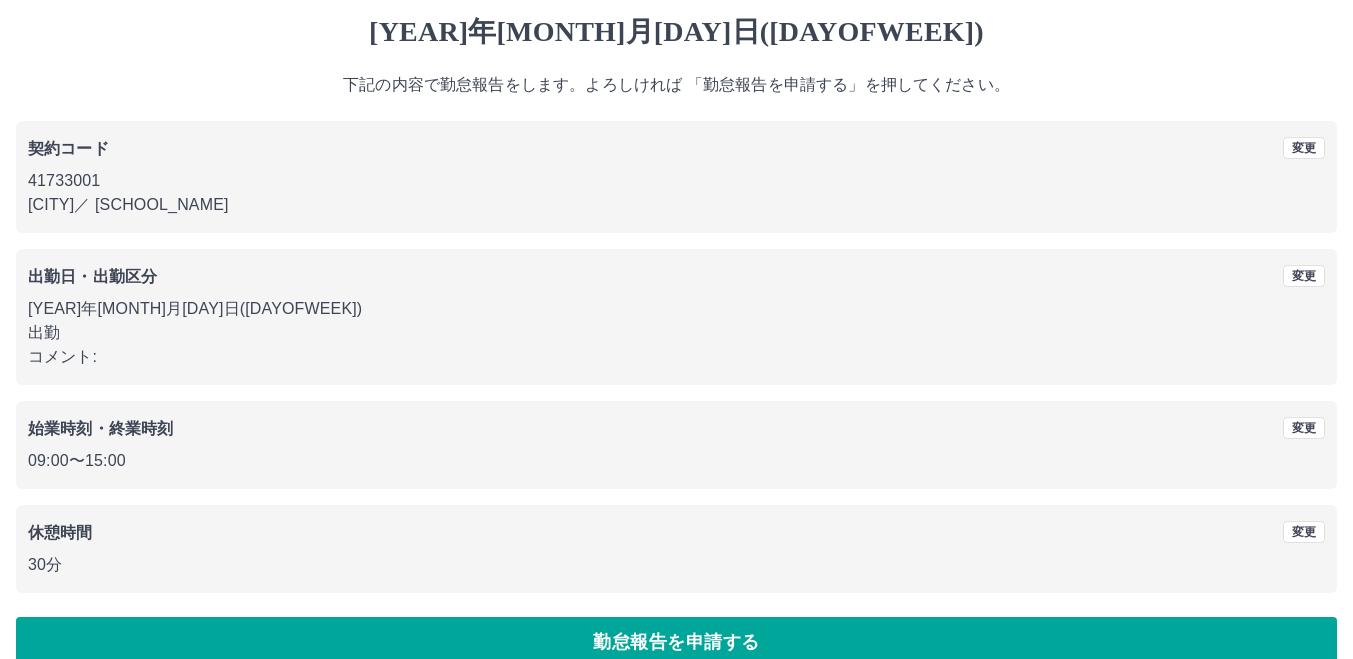 scroll, scrollTop: 90, scrollLeft: 0, axis: vertical 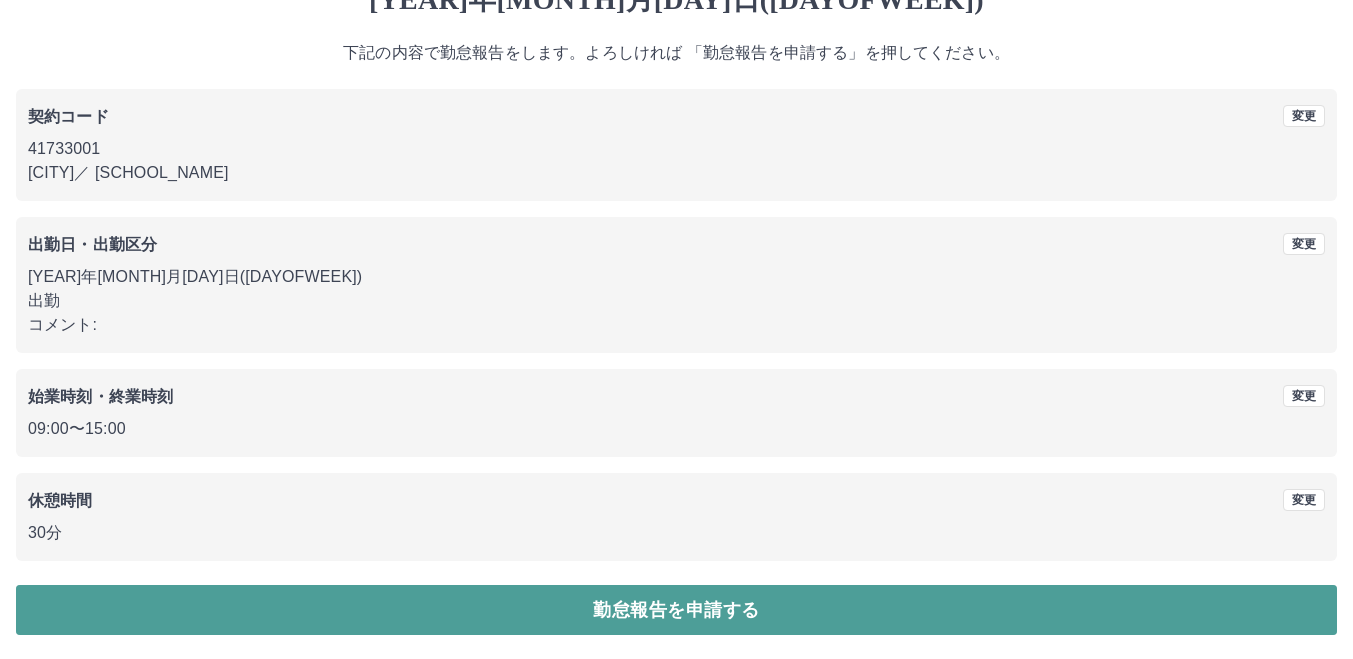 click on "勤怠報告を申請する" at bounding box center (676, 610) 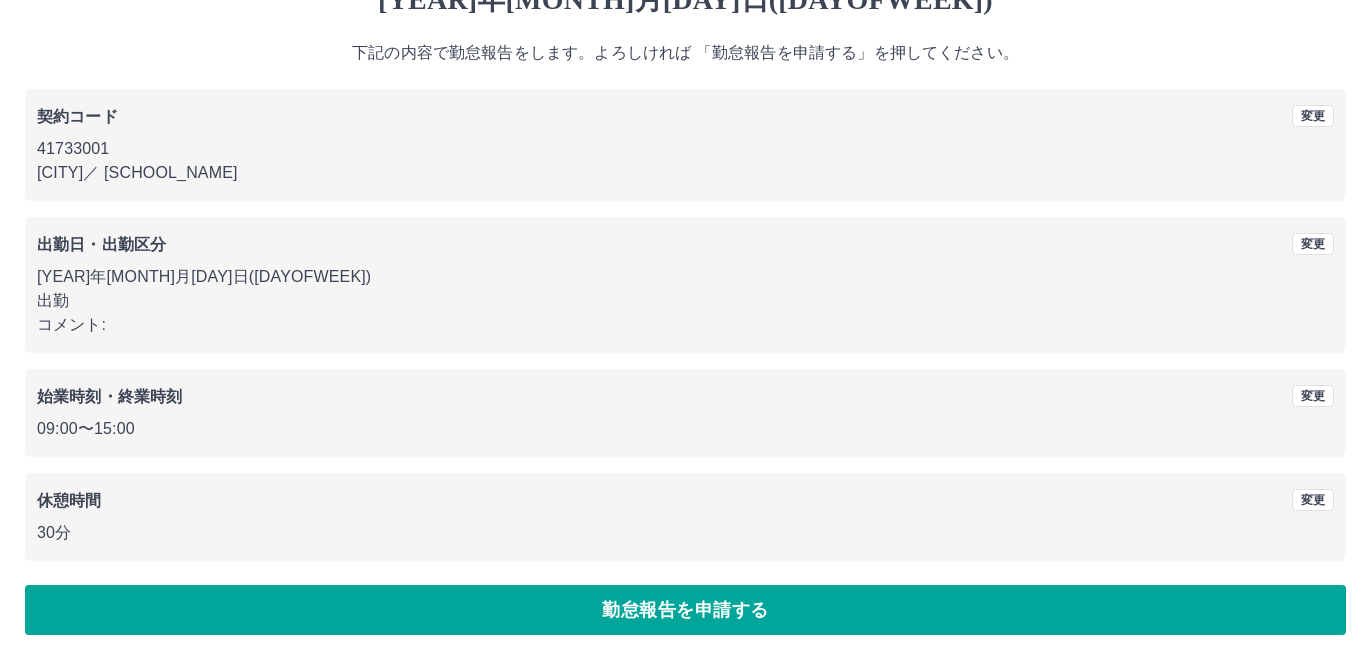 scroll, scrollTop: 0, scrollLeft: 0, axis: both 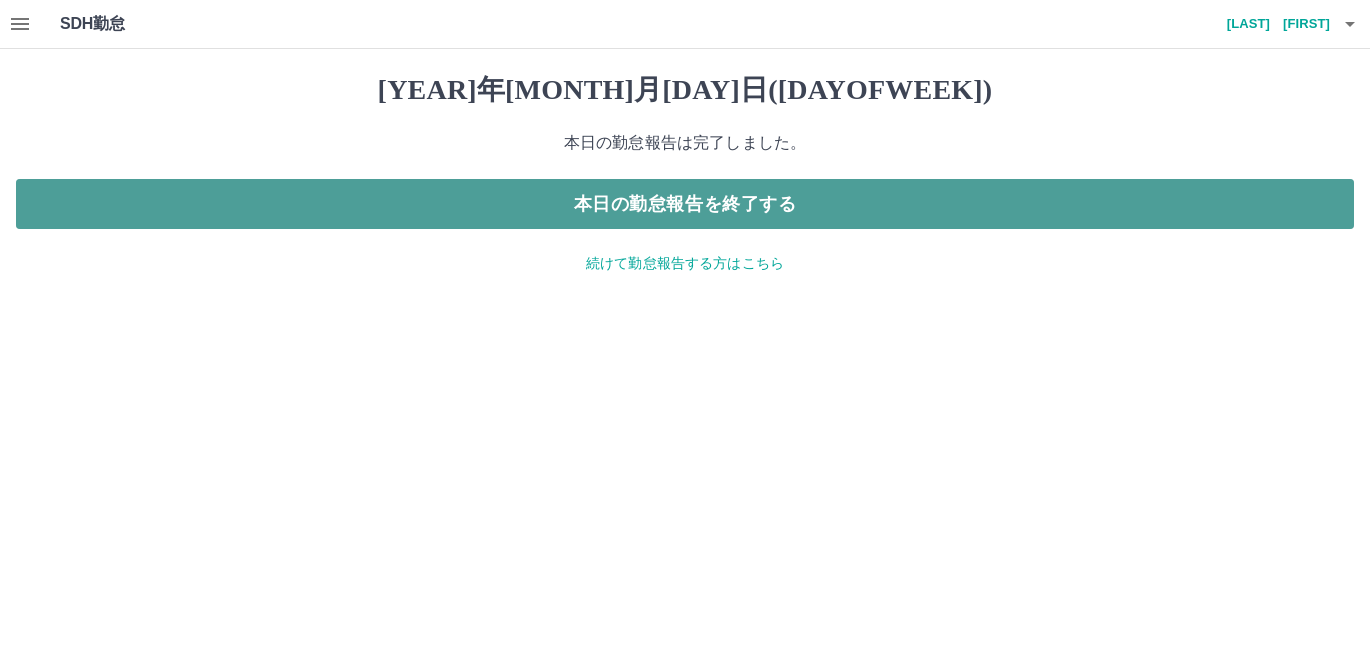 click on "本日の勤怠報告を終了する" at bounding box center (685, 204) 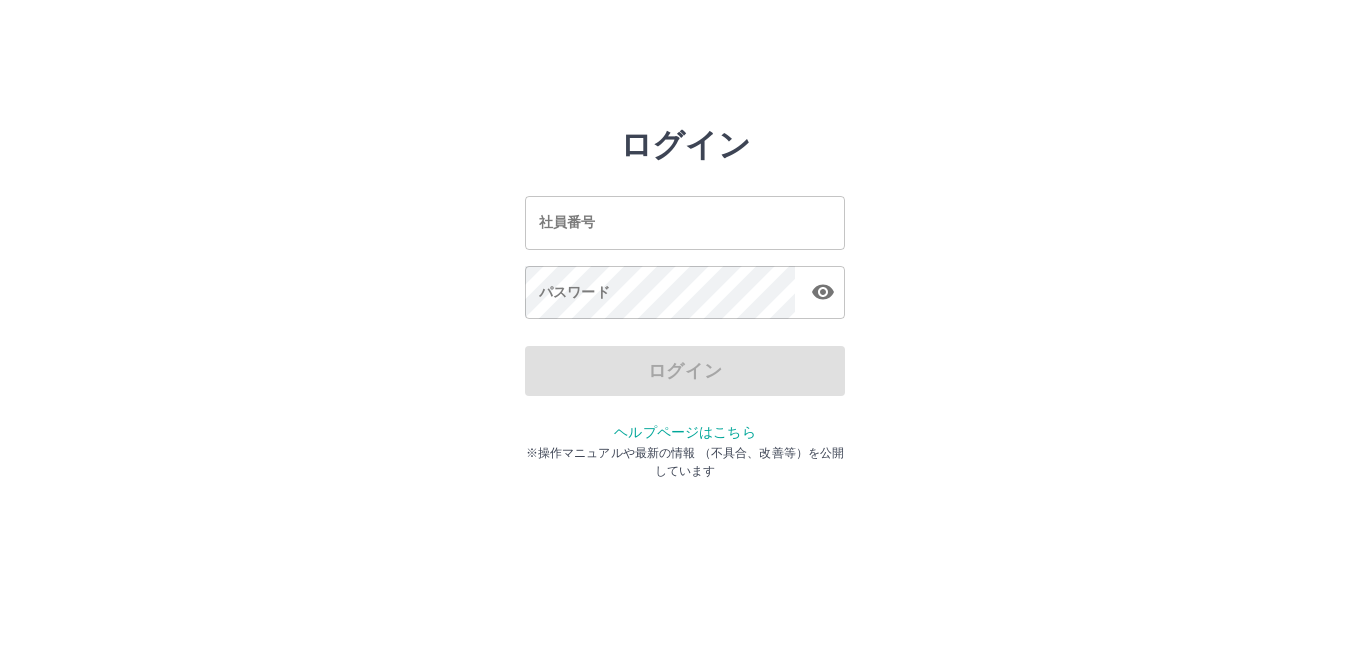 scroll, scrollTop: 0, scrollLeft: 0, axis: both 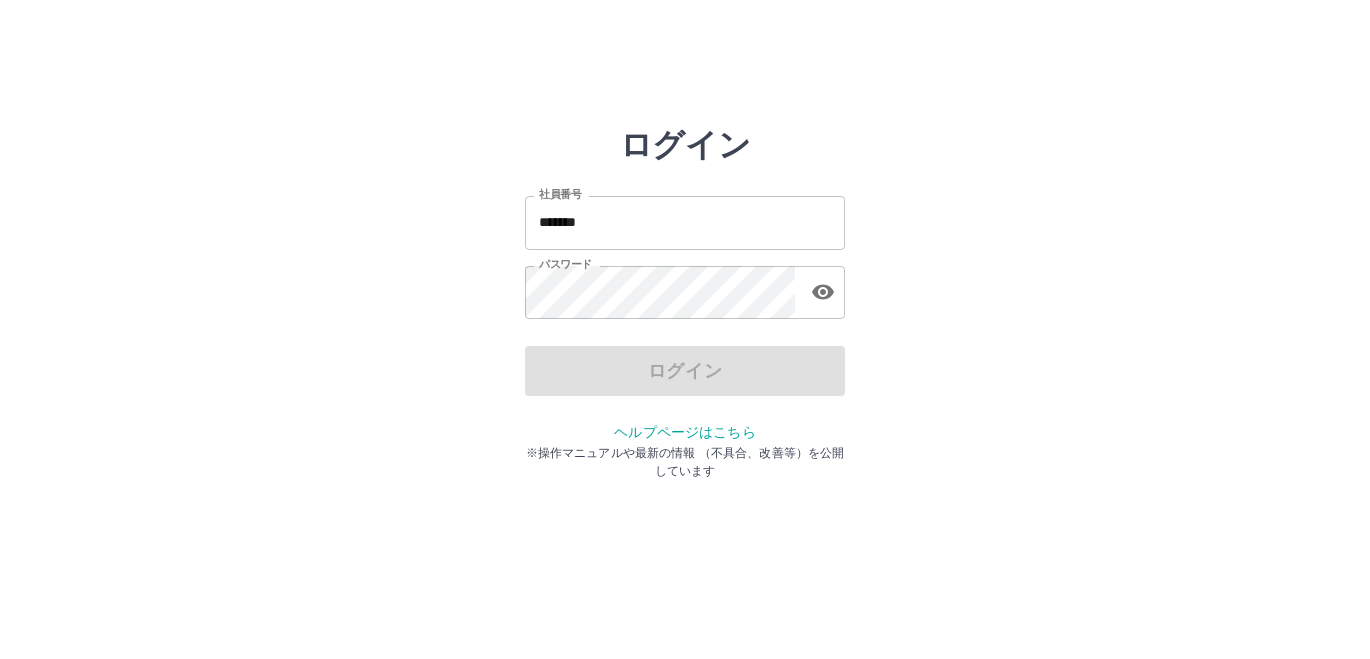 click on "*******" at bounding box center [685, 222] 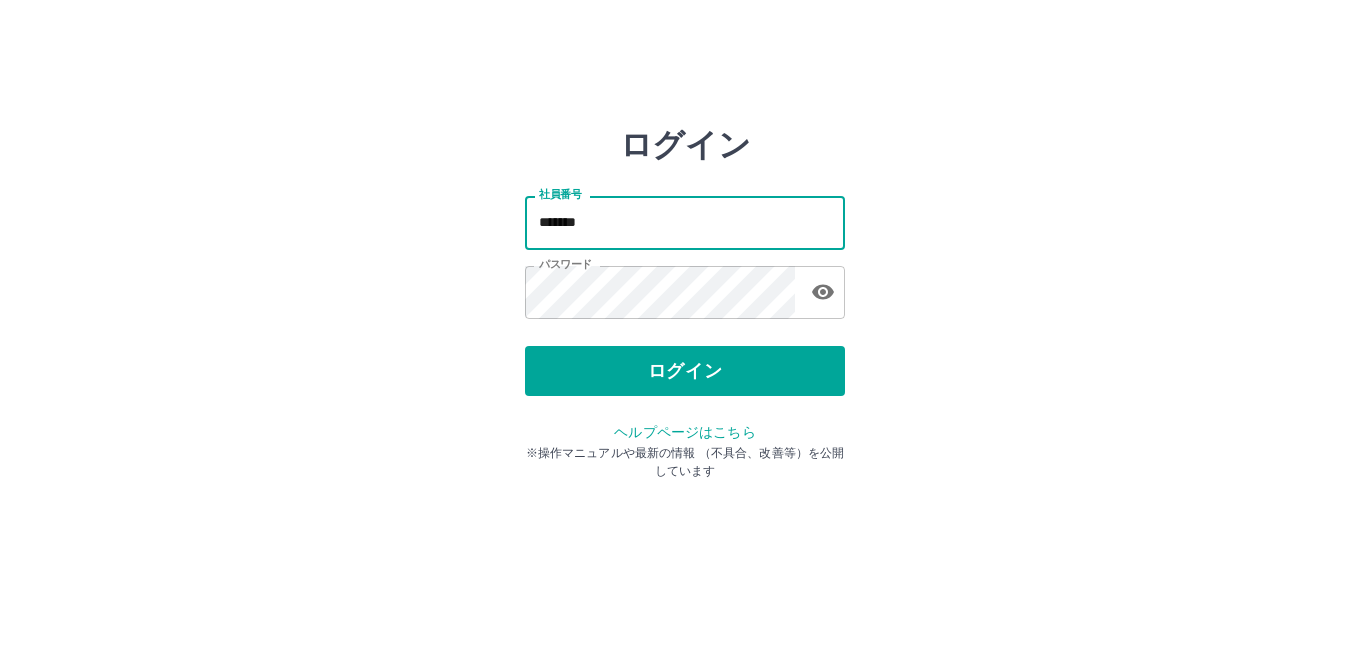 type on "*******" 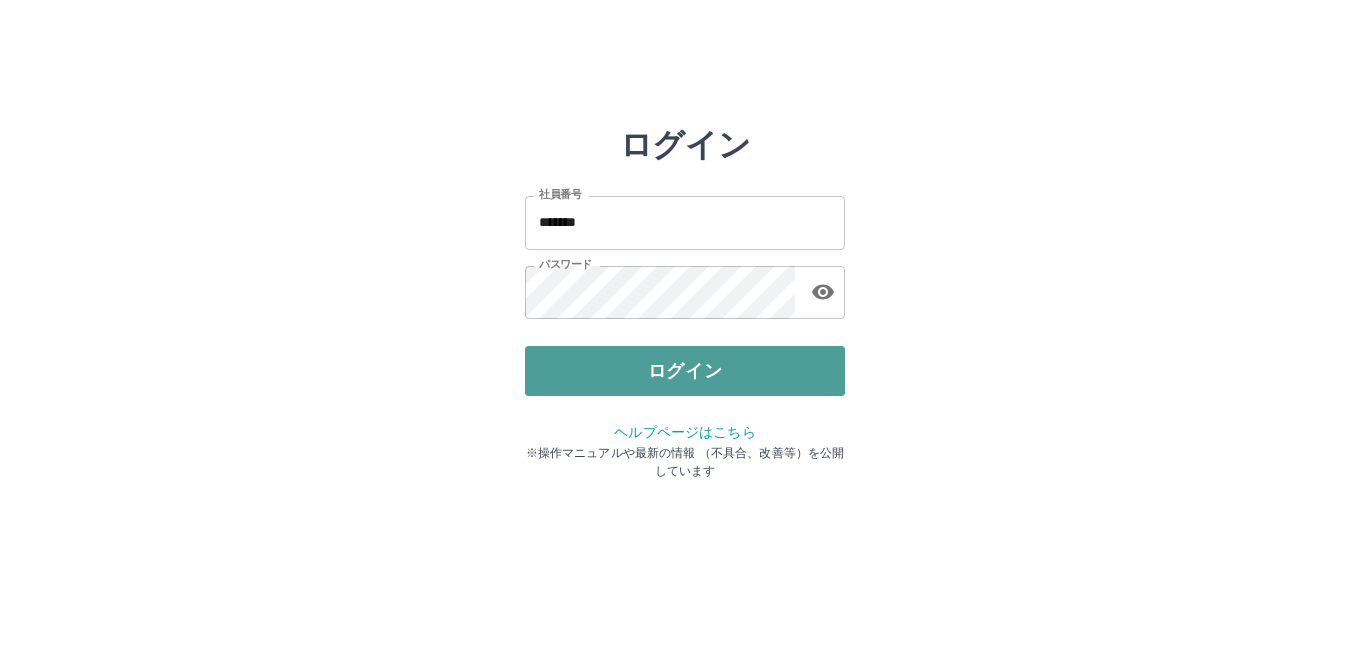 click on "ログイン" at bounding box center [685, 371] 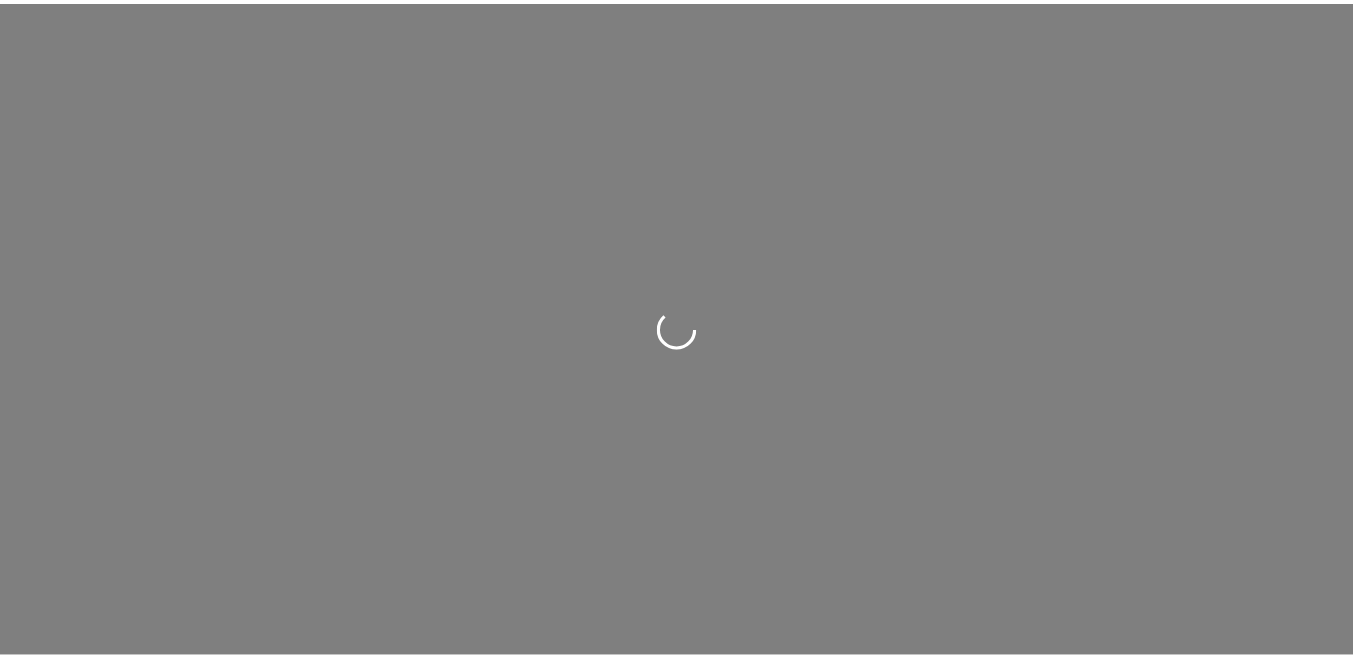 scroll, scrollTop: 0, scrollLeft: 0, axis: both 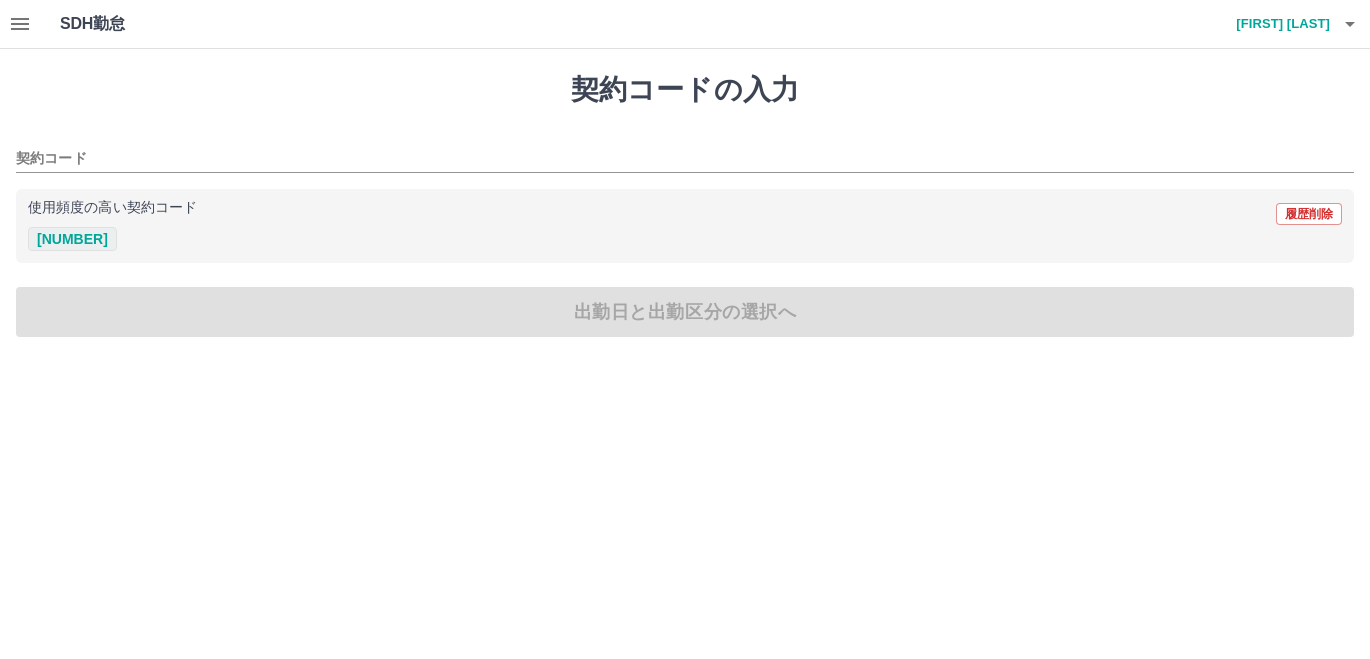 click on "41733001" at bounding box center (72, 239) 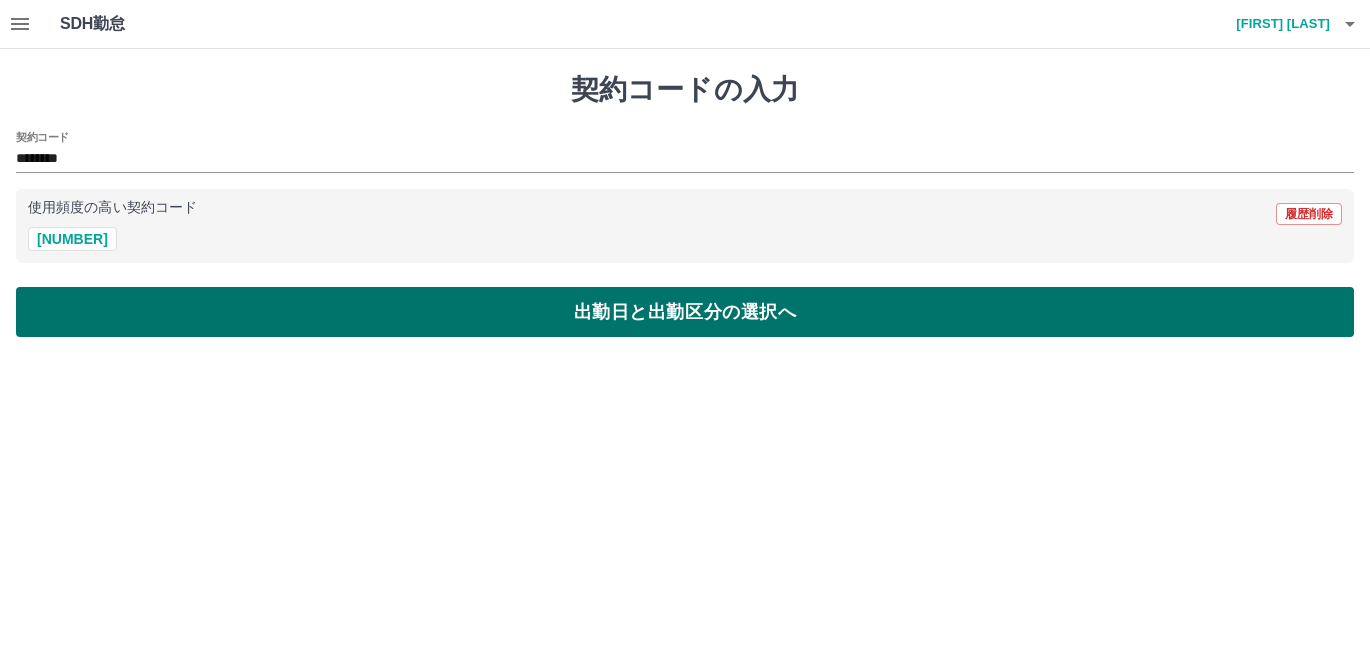click on "出勤日と出勤区分の選択へ" at bounding box center (685, 312) 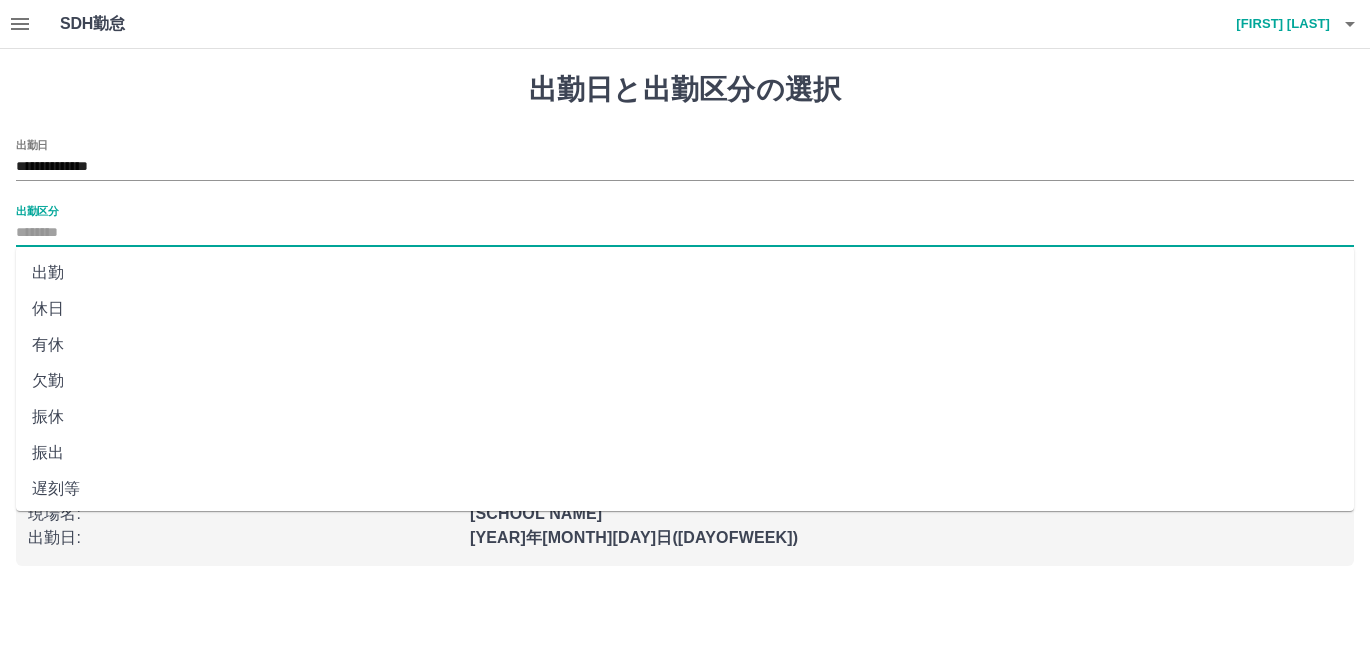 click on "出勤区分" at bounding box center [685, 233] 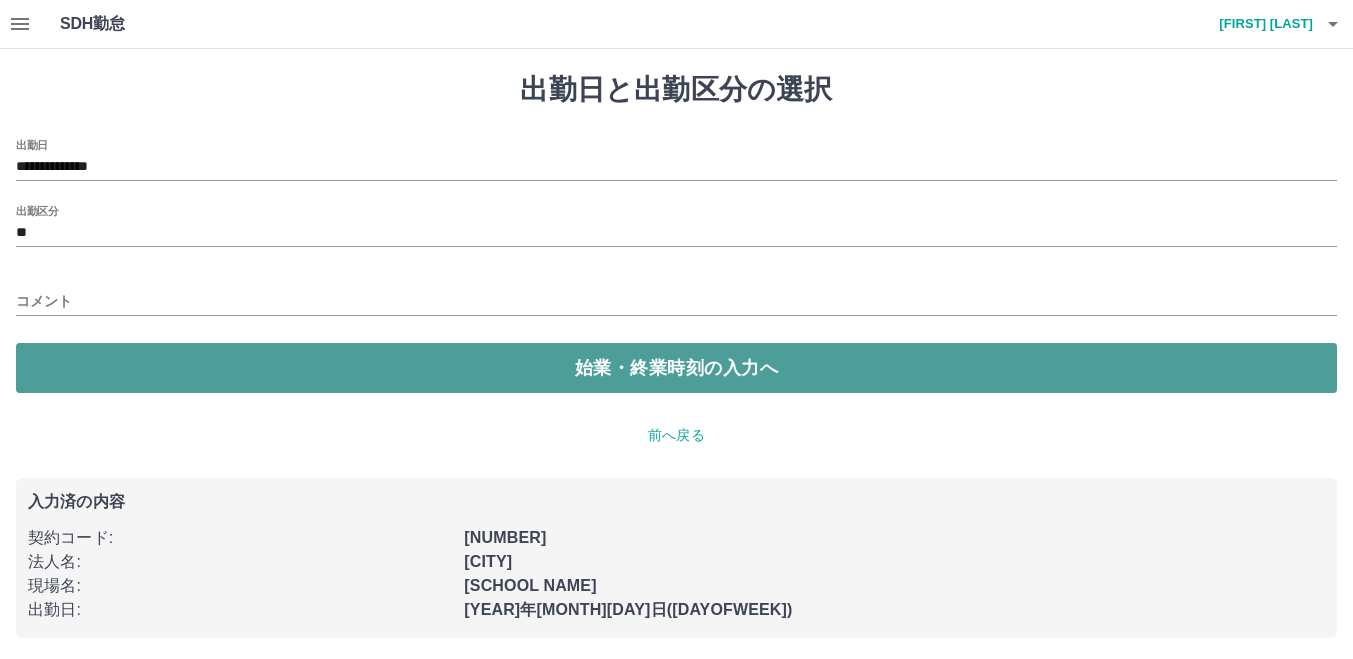 click on "始業・終業時刻の入力へ" at bounding box center (676, 368) 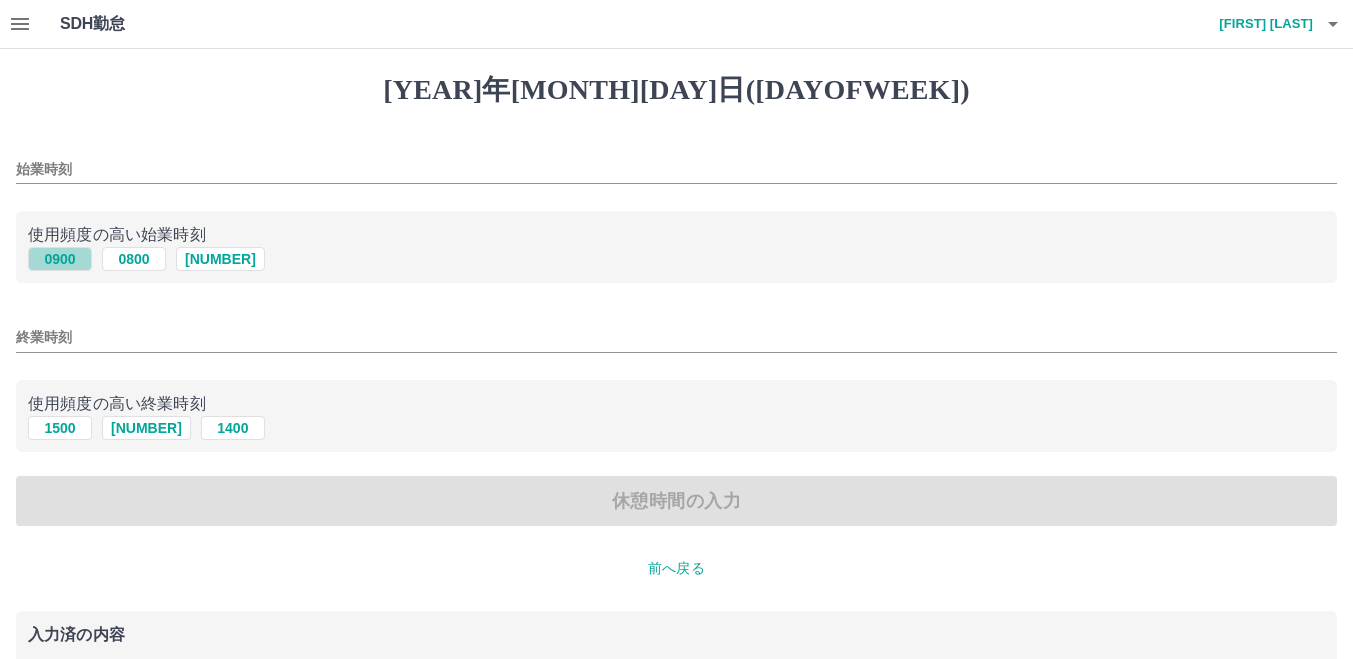 click on "0900" at bounding box center [60, 259] 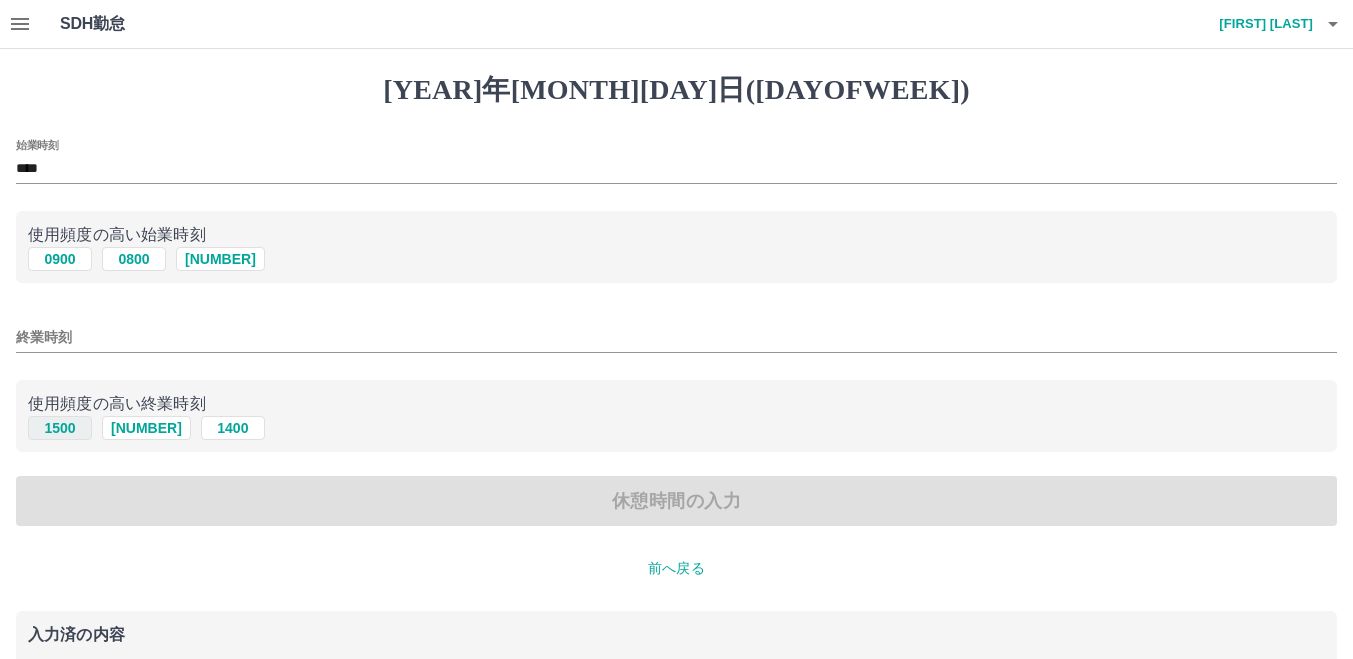 click on "1500" at bounding box center (60, 259) 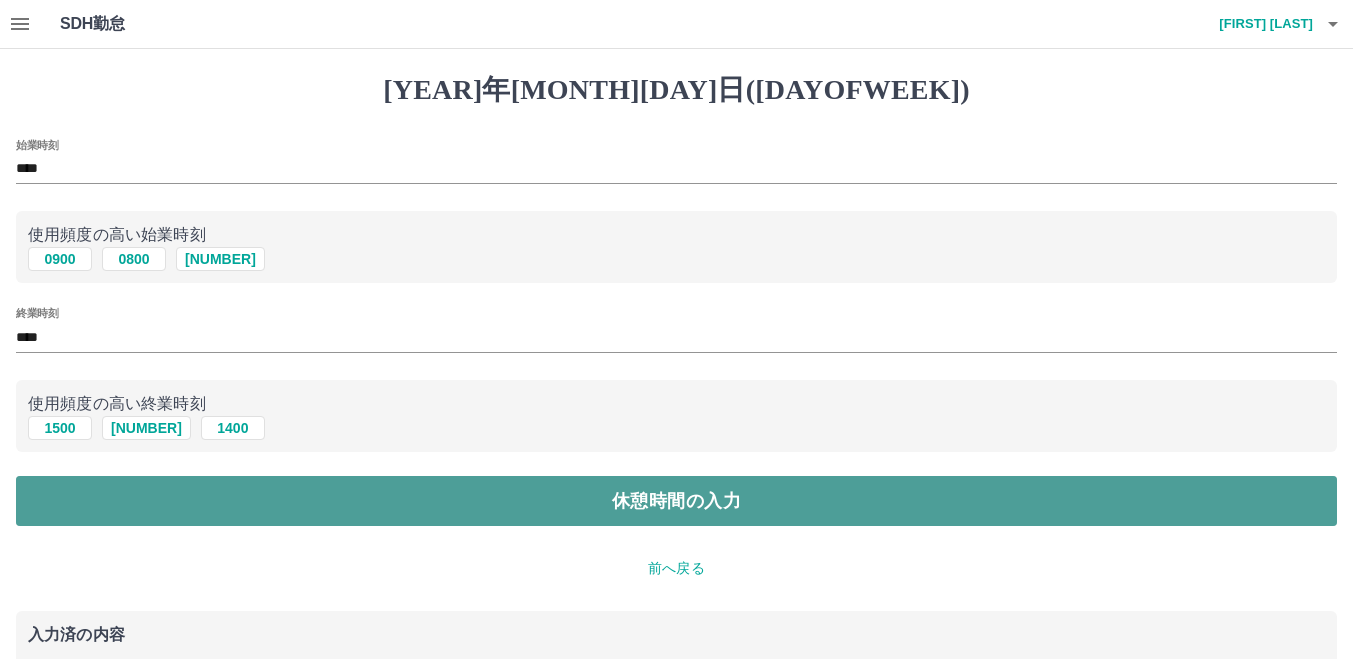 click on "休憩時間の入力" at bounding box center (676, 501) 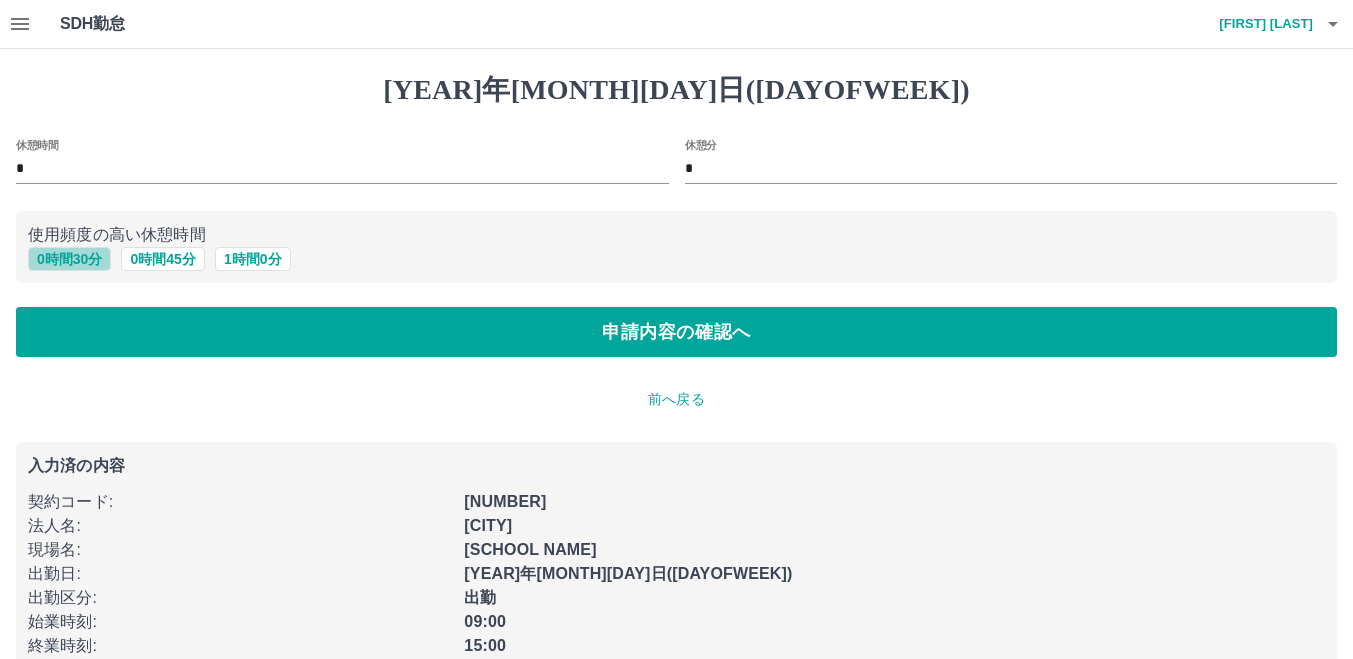 click on "0 時間 30 分" at bounding box center [69, 259] 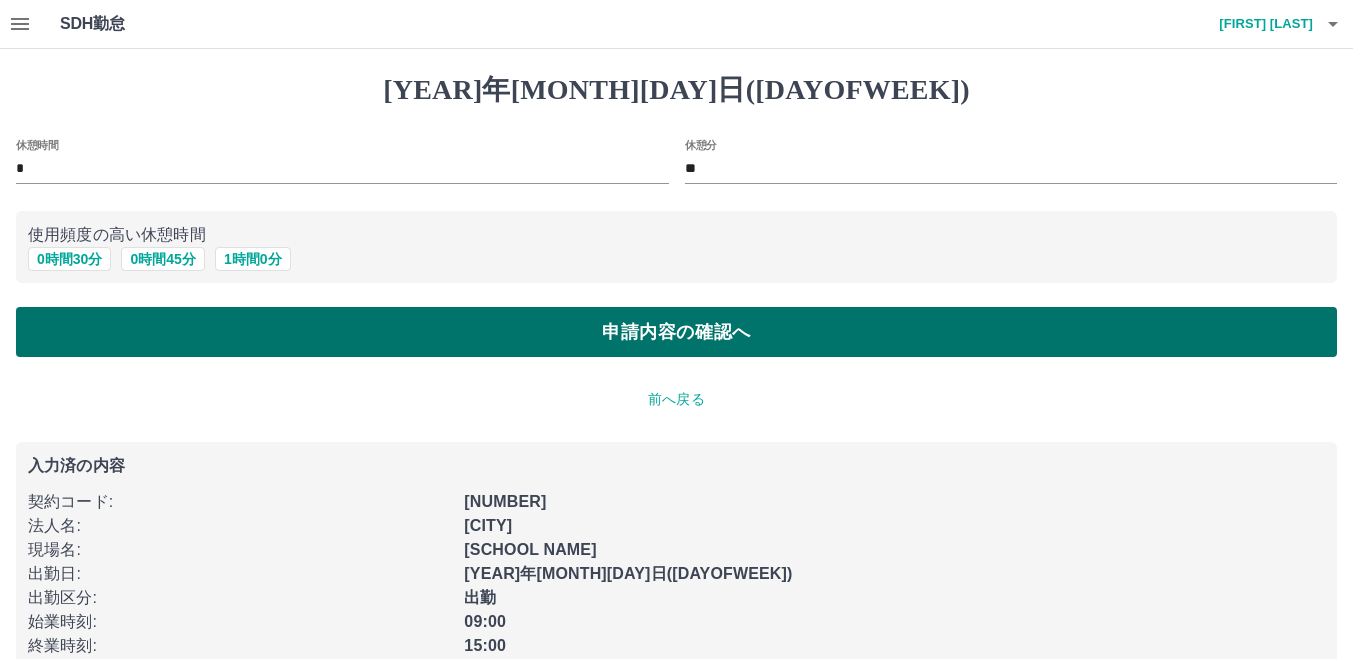 click on "申請内容の確認へ" at bounding box center [676, 332] 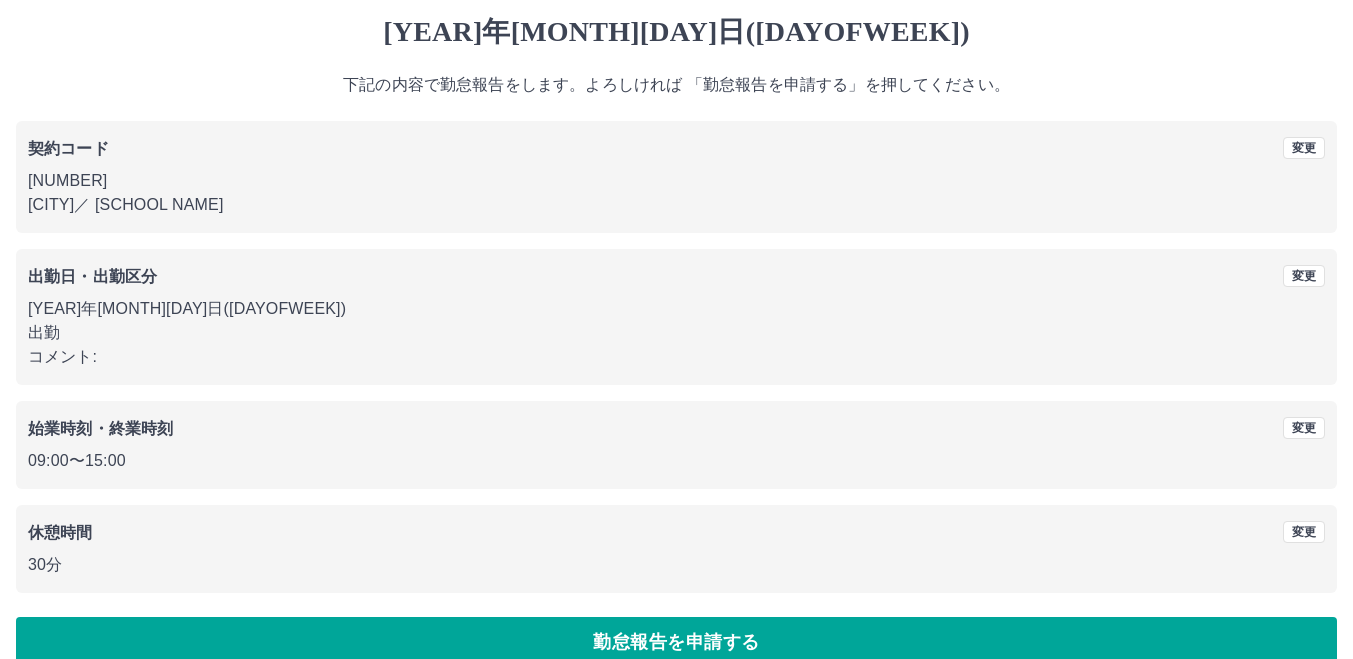 scroll, scrollTop: 90, scrollLeft: 0, axis: vertical 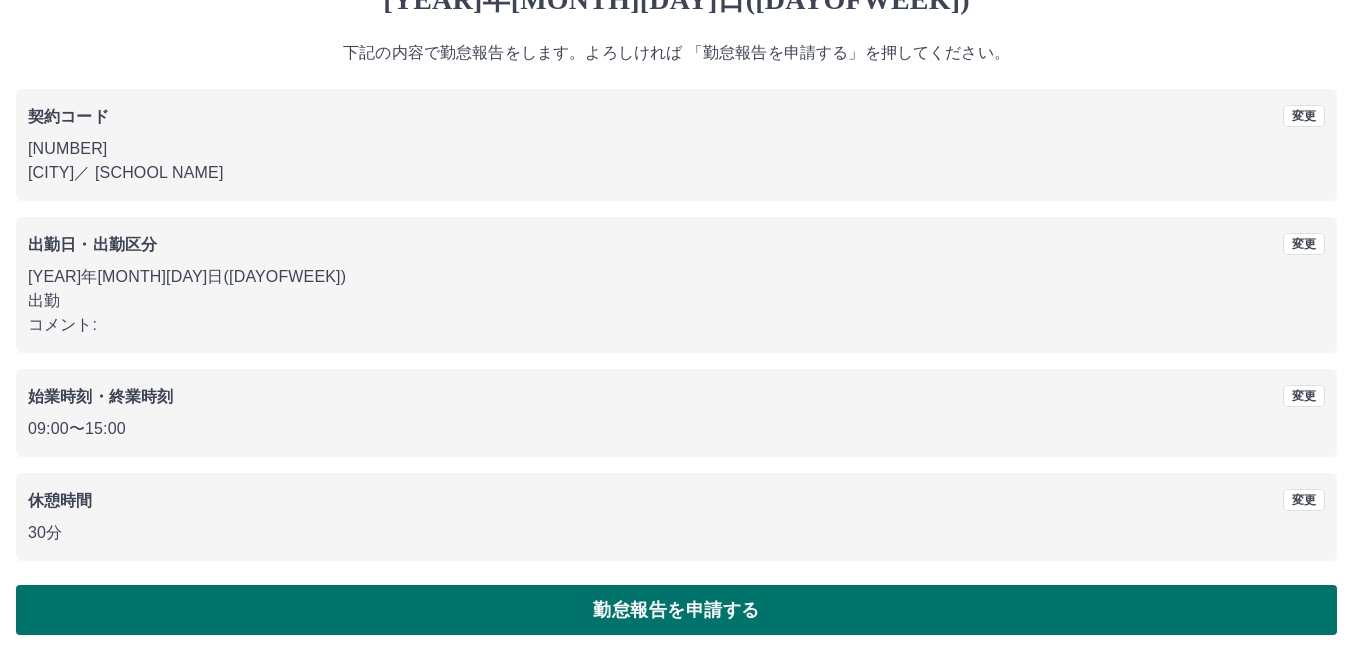 click on "勤怠報告を申請する" at bounding box center [676, 610] 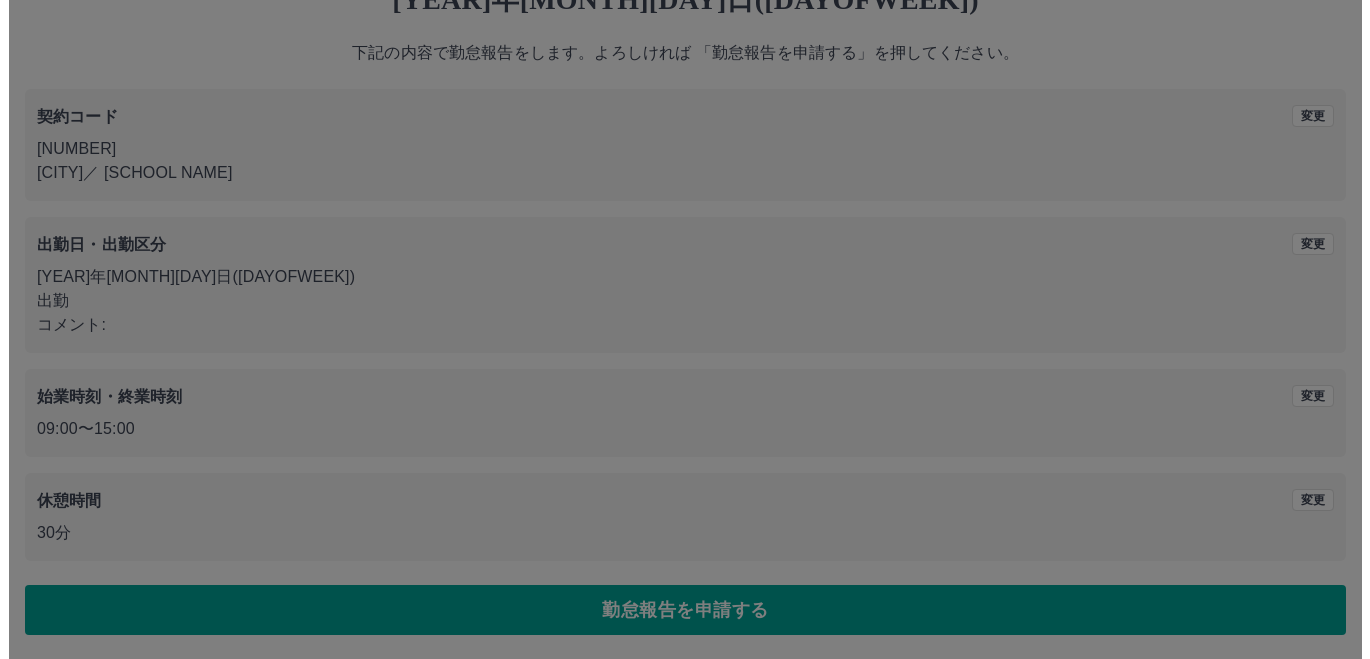 scroll, scrollTop: 0, scrollLeft: 0, axis: both 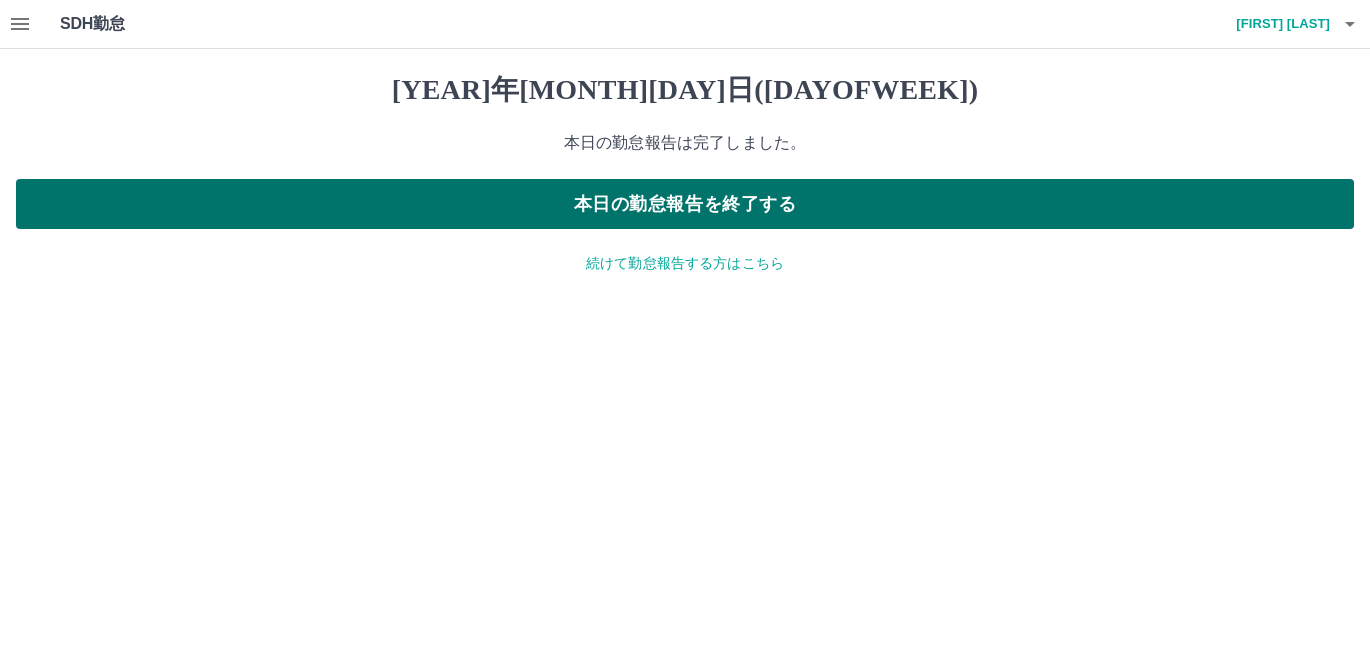 click on "本日の勤怠報告を終了する" at bounding box center [685, 204] 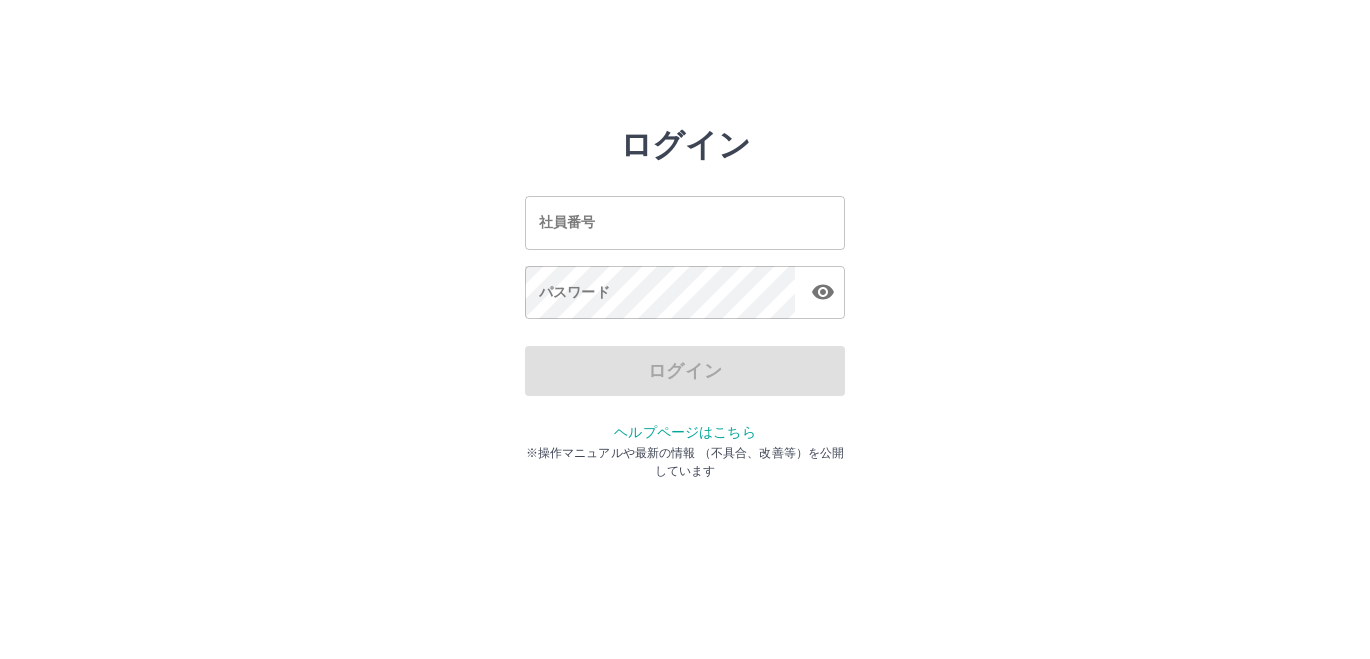 scroll, scrollTop: 0, scrollLeft: 0, axis: both 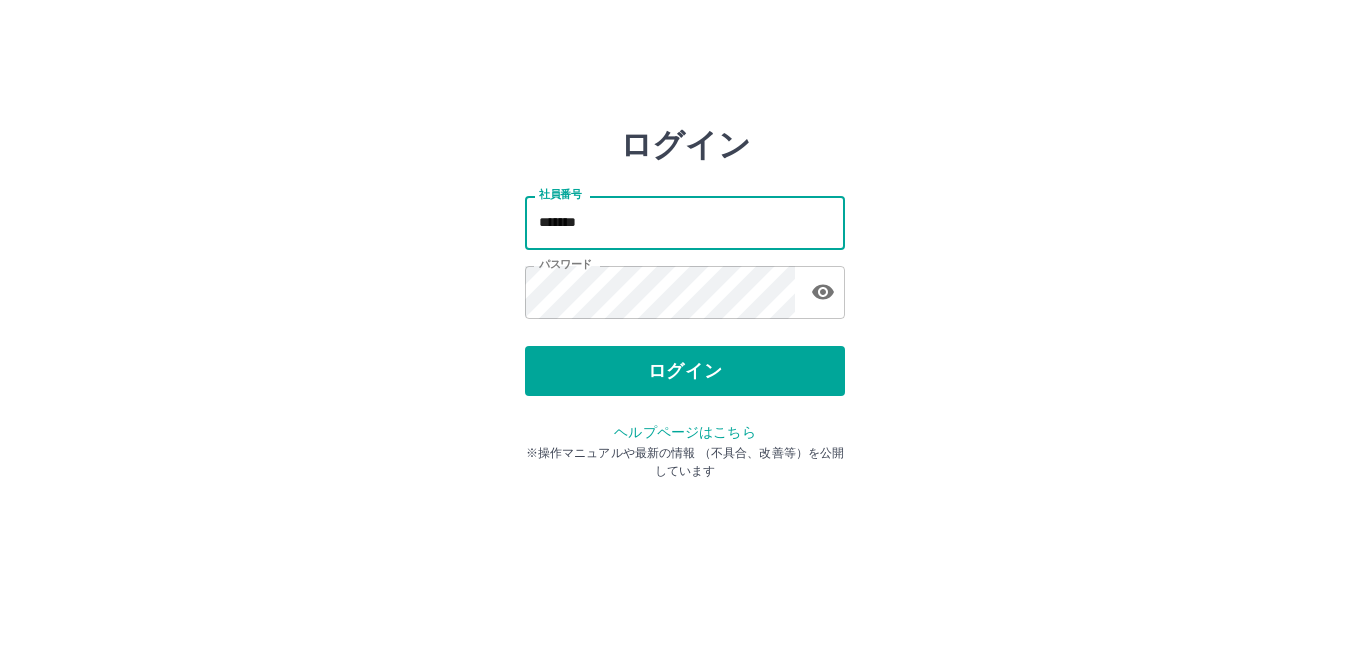 click on "*******" at bounding box center (685, 222) 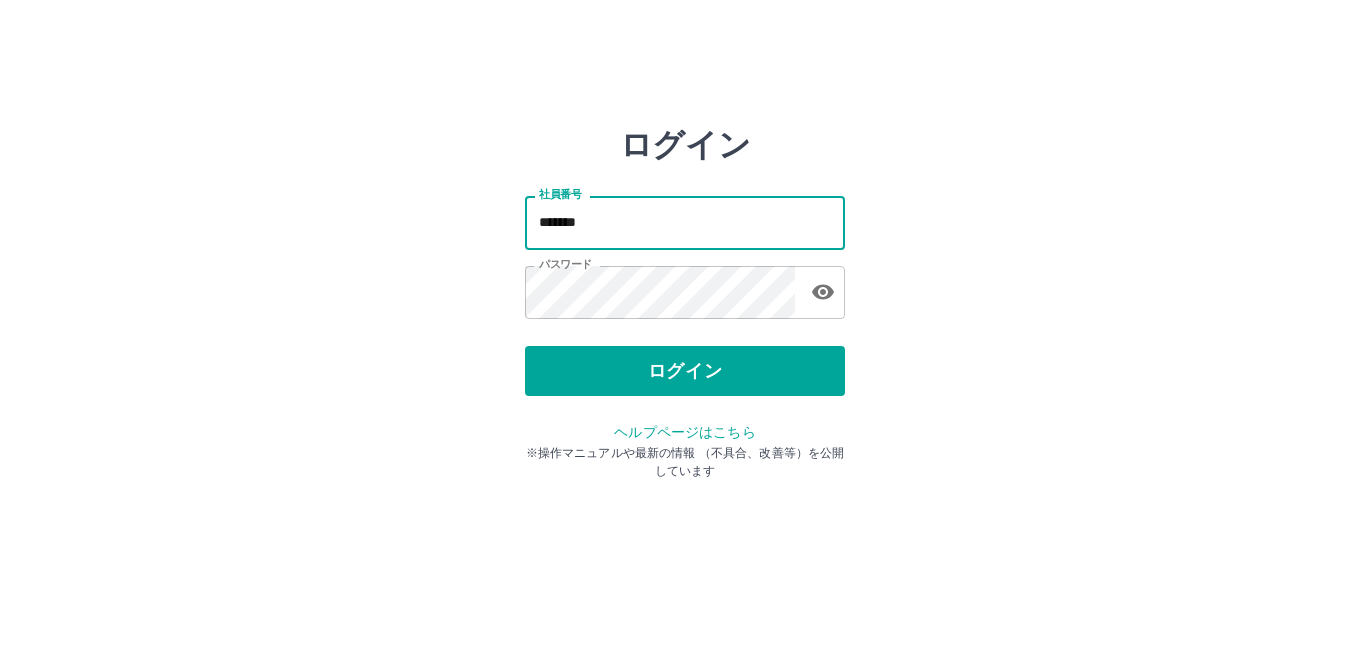 click on "*******" at bounding box center (685, 222) 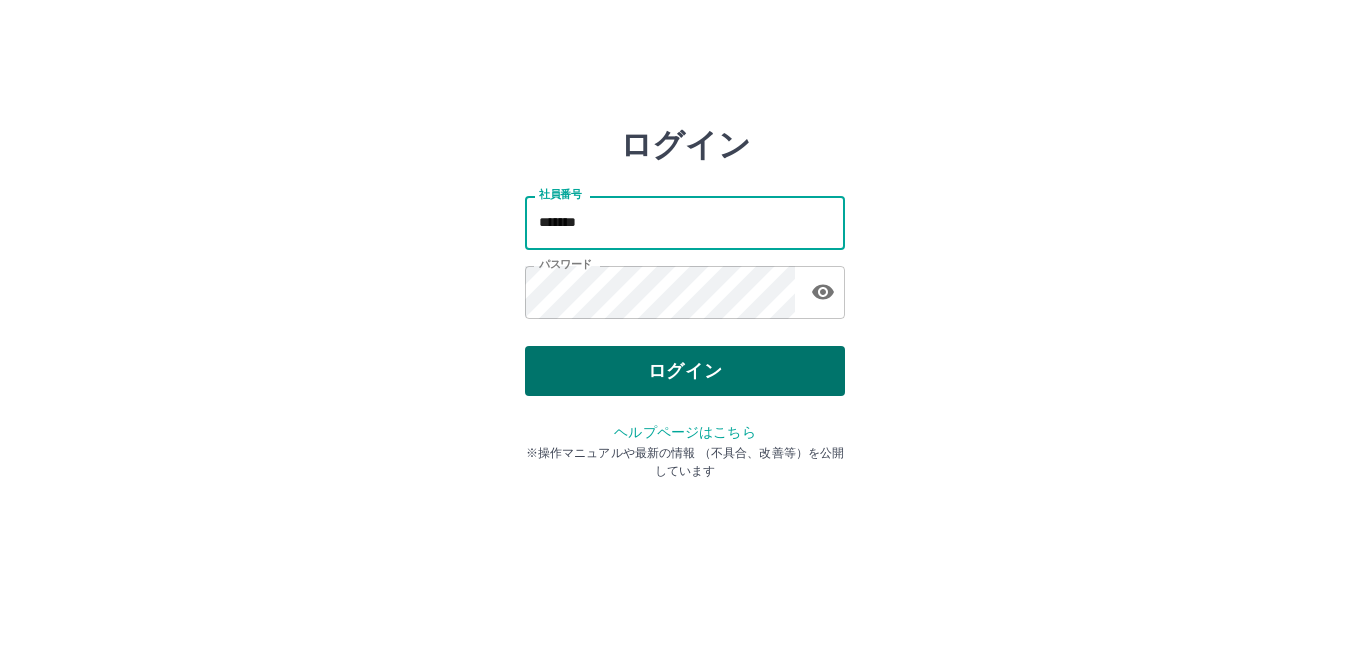 type on "*******" 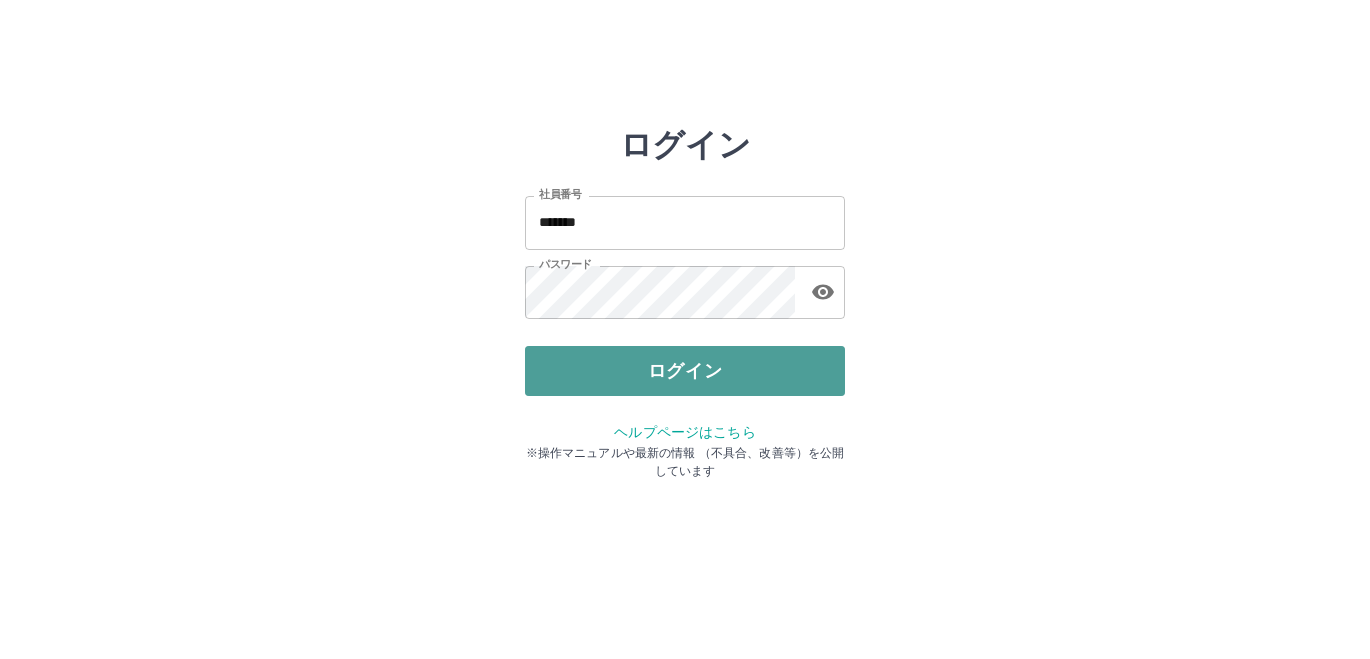 click on "ログイン" at bounding box center [685, 371] 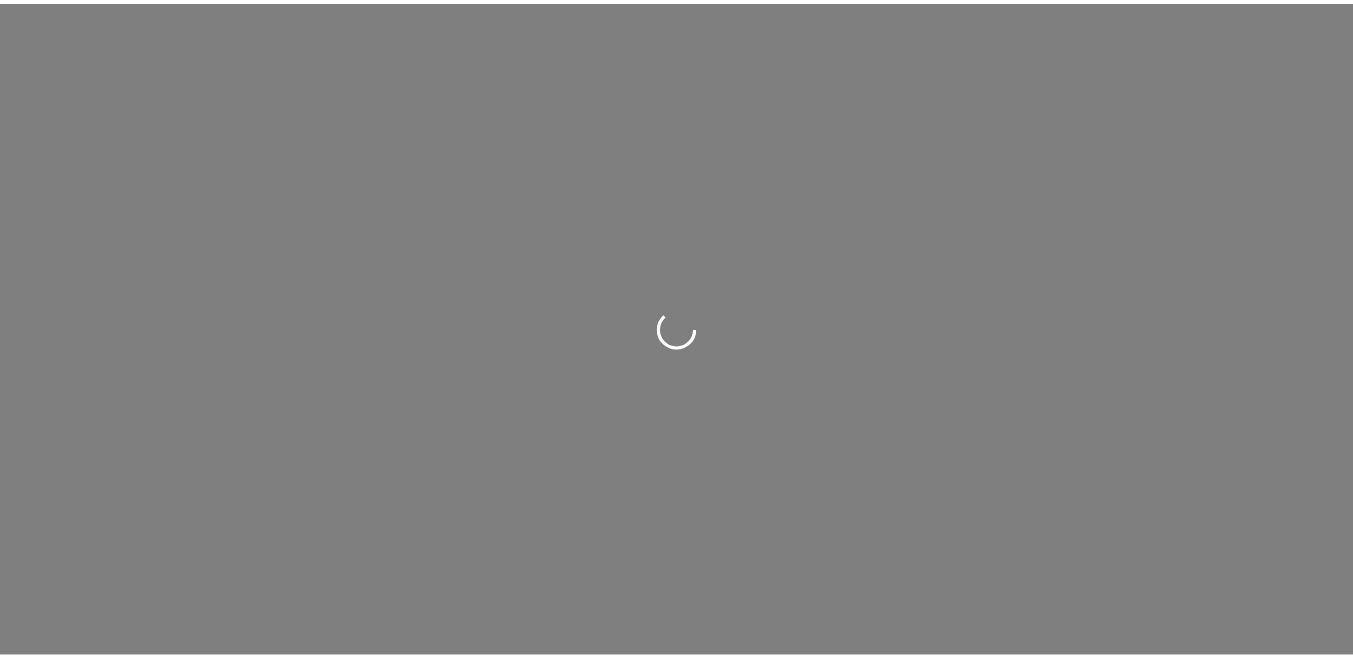 scroll, scrollTop: 0, scrollLeft: 0, axis: both 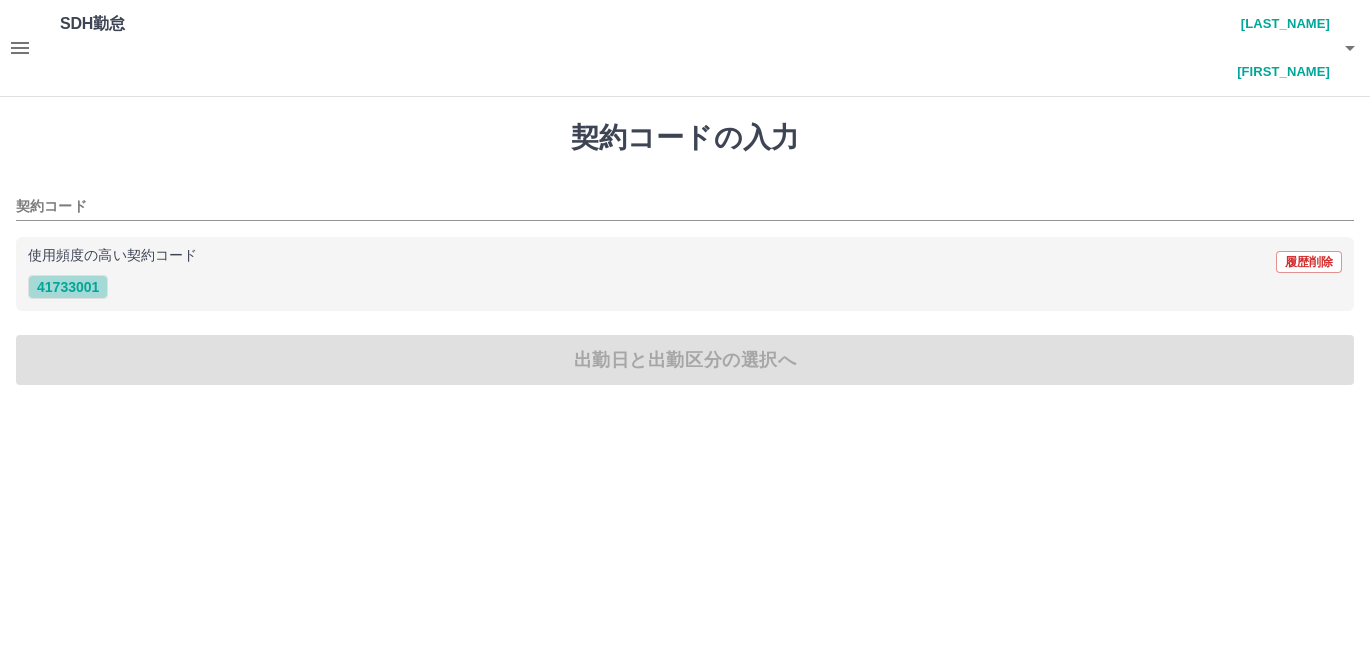 click on "41733001" at bounding box center [68, 287] 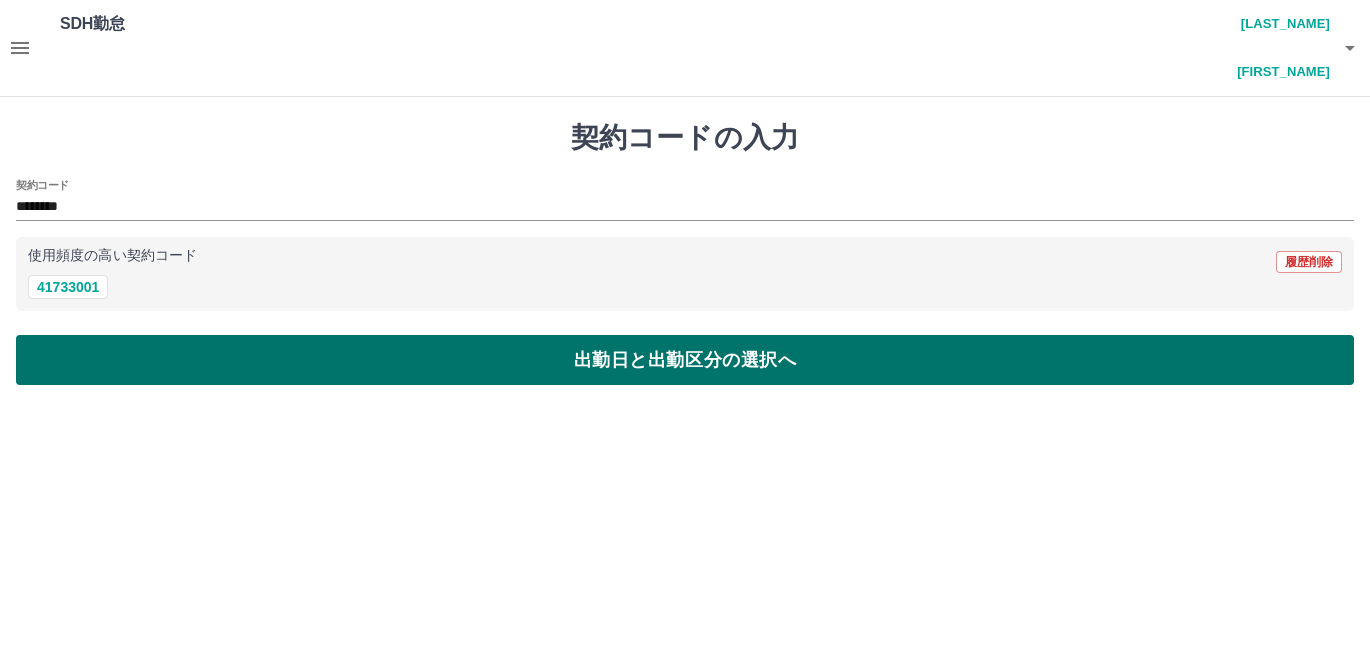 click on "出勤日と出勤区分の選択へ" at bounding box center [685, 360] 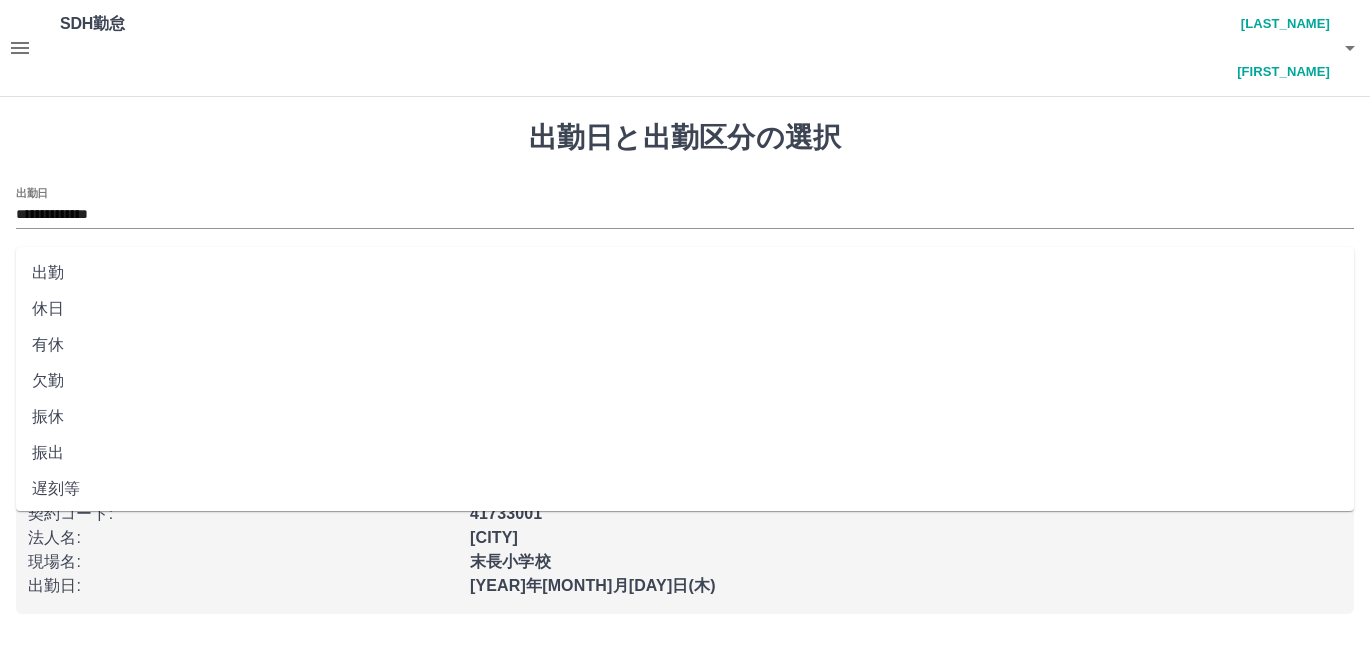 click on "出勤区分" at bounding box center [685, 281] 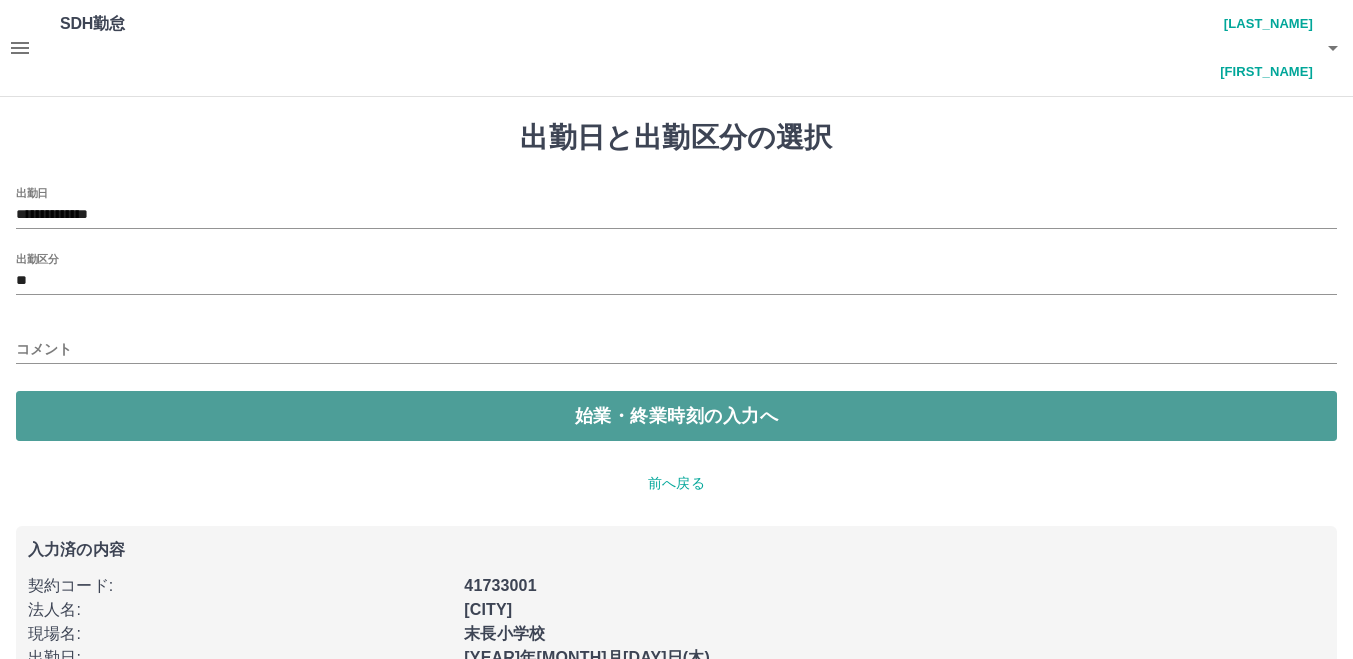 click on "始業・終業時刻の入力へ" at bounding box center (676, 416) 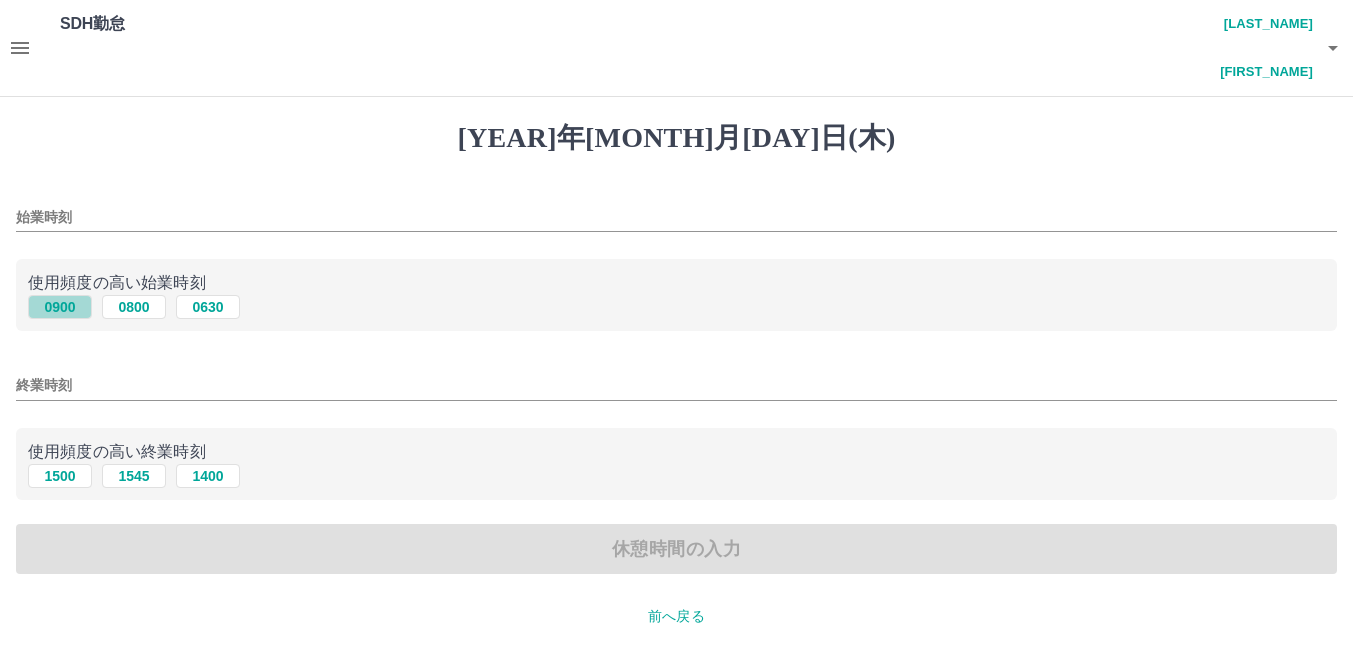 click on "0900" at bounding box center [60, 307] 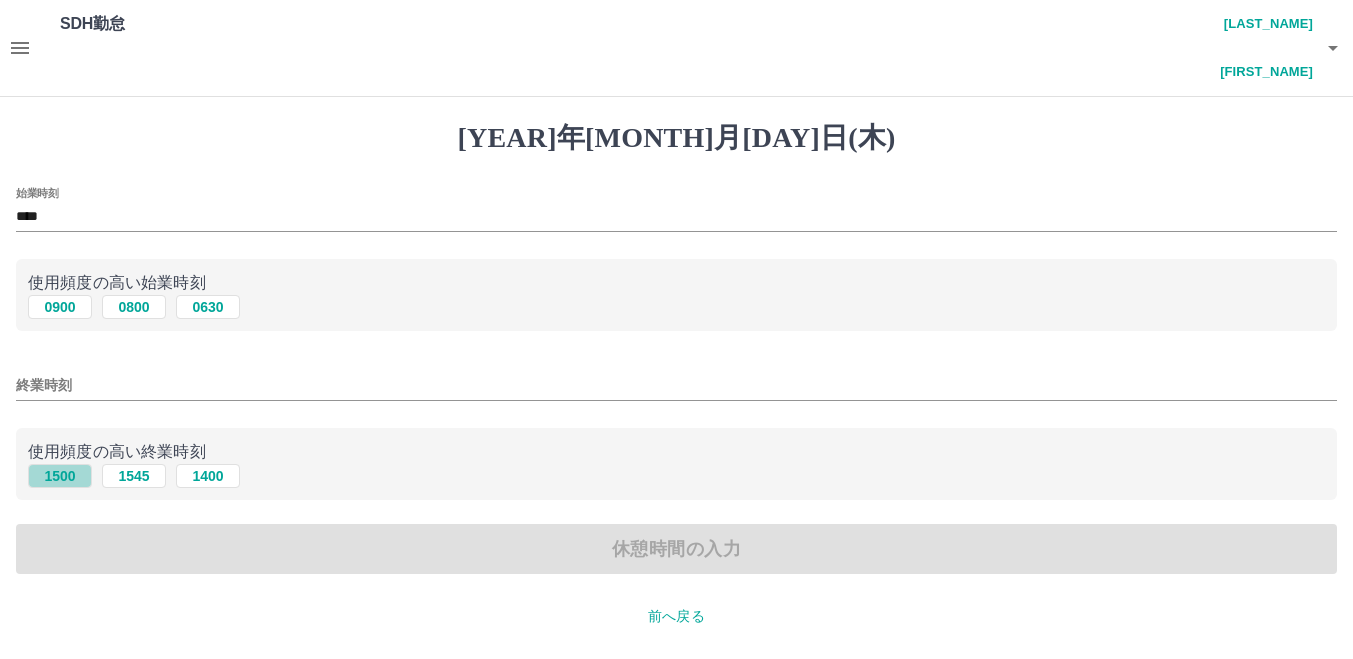 click on "1500" at bounding box center (60, 307) 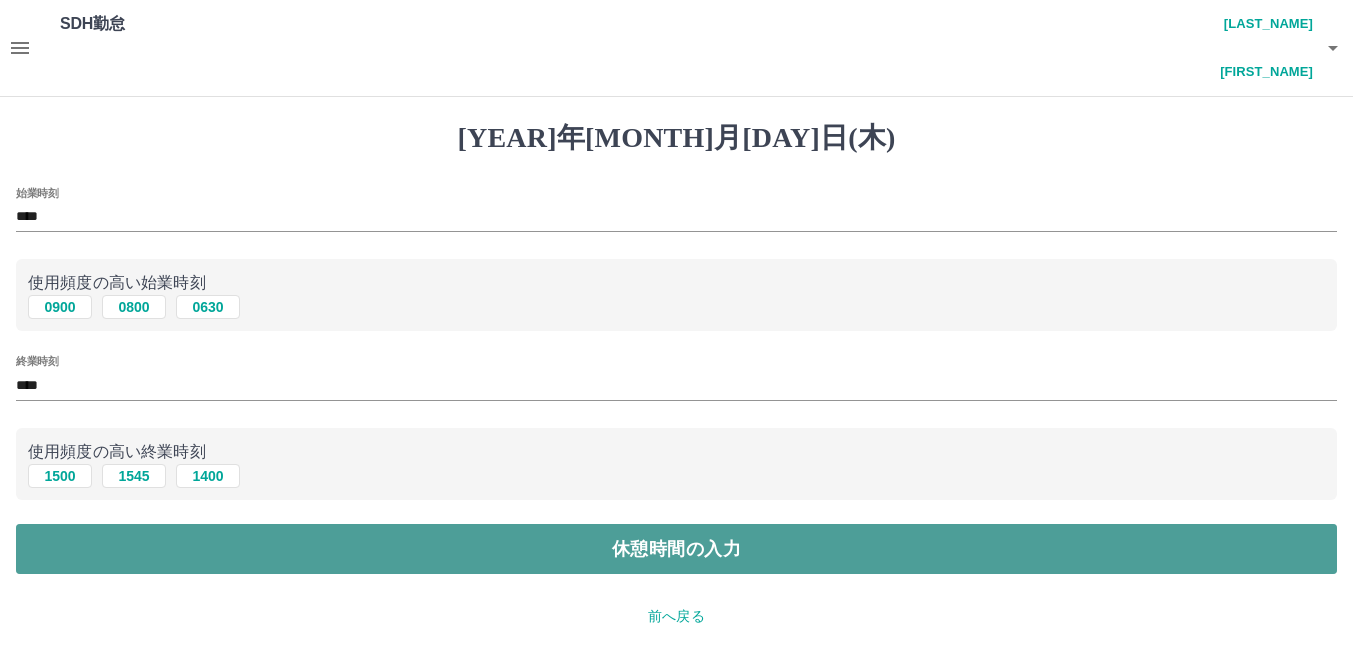 click on "休憩時間の入力" at bounding box center (676, 549) 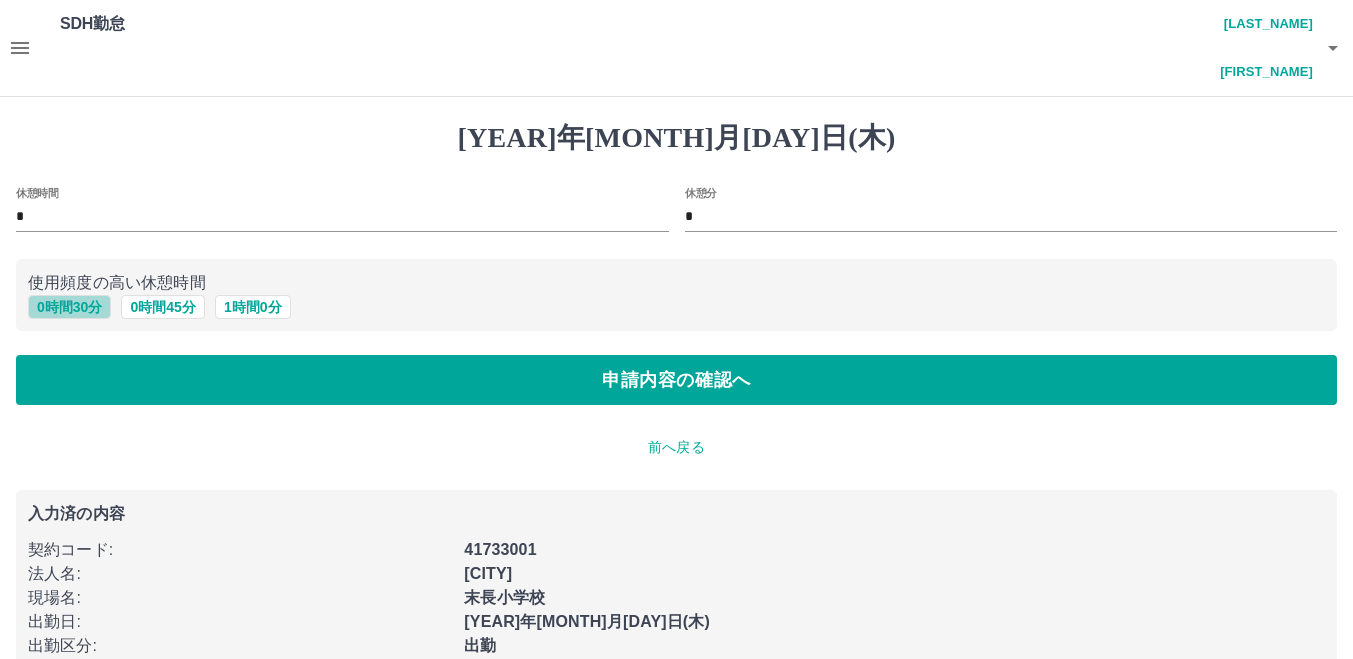 click on "0 時間 30 分" at bounding box center (69, 307) 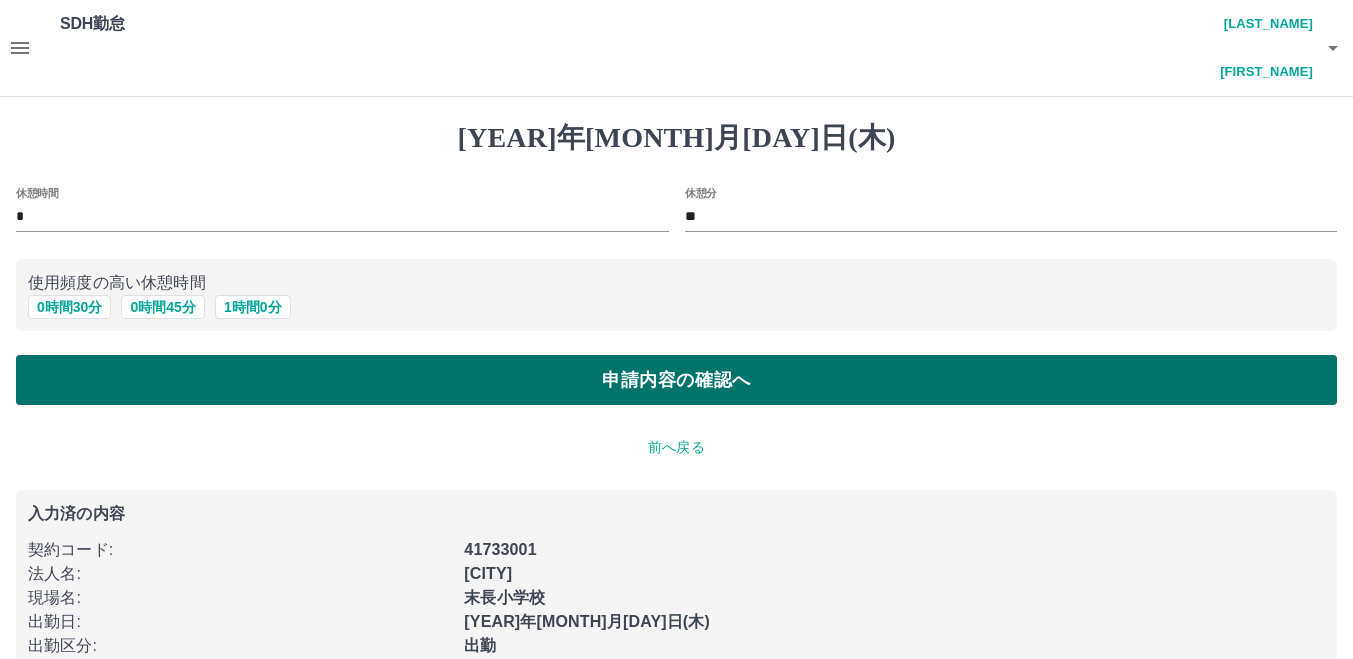 click on "申請内容の確認へ" at bounding box center [676, 380] 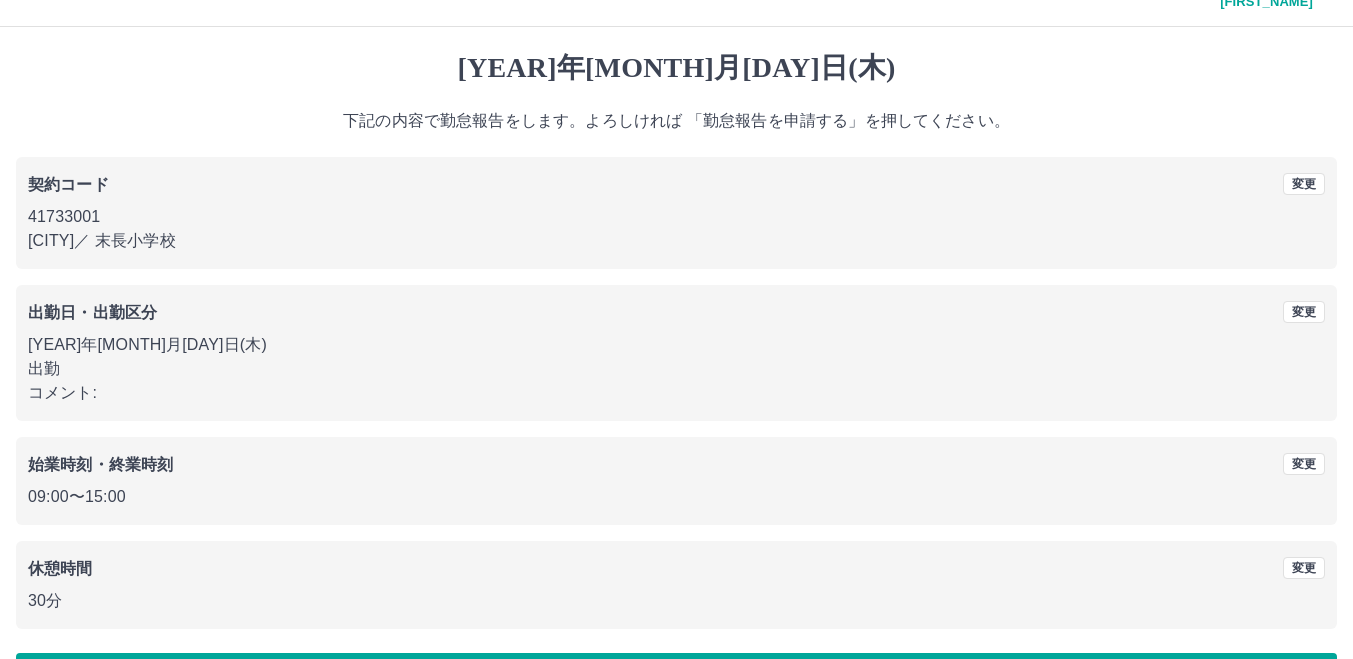 scroll, scrollTop: 90, scrollLeft: 0, axis: vertical 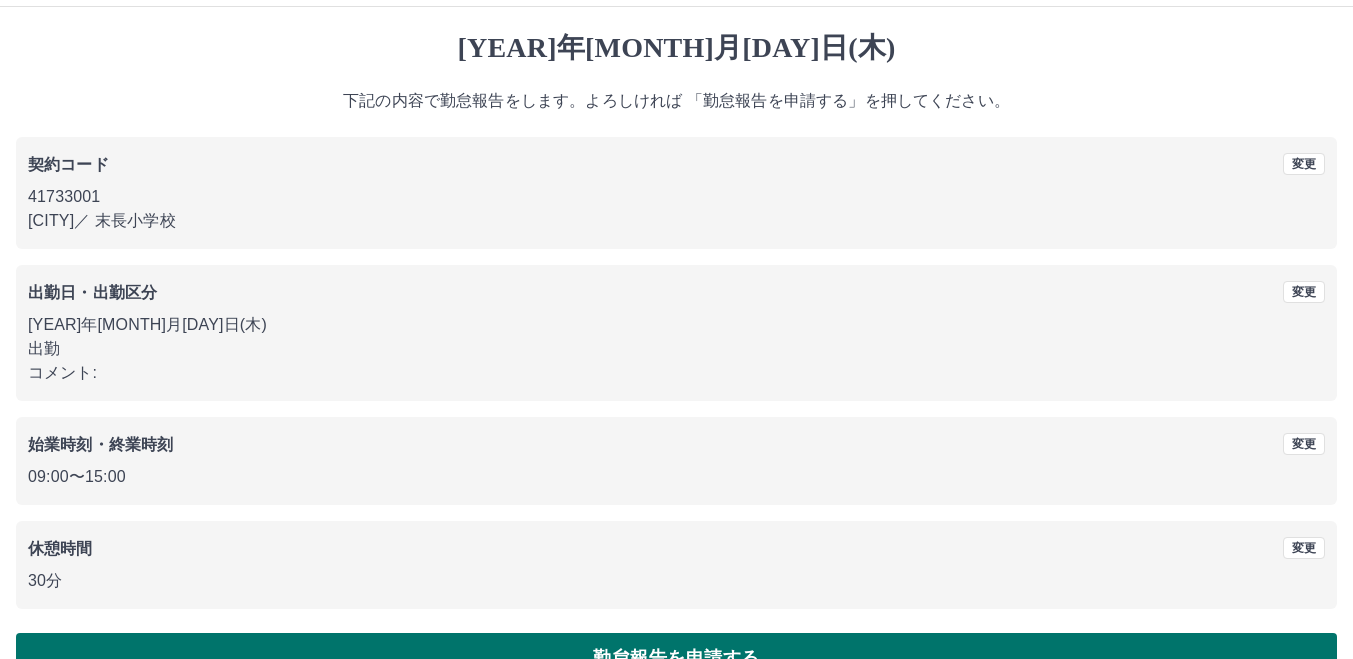 click on "勤怠報告を申請する" at bounding box center [676, 658] 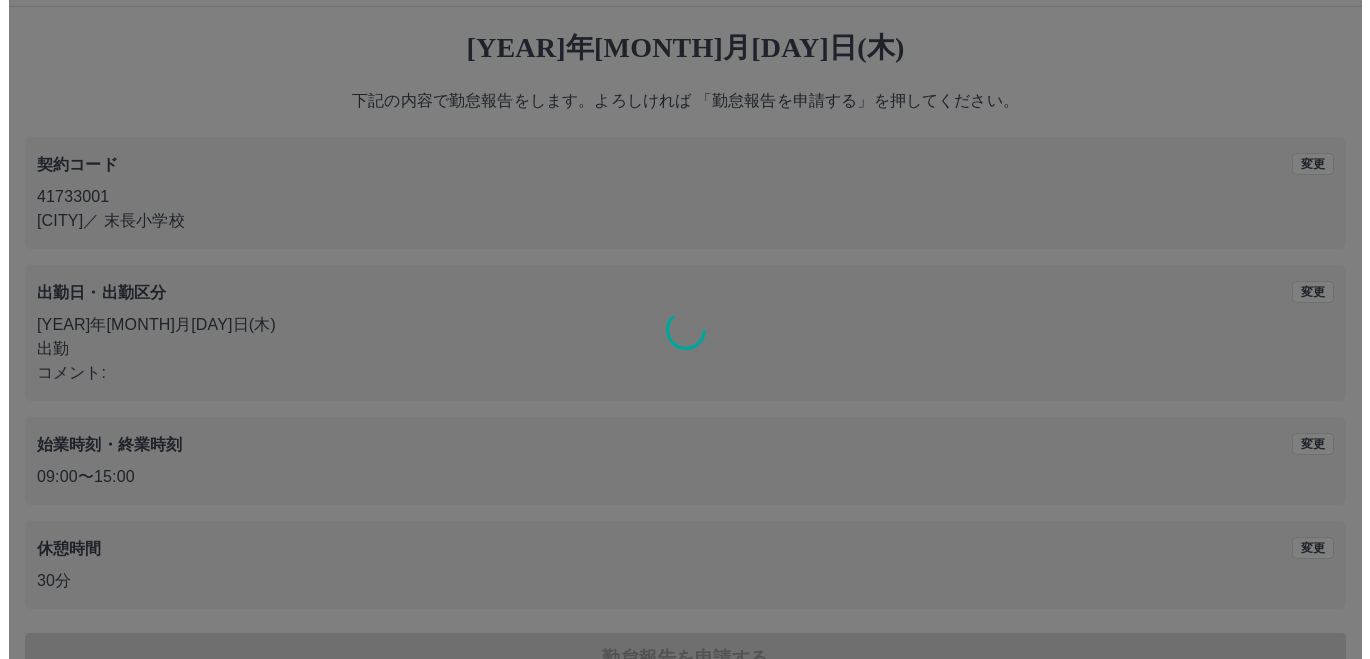 scroll, scrollTop: 0, scrollLeft: 0, axis: both 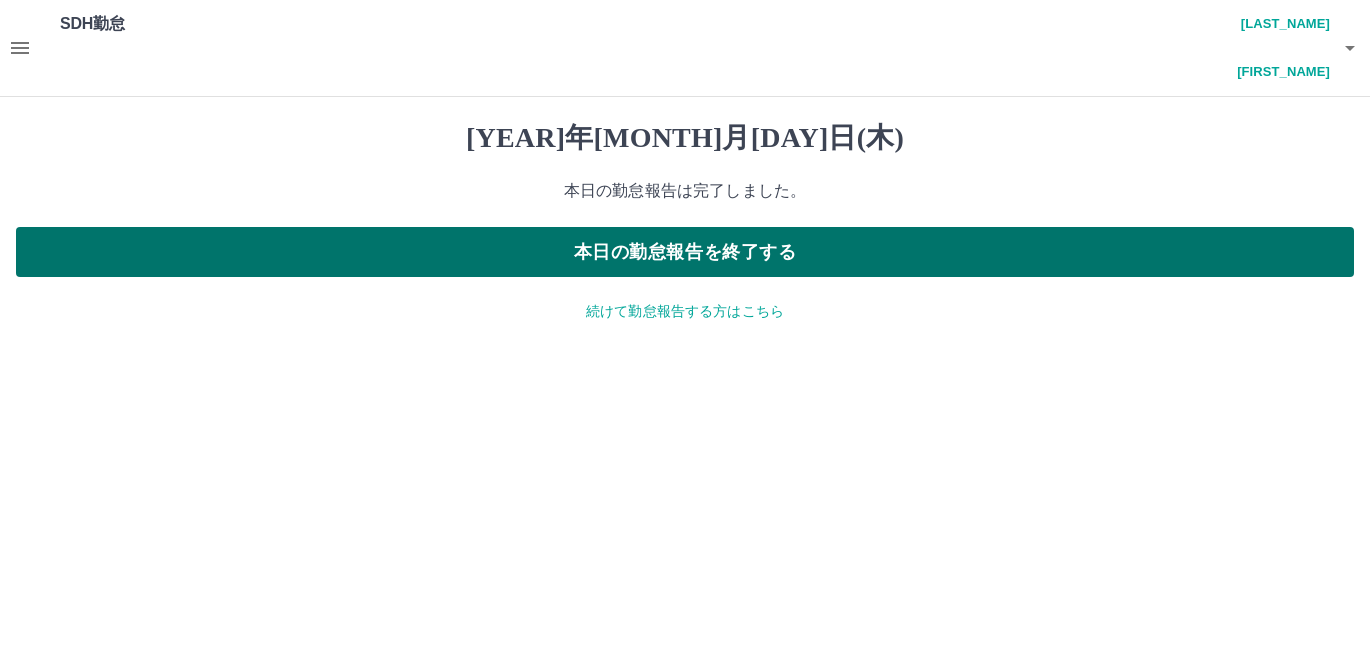 drag, startPoint x: 560, startPoint y: 218, endPoint x: 488, endPoint y: 218, distance: 72 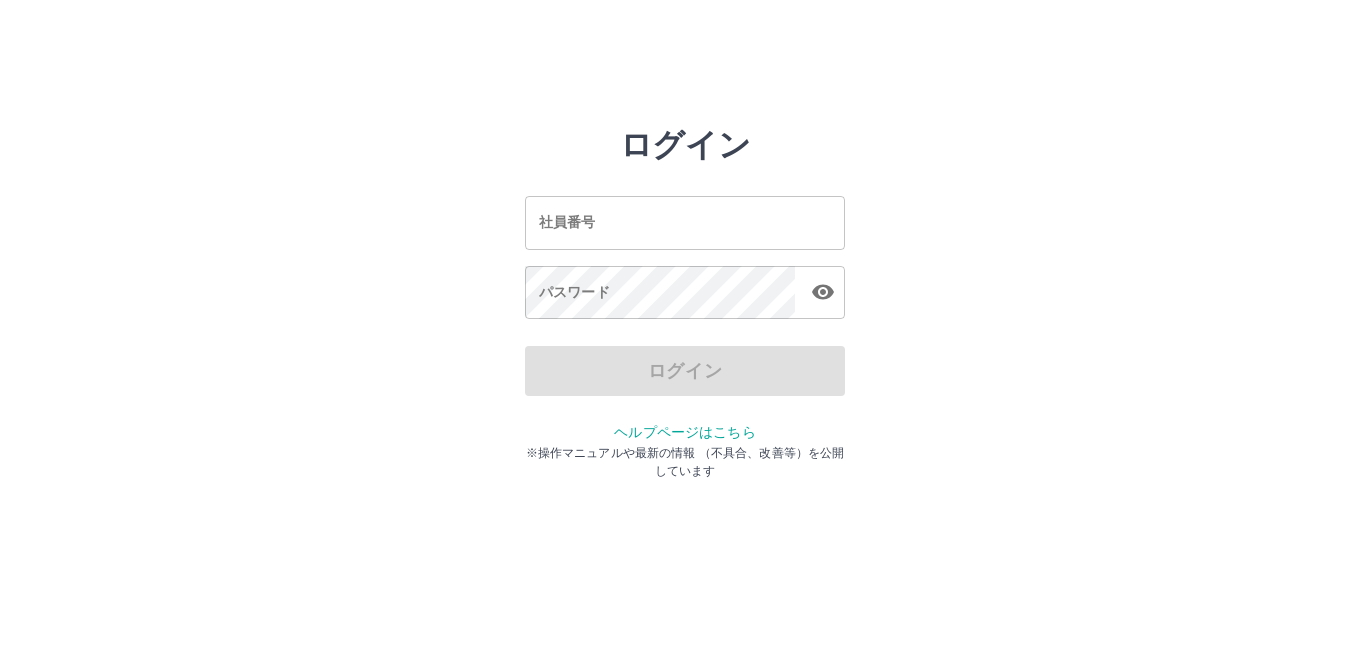 scroll, scrollTop: 0, scrollLeft: 0, axis: both 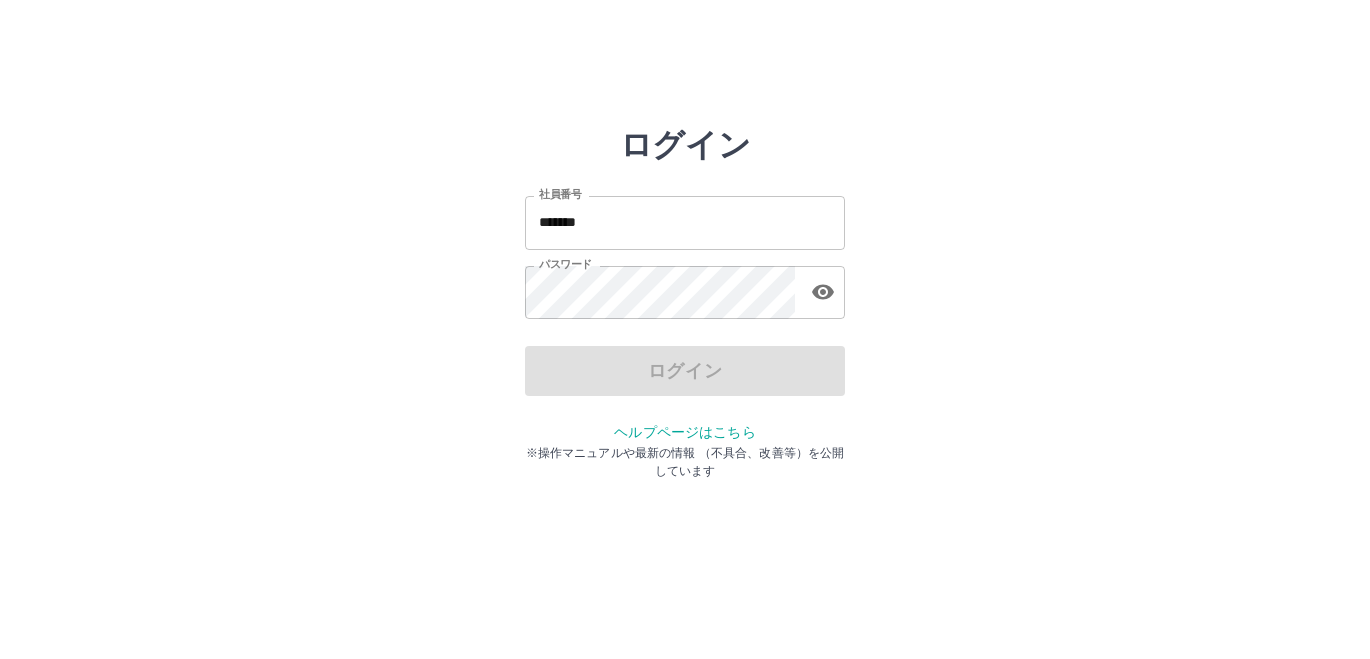 click on "*******" at bounding box center [685, 222] 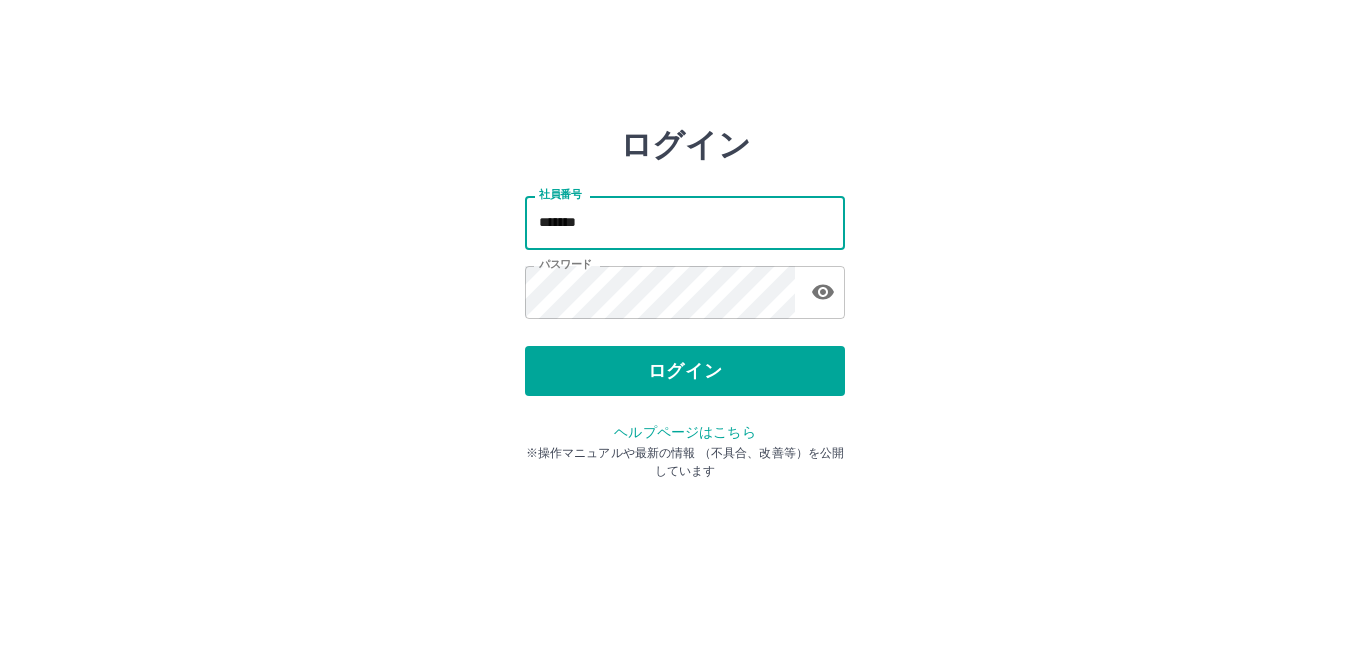 type on "*******" 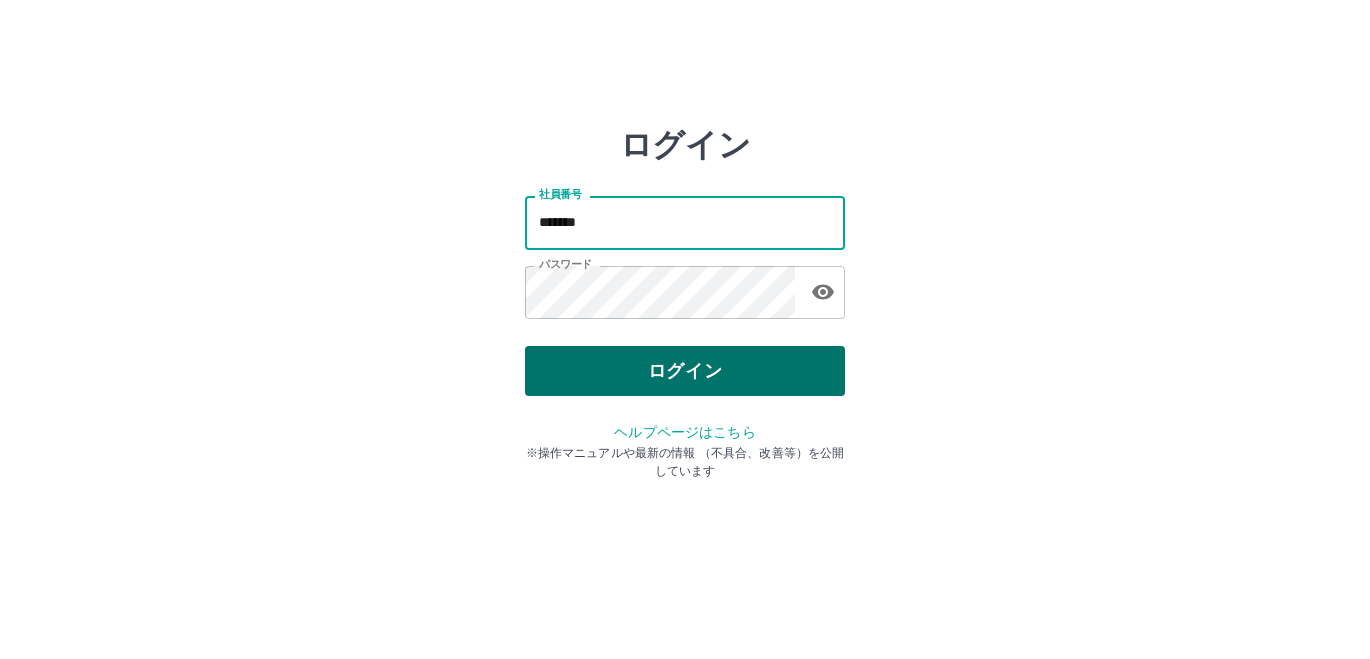 click on "ログイン" at bounding box center [685, 371] 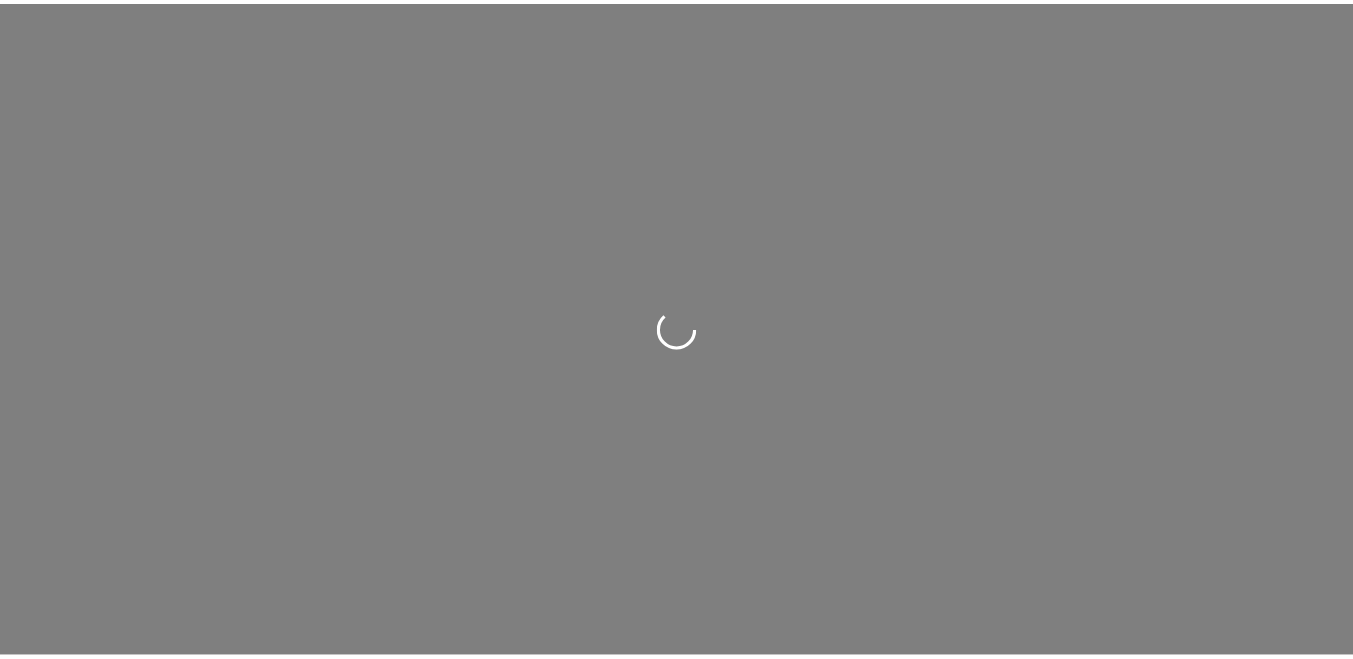 scroll, scrollTop: 0, scrollLeft: 0, axis: both 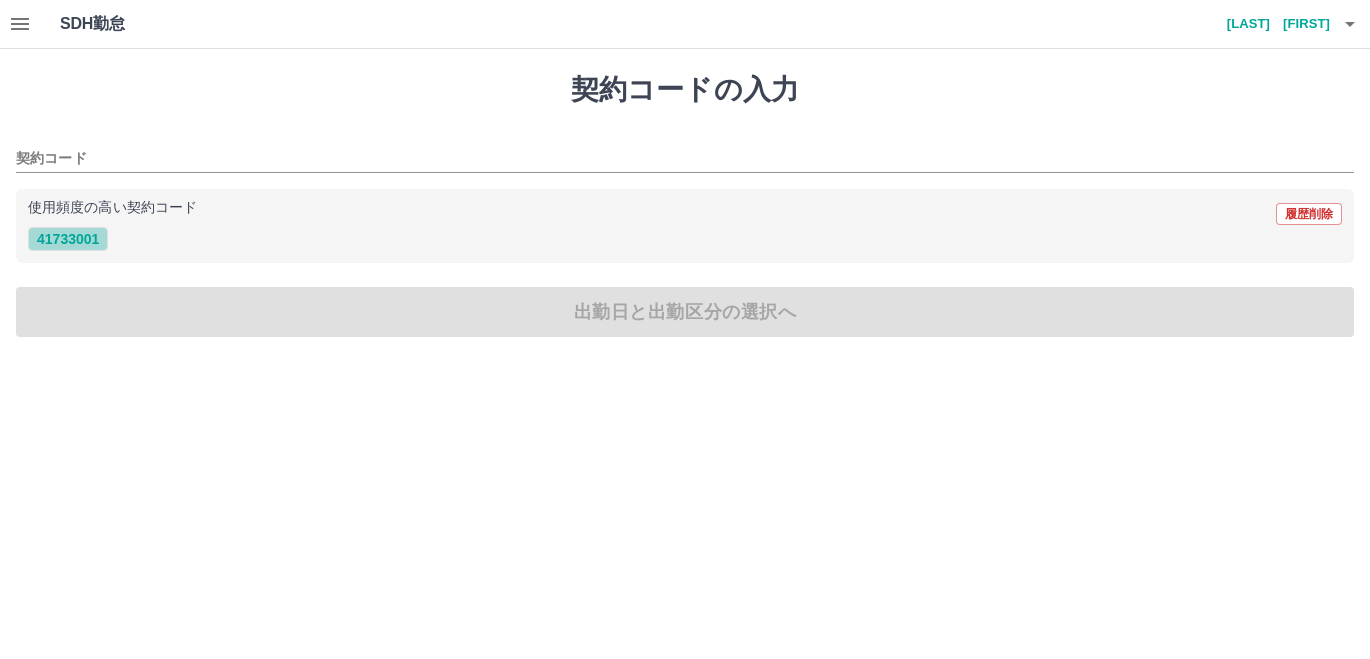 click on "41733001" at bounding box center (68, 239) 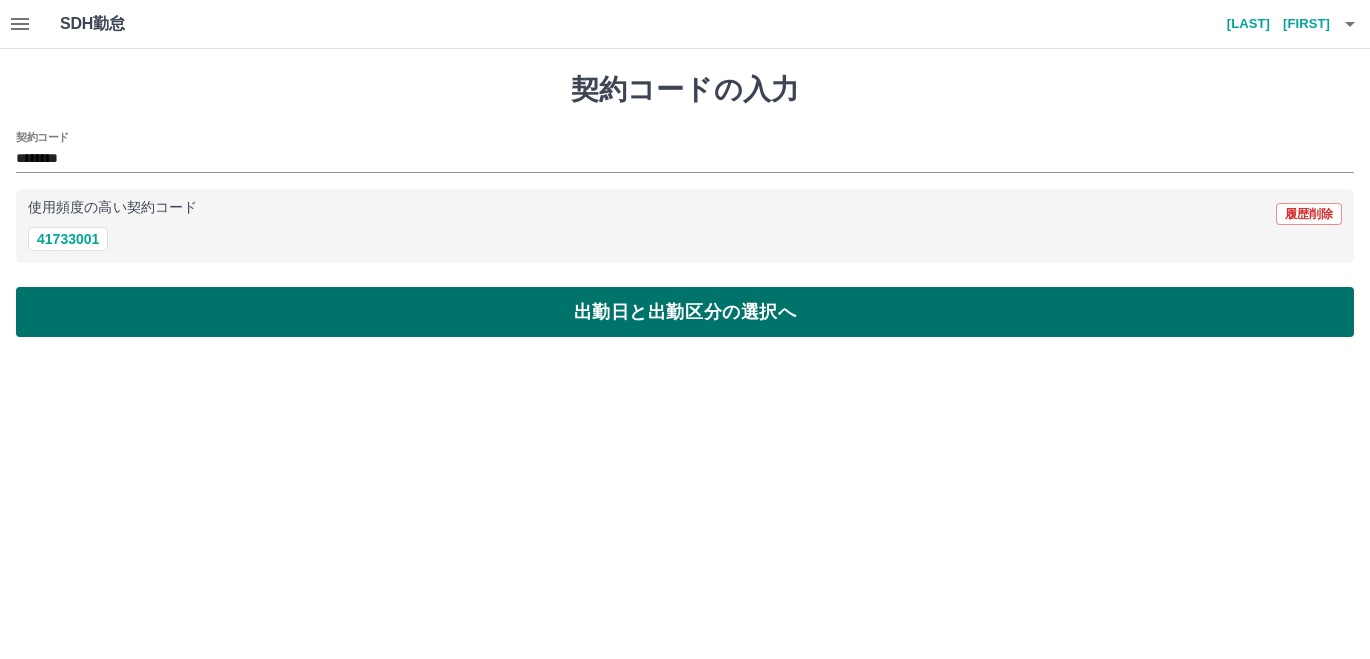 click on "出勤日と出勤区分の選択へ" at bounding box center (685, 312) 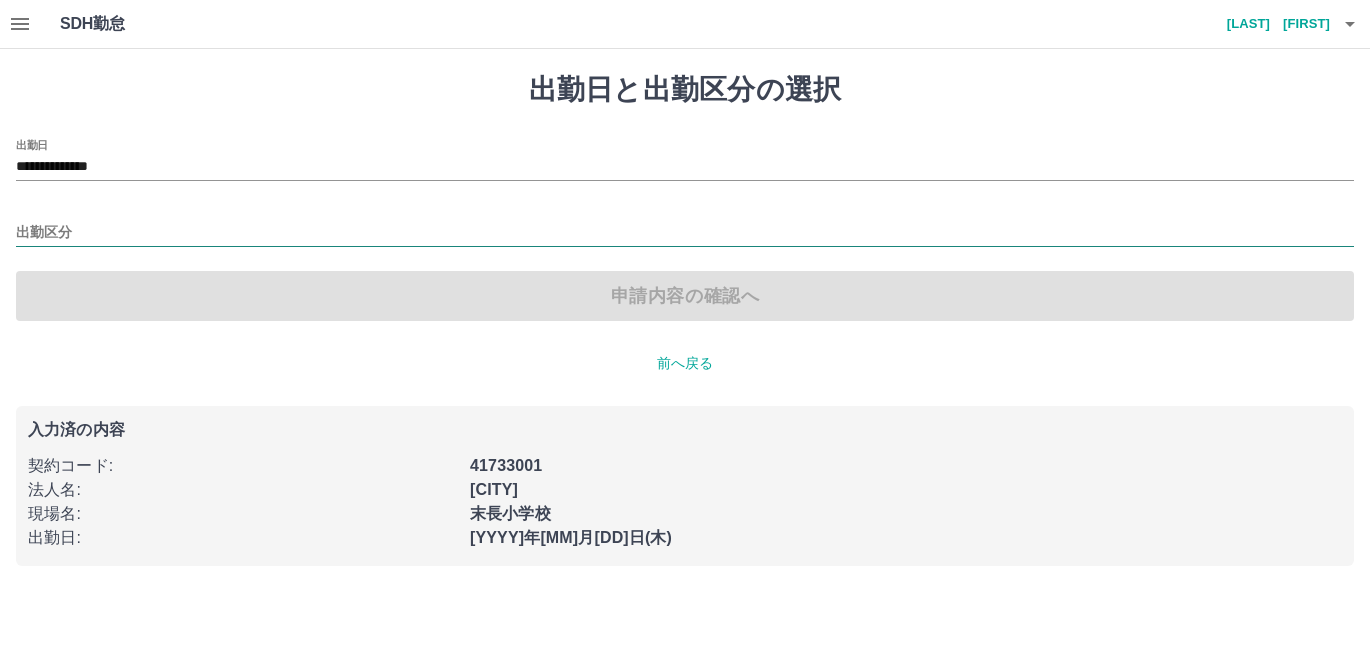 click on "出勤区分" at bounding box center (685, 233) 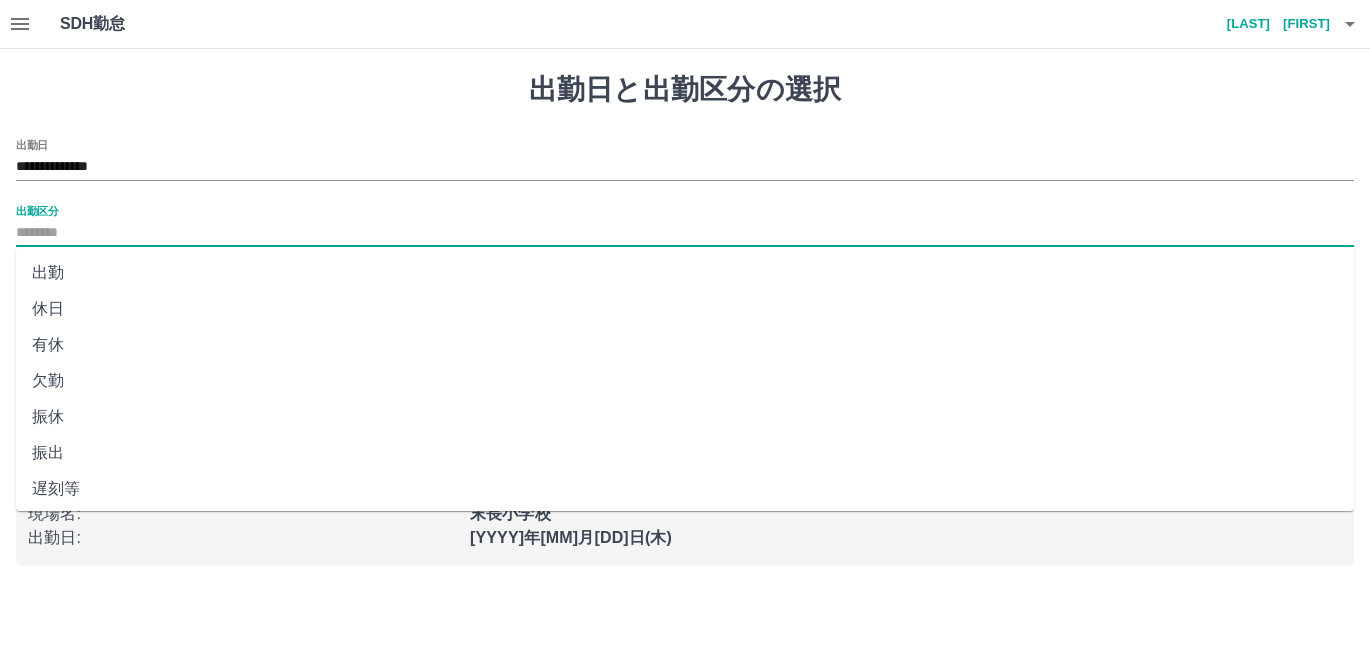 click on "出勤" at bounding box center [685, 273] 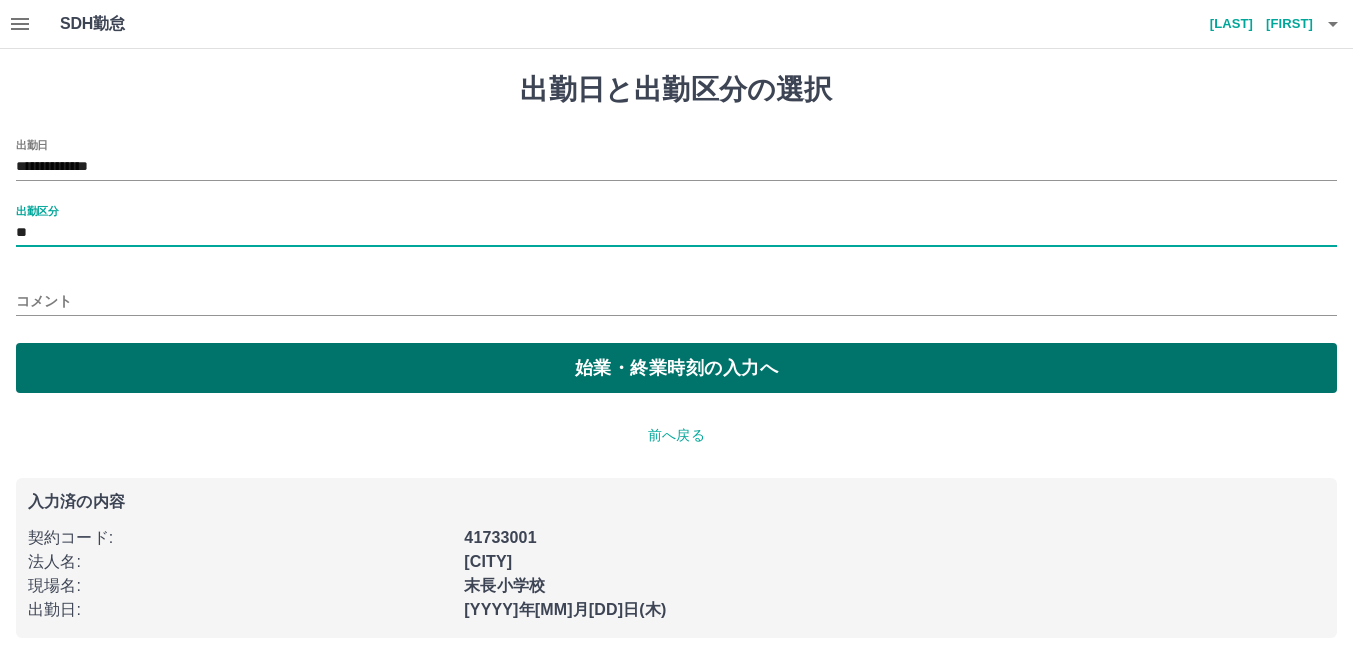 click on "始業・終業時刻の入力へ" at bounding box center (676, 368) 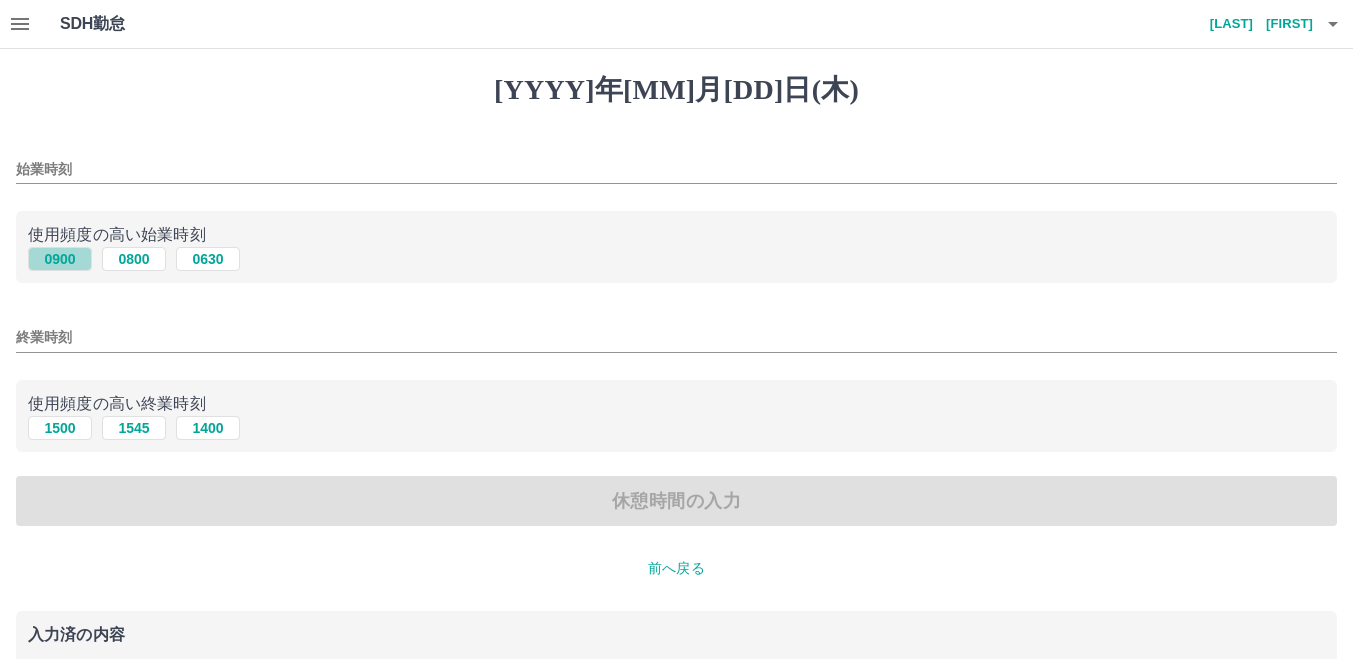 click on "0900" at bounding box center (60, 259) 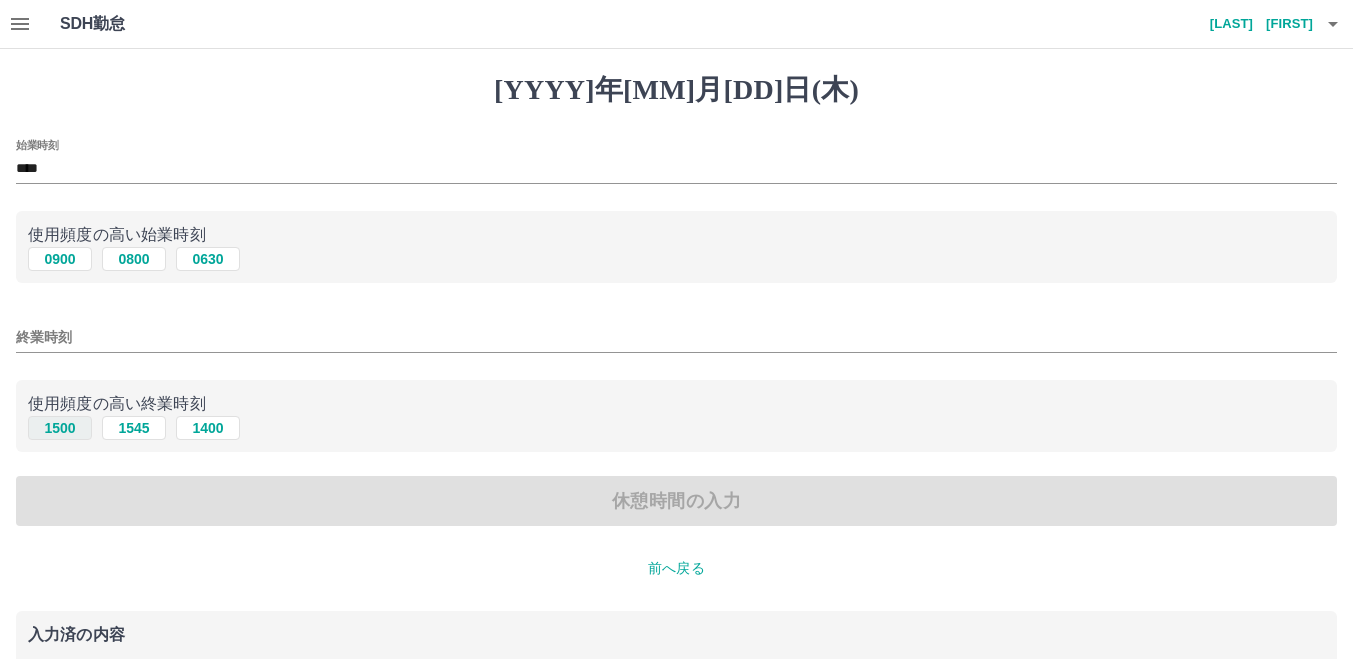 click on "1500" at bounding box center [60, 259] 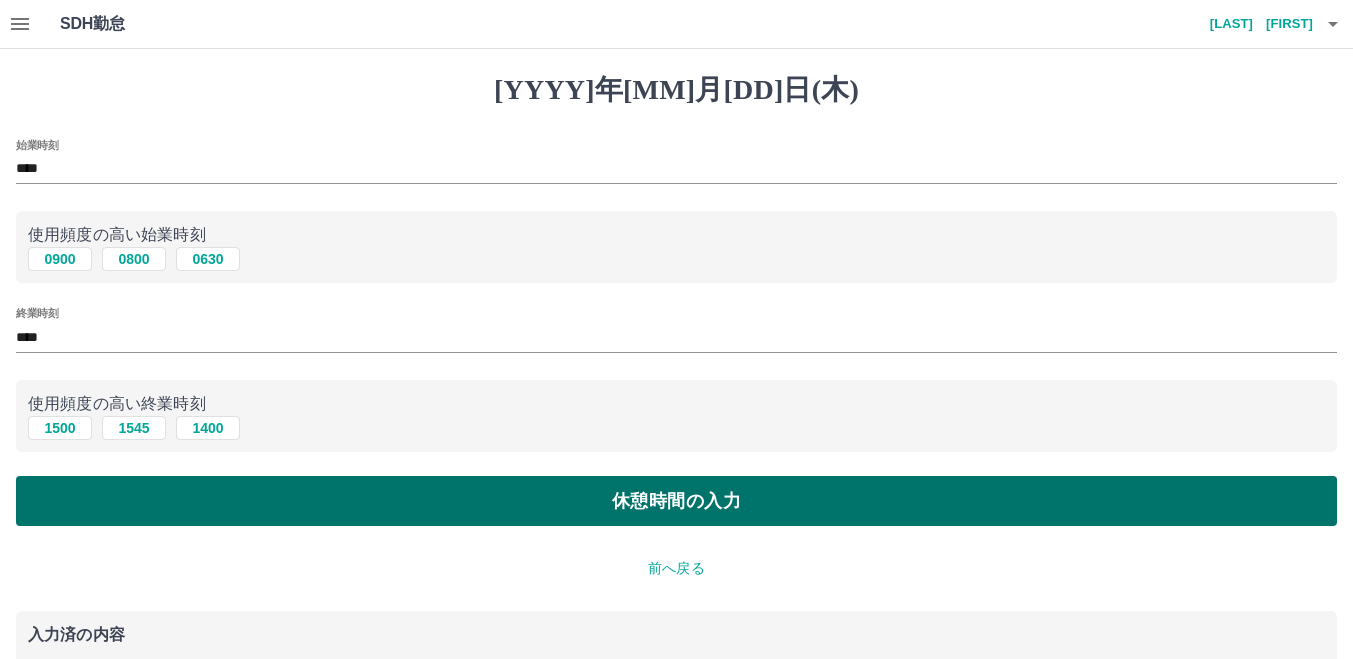 click on "休憩時間の入力" at bounding box center (676, 501) 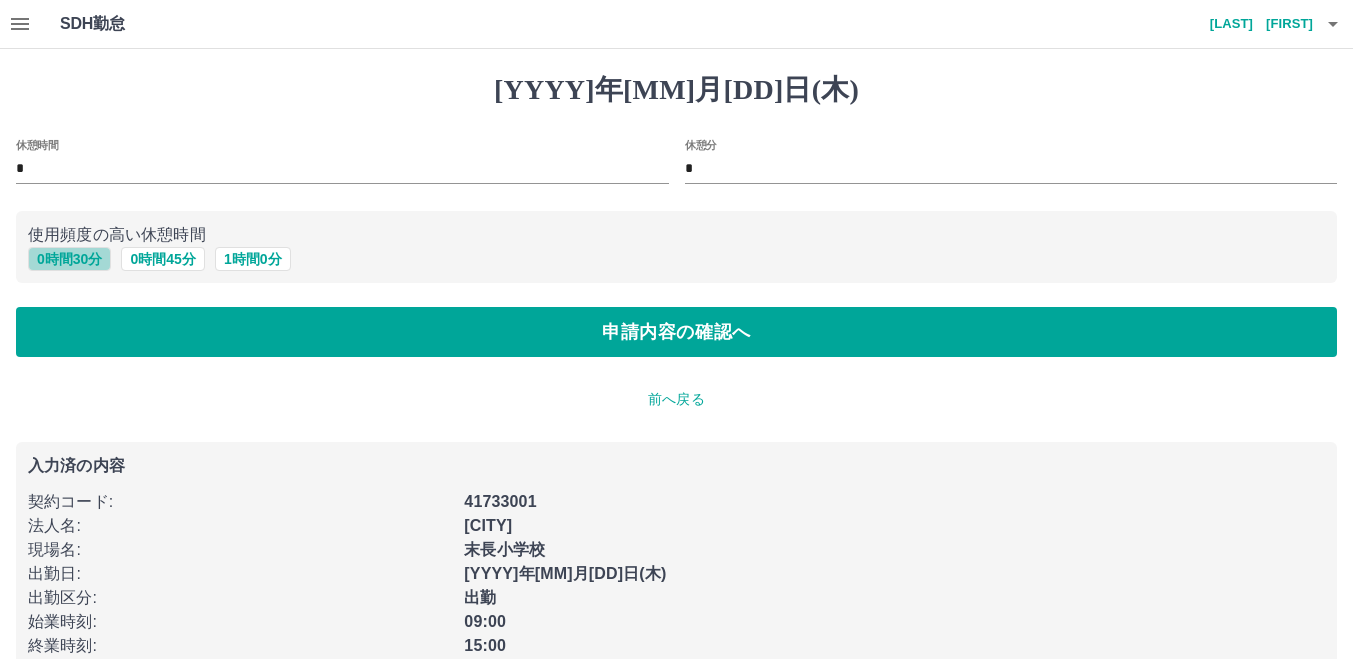 click on "0 時間 30 分" at bounding box center [69, 259] 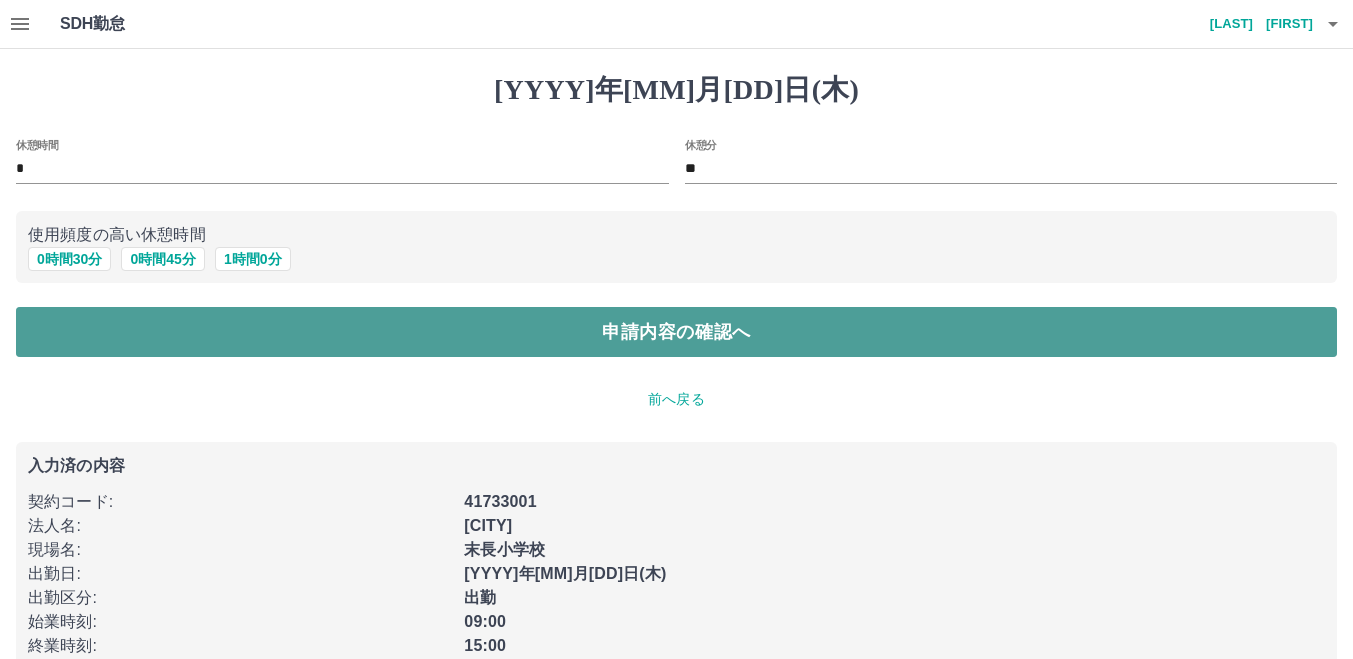 click on "申請内容の確認へ" at bounding box center [676, 332] 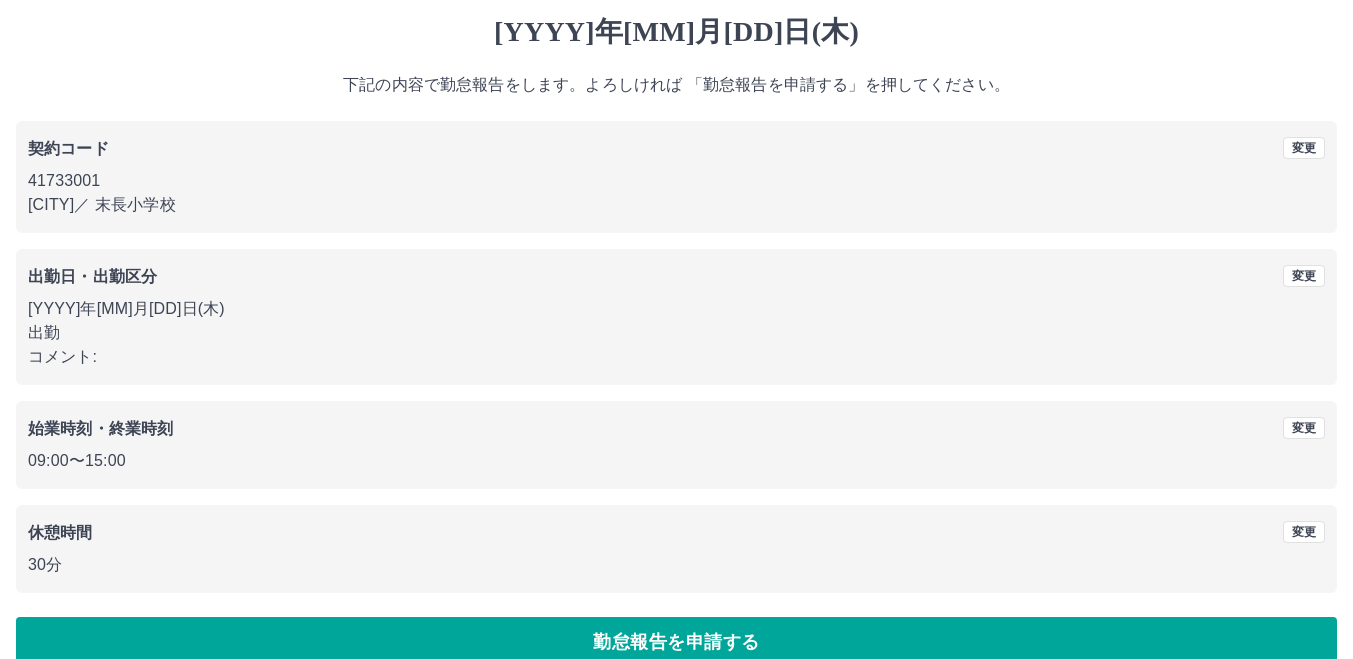 scroll, scrollTop: 90, scrollLeft: 0, axis: vertical 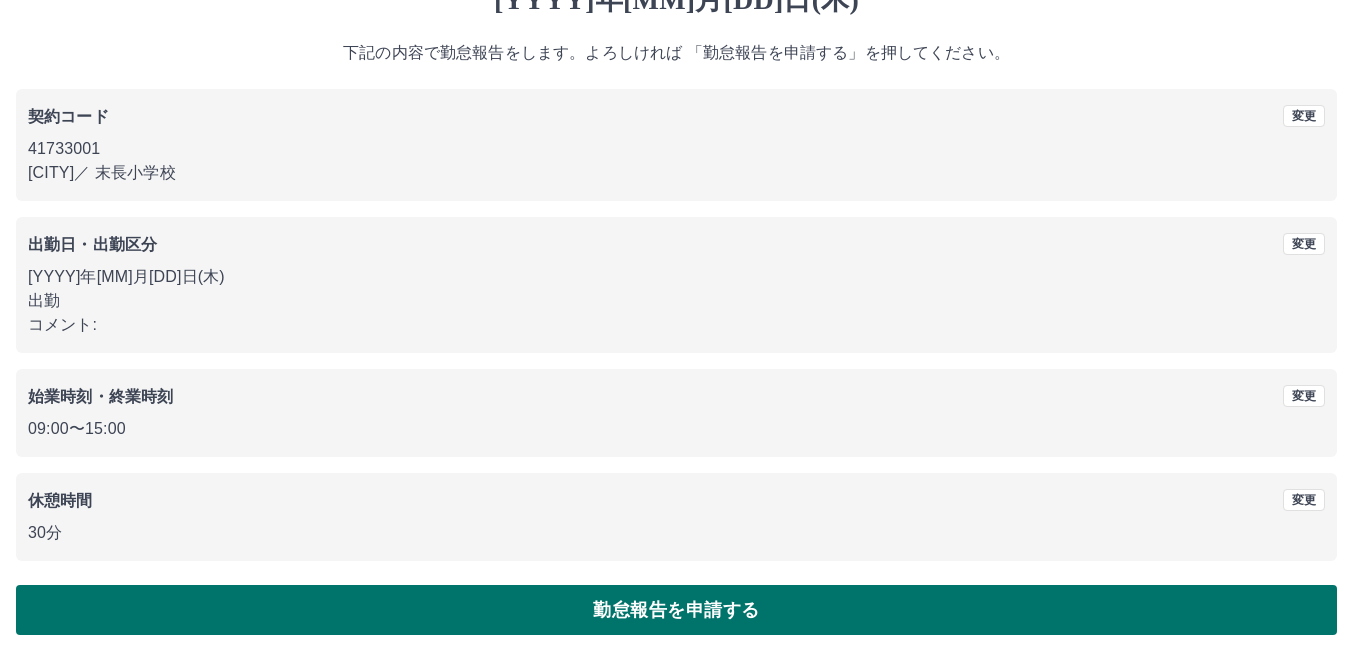 click on "勤怠報告を申請する" at bounding box center (676, 610) 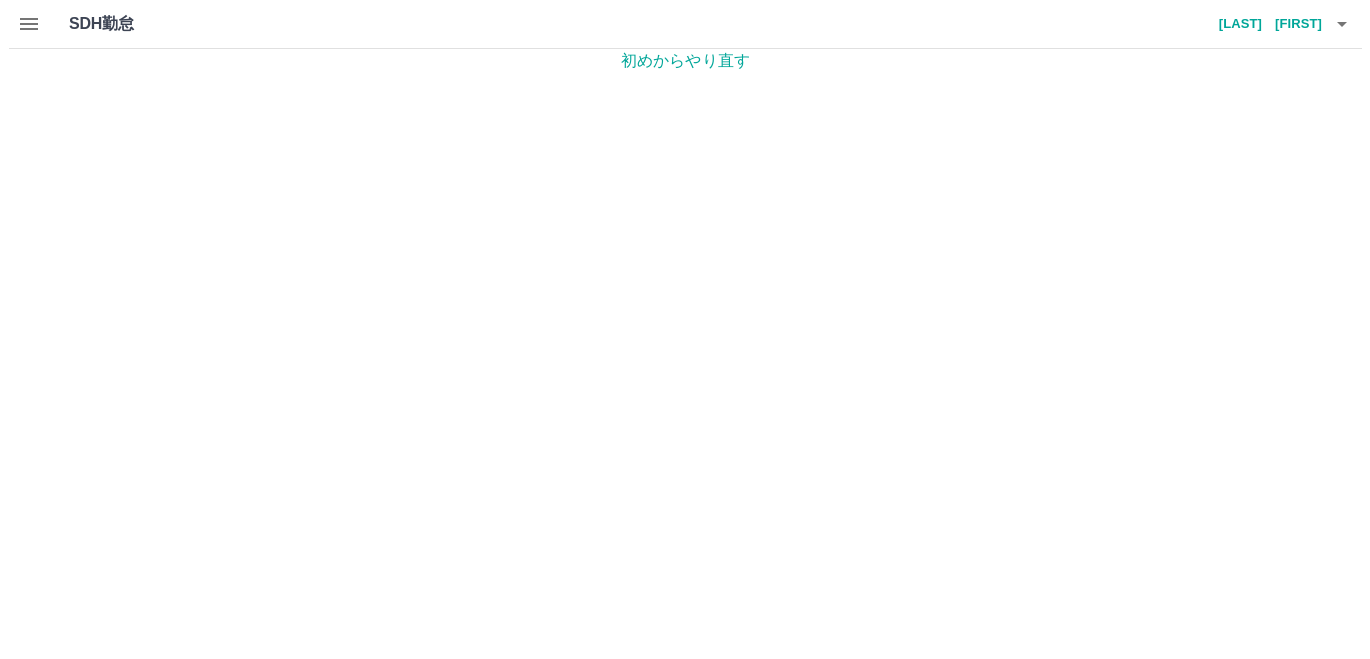 scroll, scrollTop: 0, scrollLeft: 0, axis: both 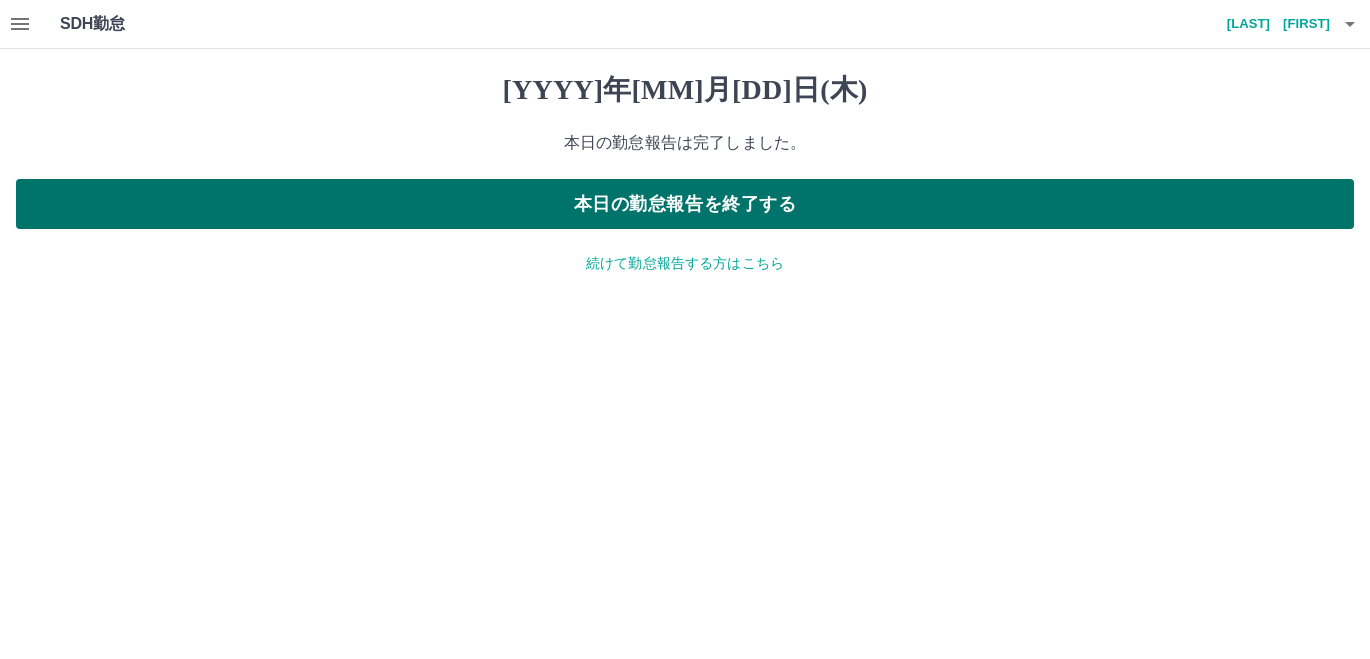 click on "本日の勤怠報告を終了する" at bounding box center [685, 204] 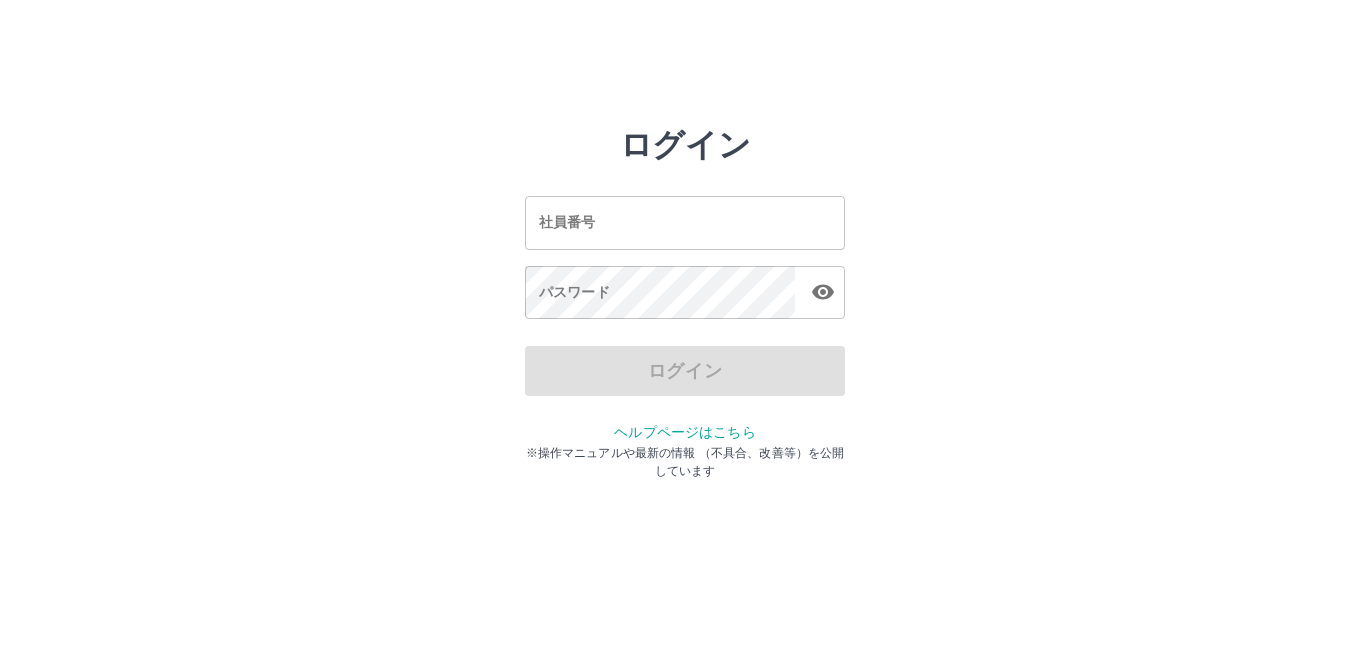 scroll, scrollTop: 0, scrollLeft: 0, axis: both 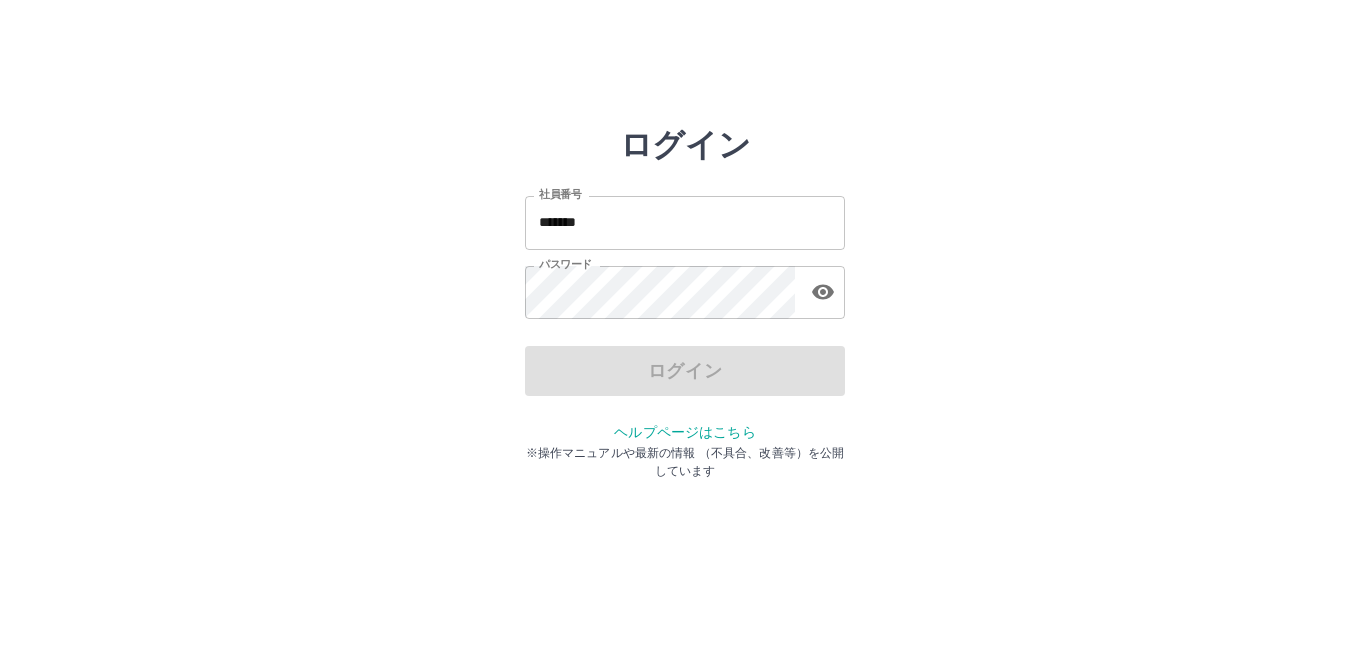 click on "*******" at bounding box center (685, 222) 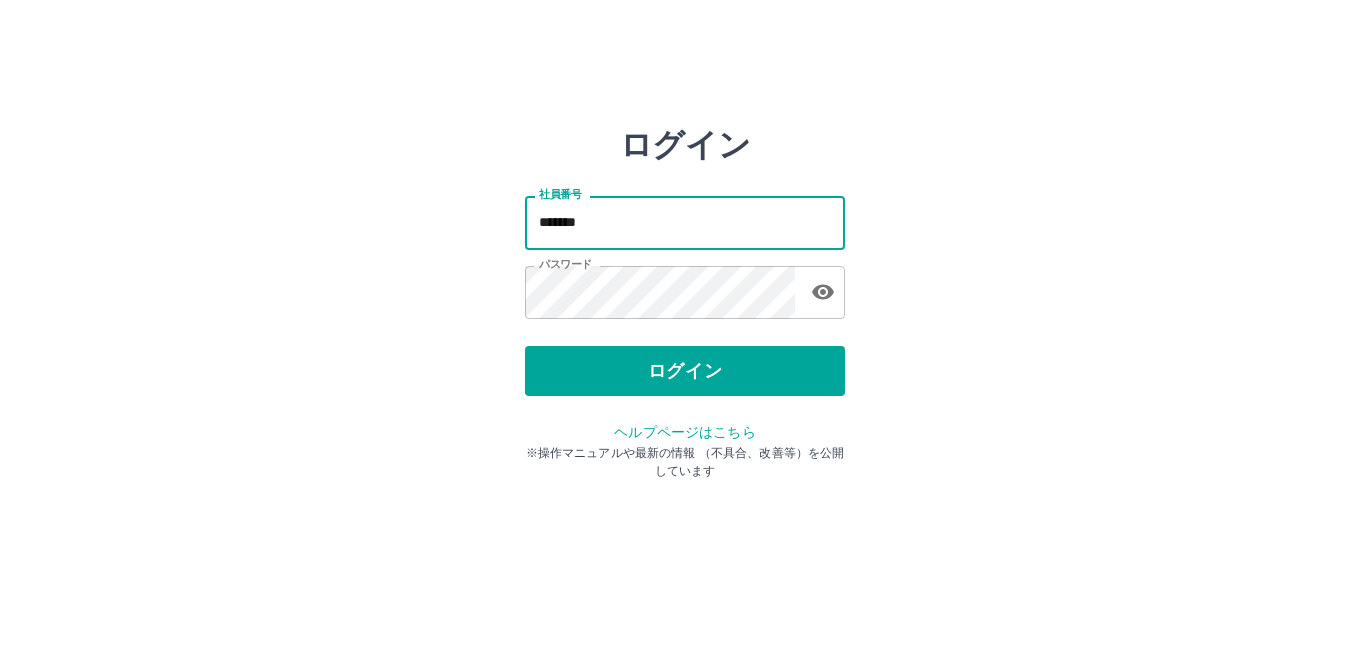 type on "*******" 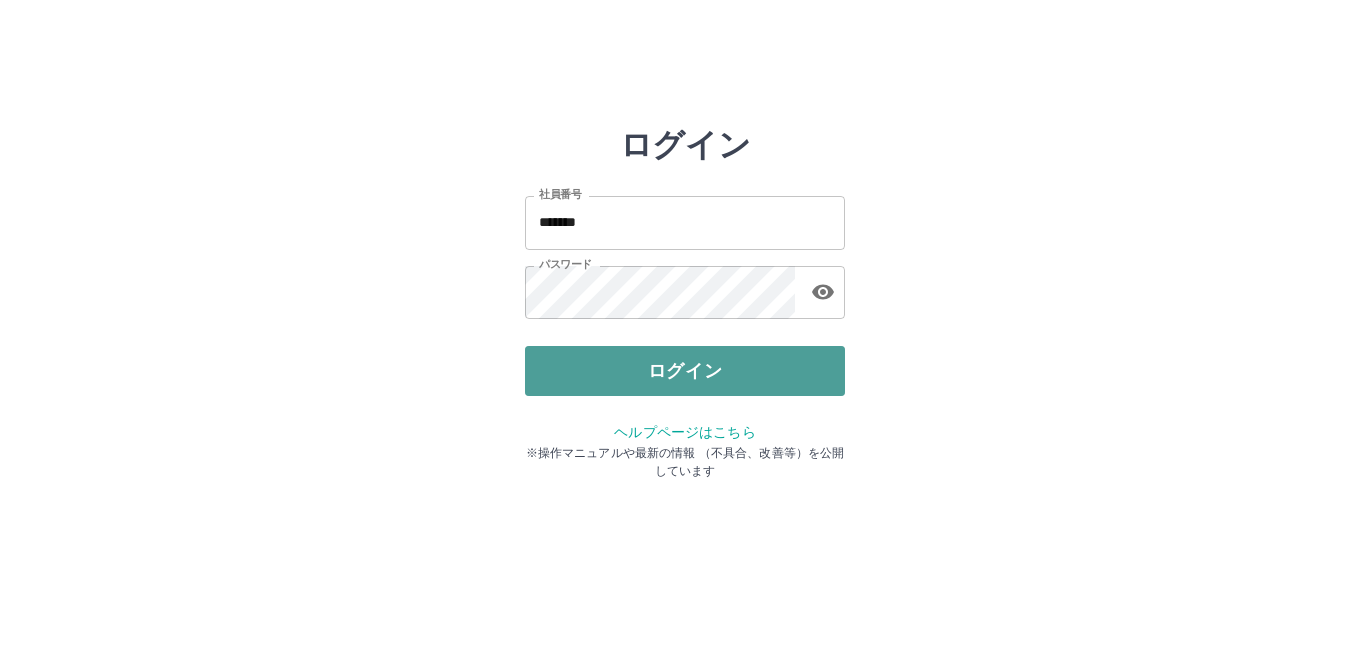 click on "ログイン" at bounding box center (685, 371) 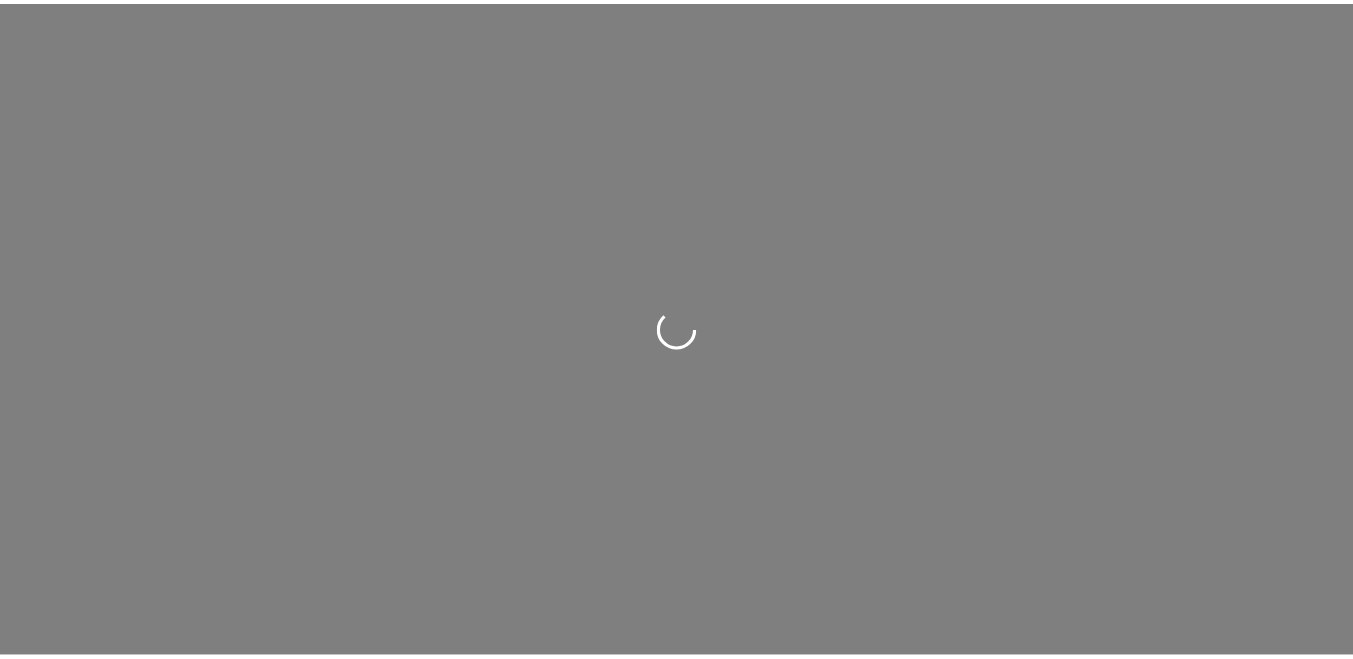 scroll, scrollTop: 0, scrollLeft: 0, axis: both 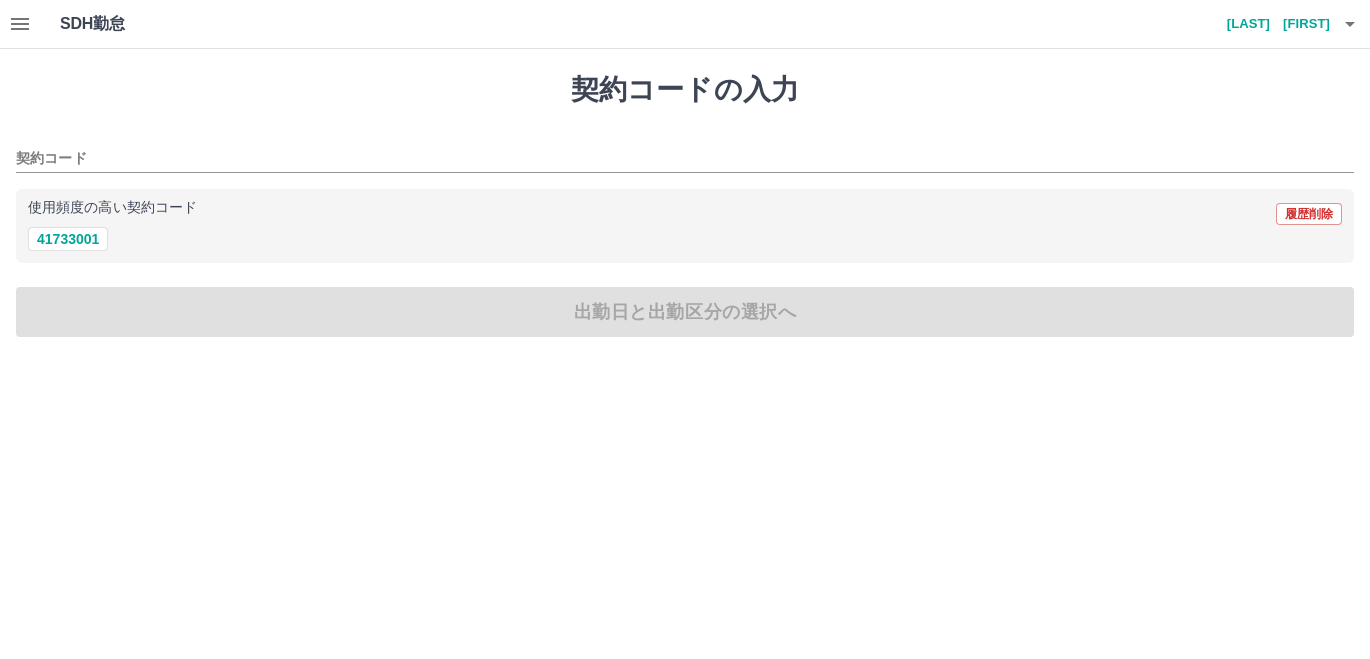 click on "41733001" at bounding box center (685, 239) 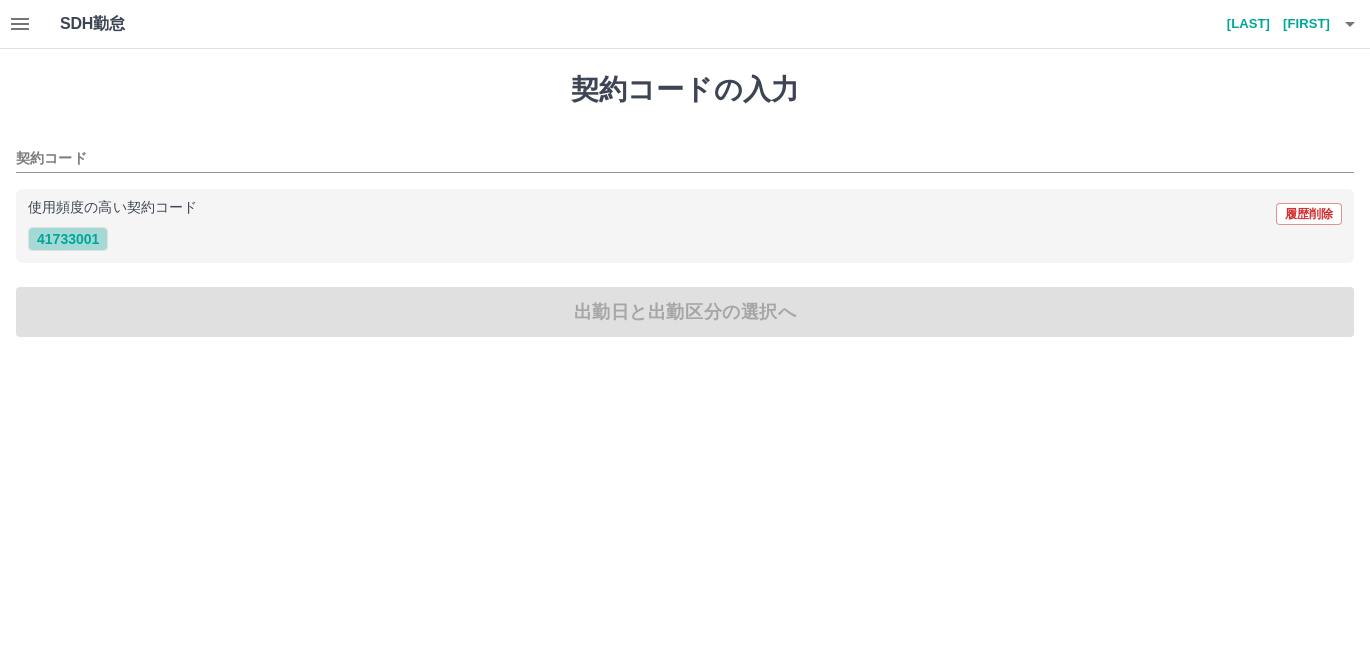 click on "41733001" at bounding box center [68, 239] 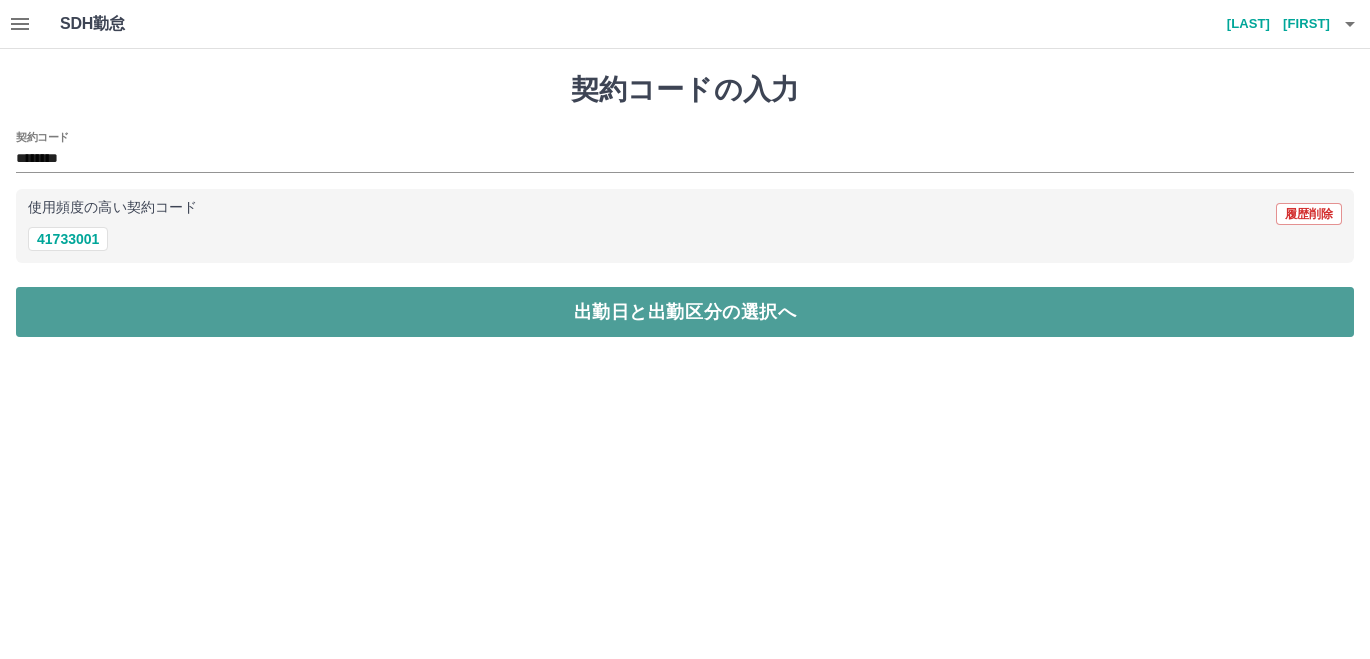 click on "出勤日と出勤区分の選択へ" at bounding box center (685, 312) 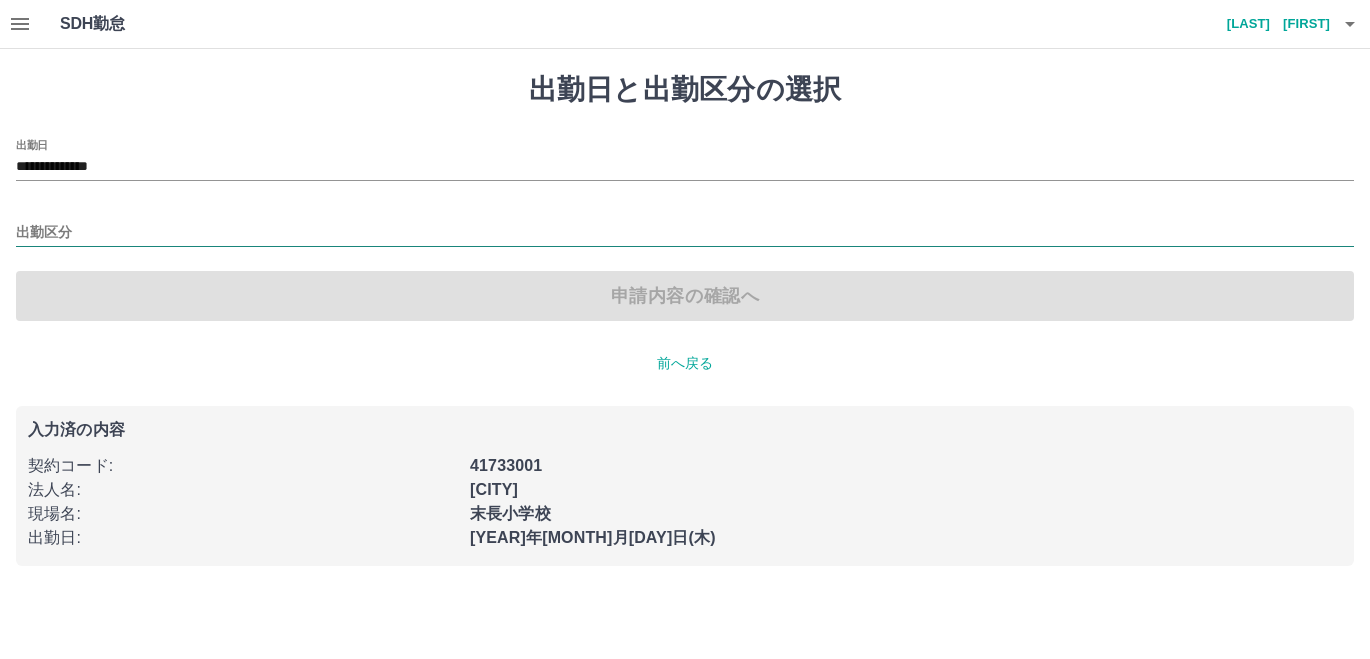 click on "出勤区分" at bounding box center (685, 233) 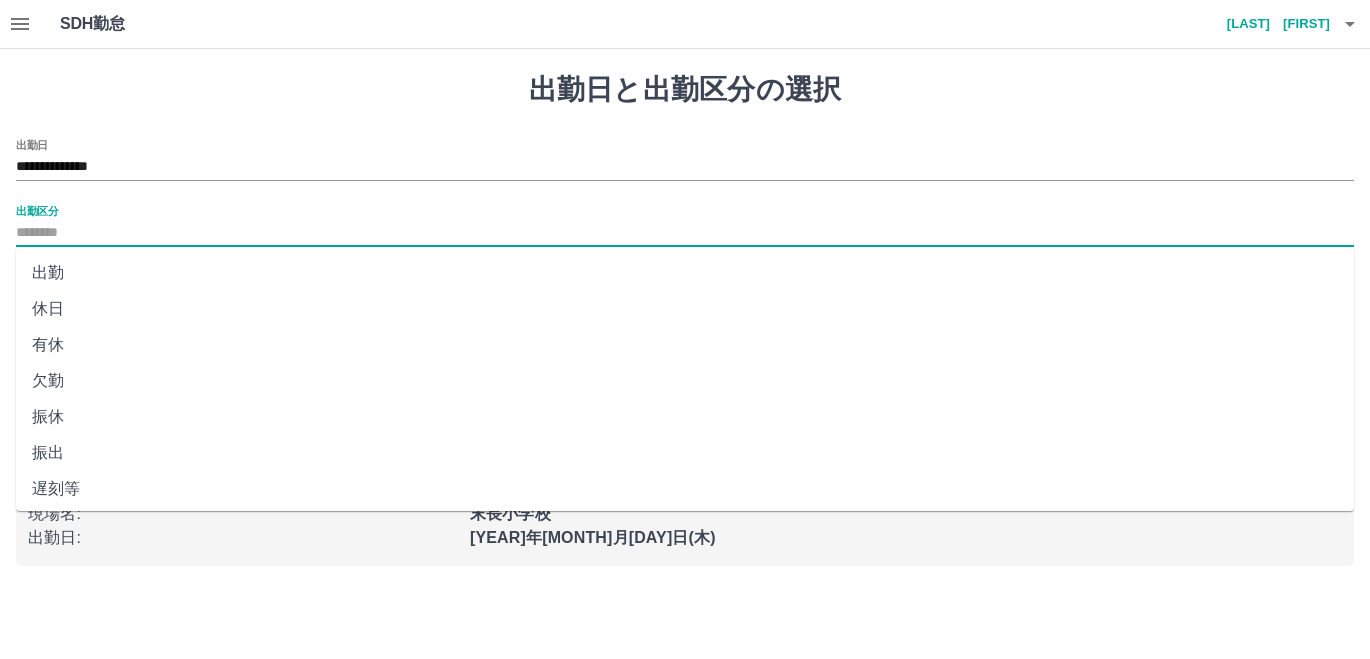 click on "出勤" at bounding box center [685, 273] 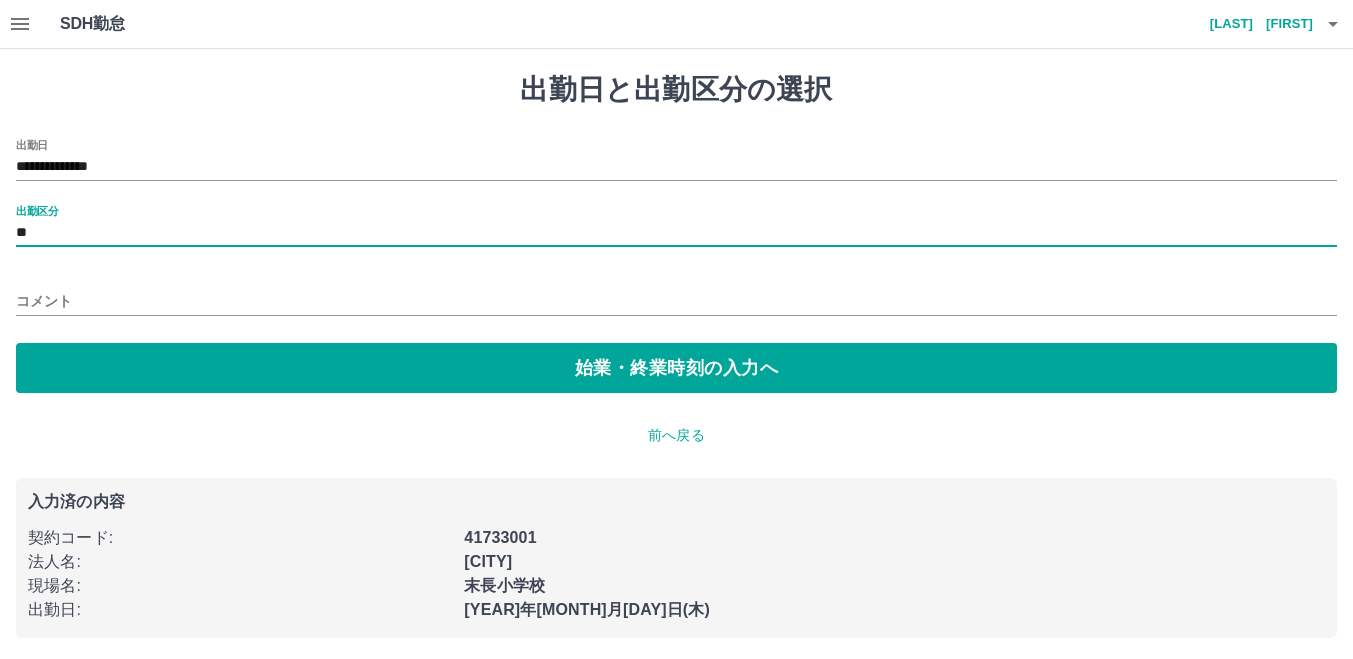 click on "**" at bounding box center (676, 233) 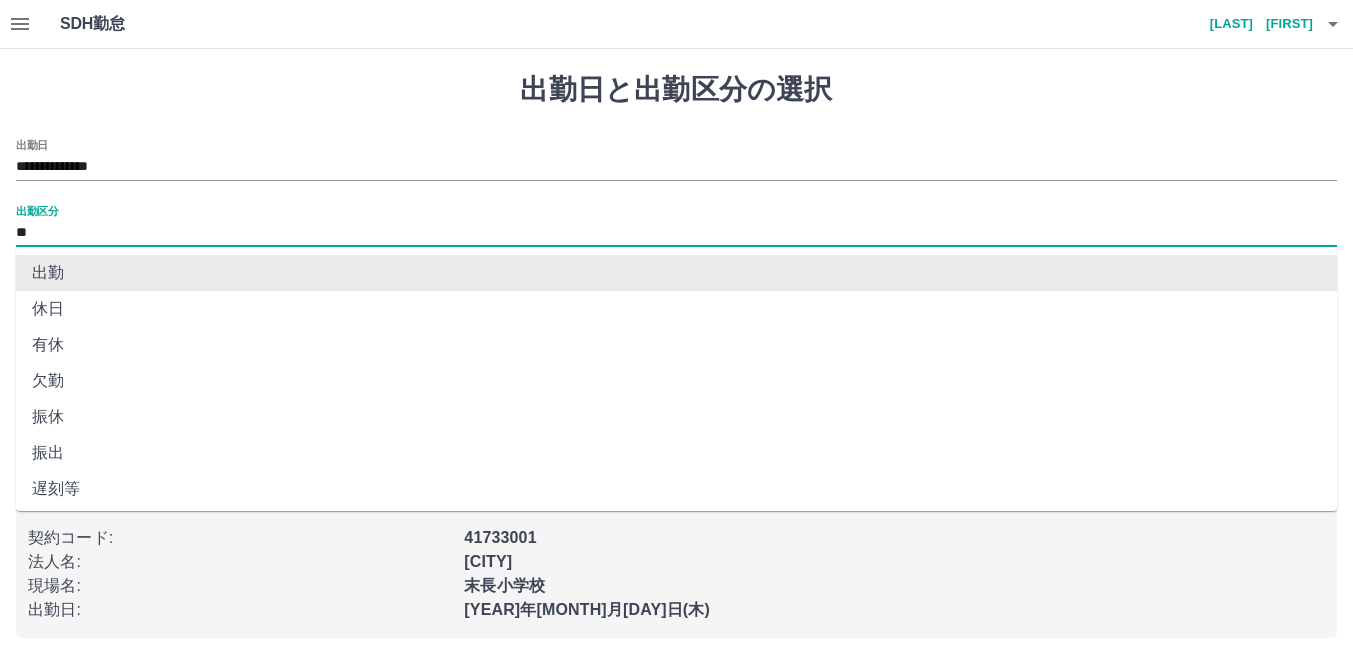 click on "**" at bounding box center (676, 233) 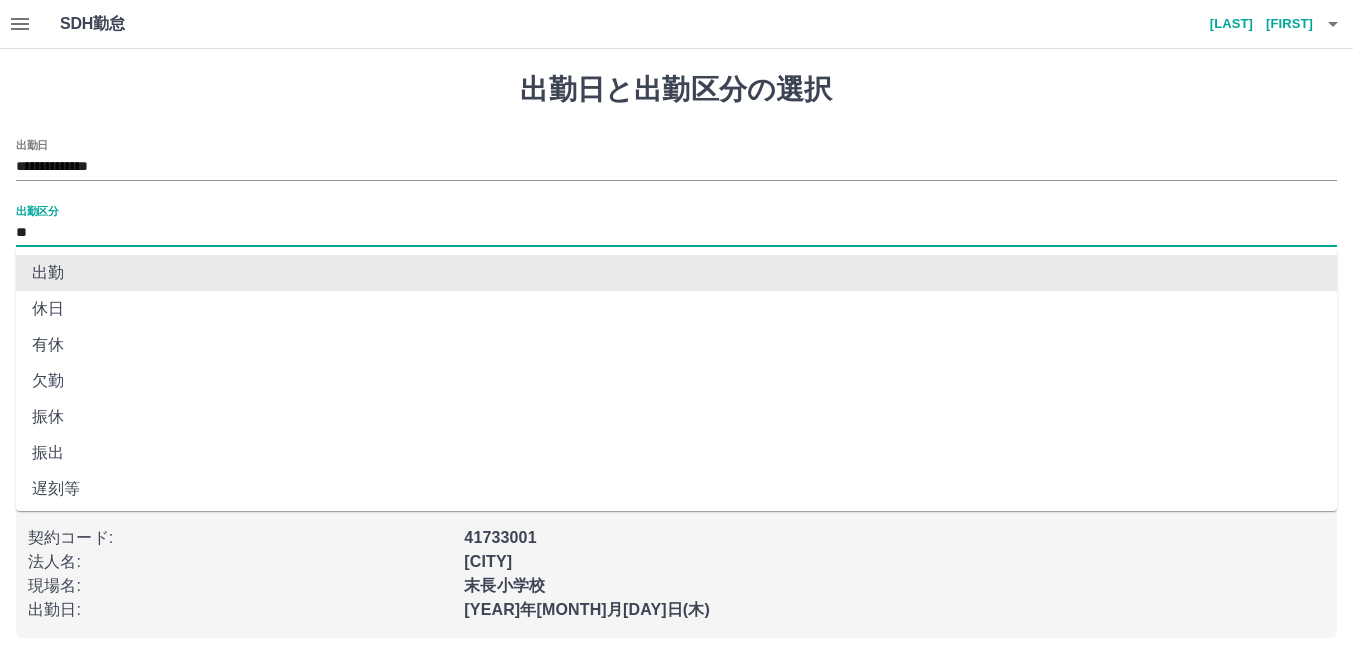 click on "出勤" at bounding box center (676, 273) 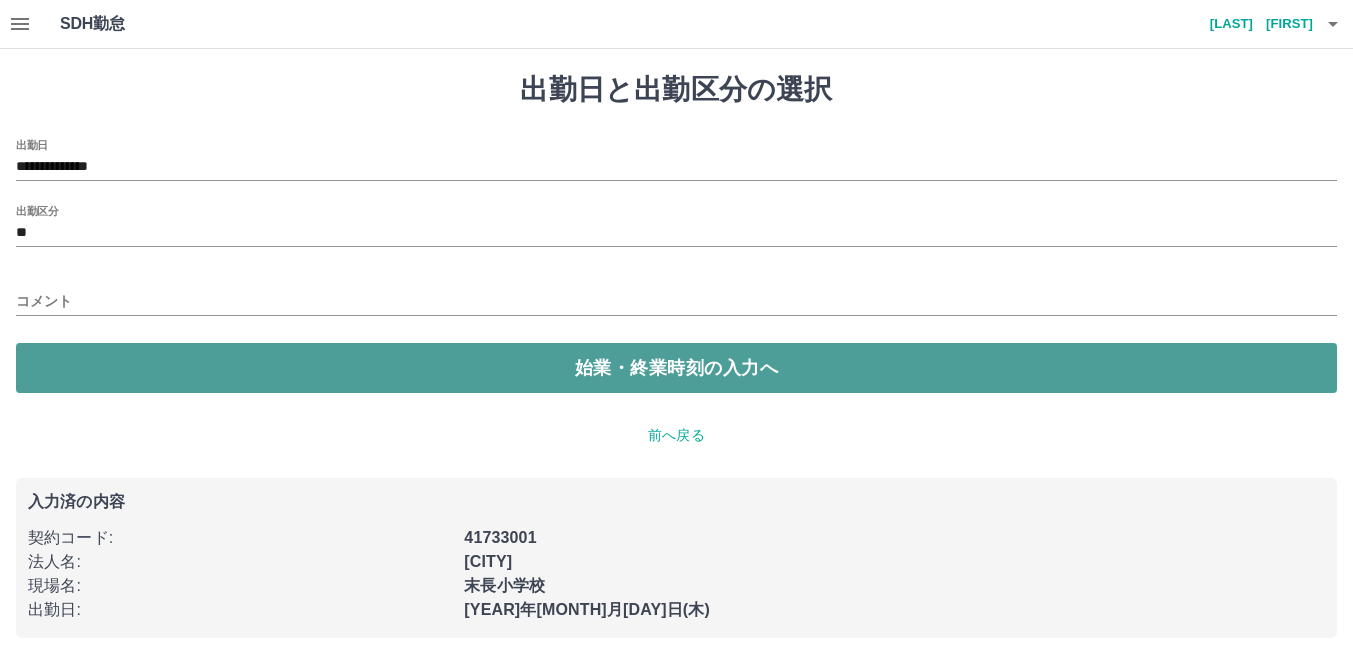 click on "始業・終業時刻の入力へ" at bounding box center (676, 368) 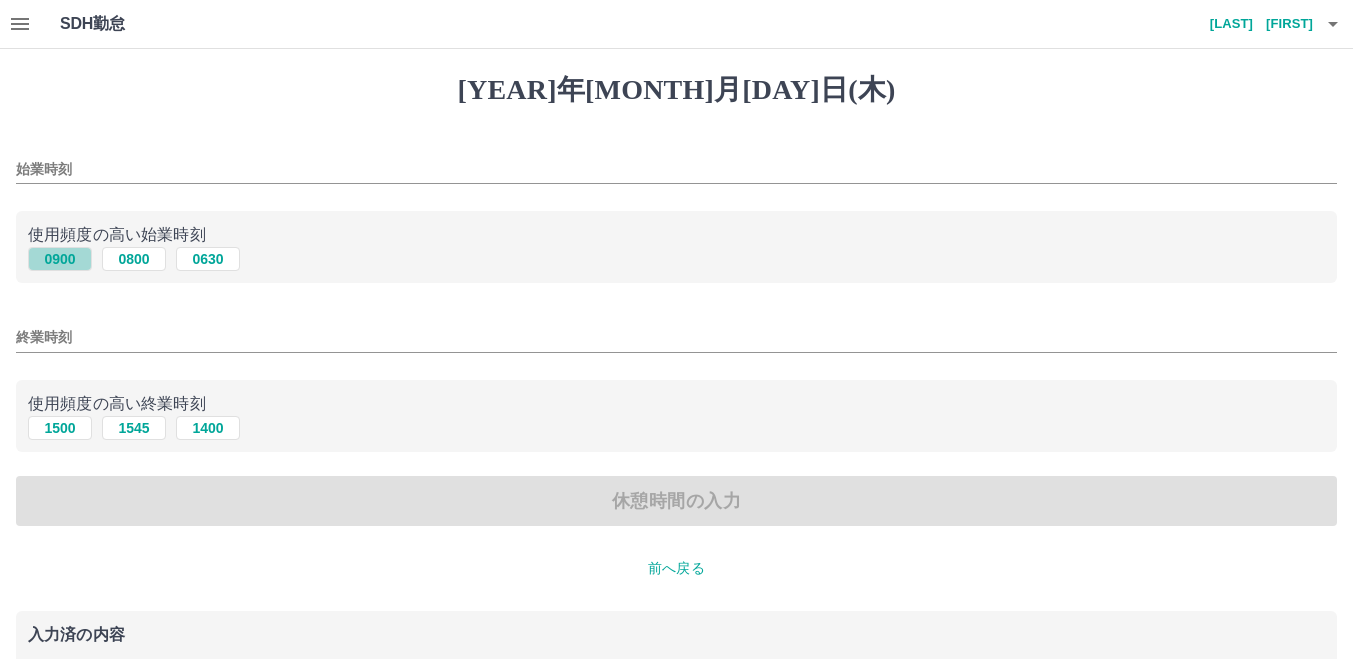 click on "0900" at bounding box center (60, 259) 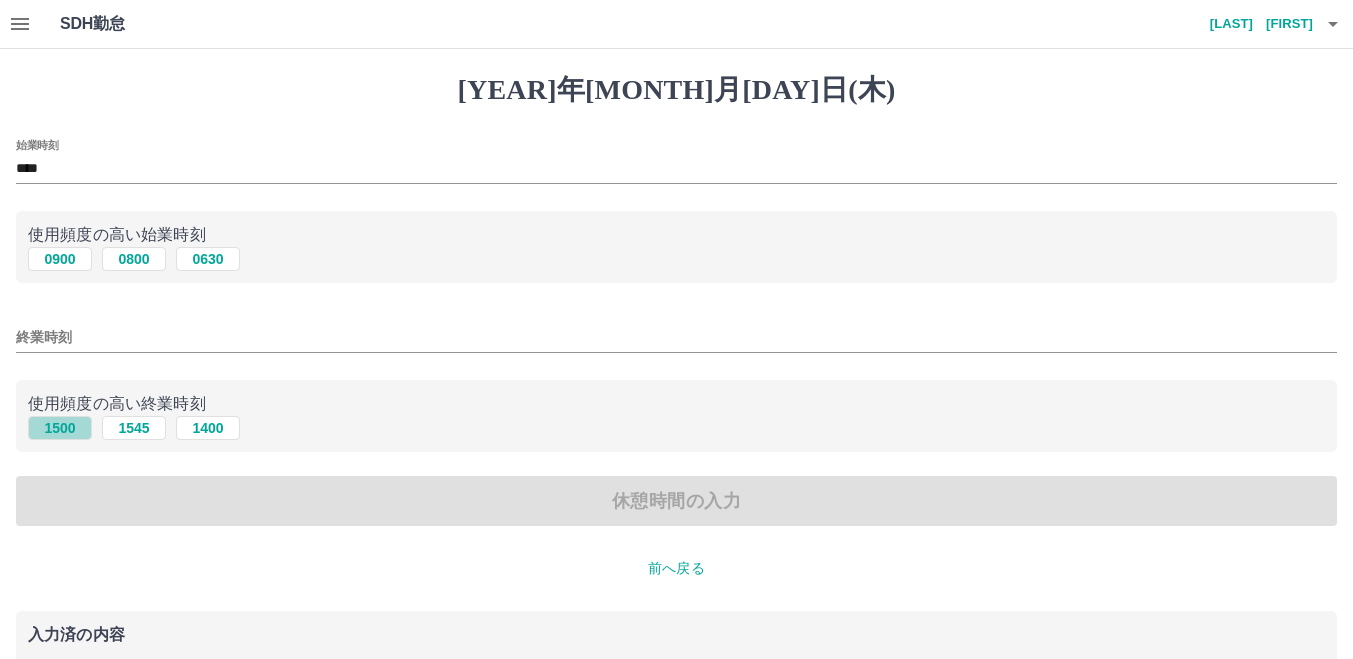 click on "1500" at bounding box center (60, 259) 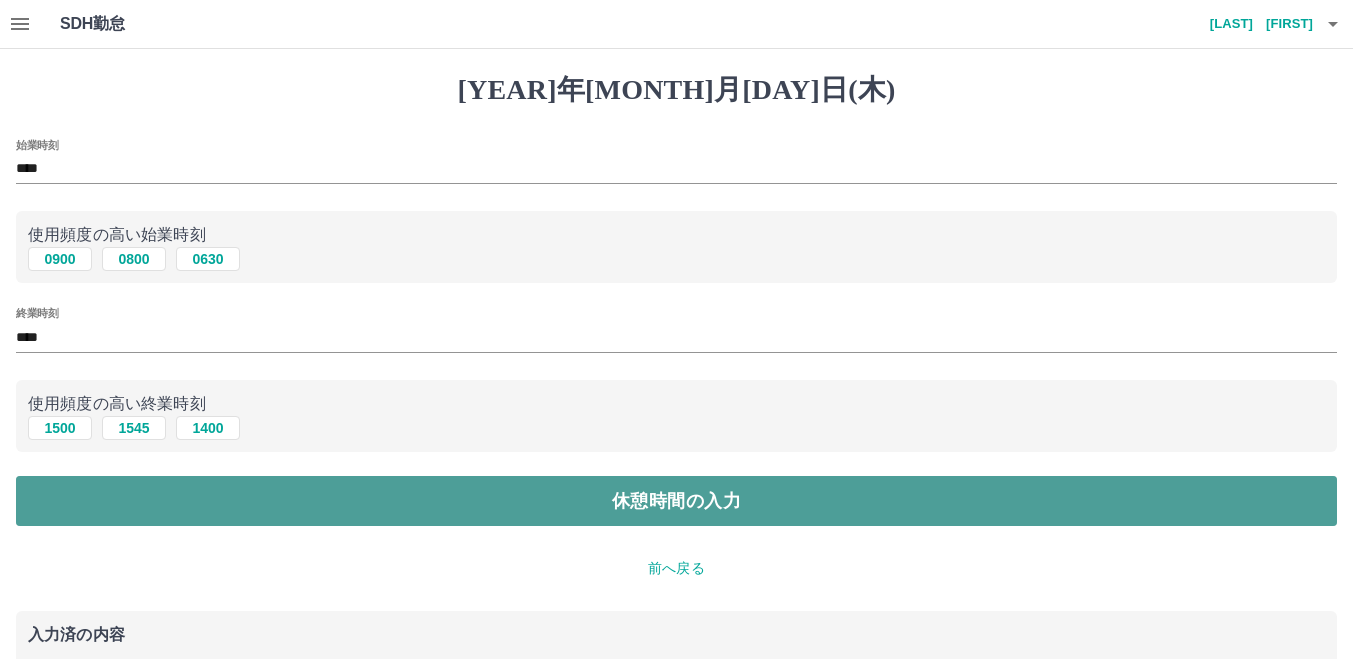 click on "休憩時間の入力" at bounding box center [676, 501] 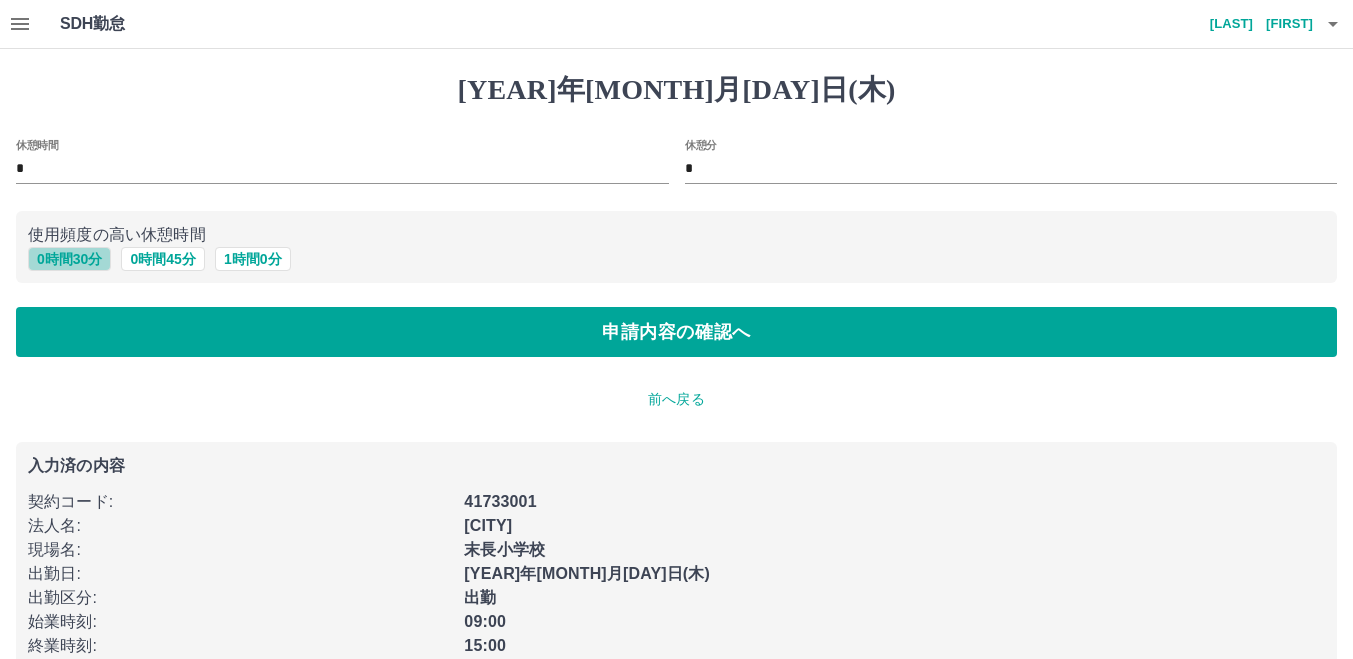 click on "0 時間 30 分" at bounding box center (69, 259) 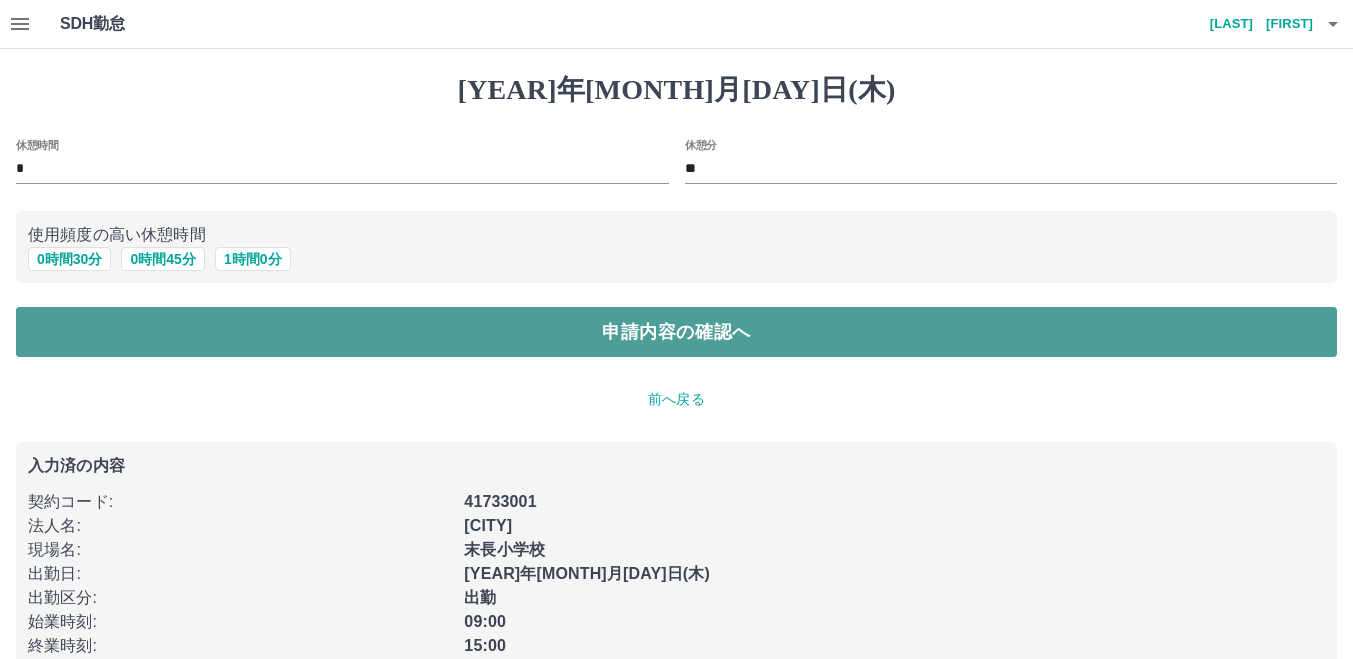 click on "申請内容の確認へ" at bounding box center (676, 332) 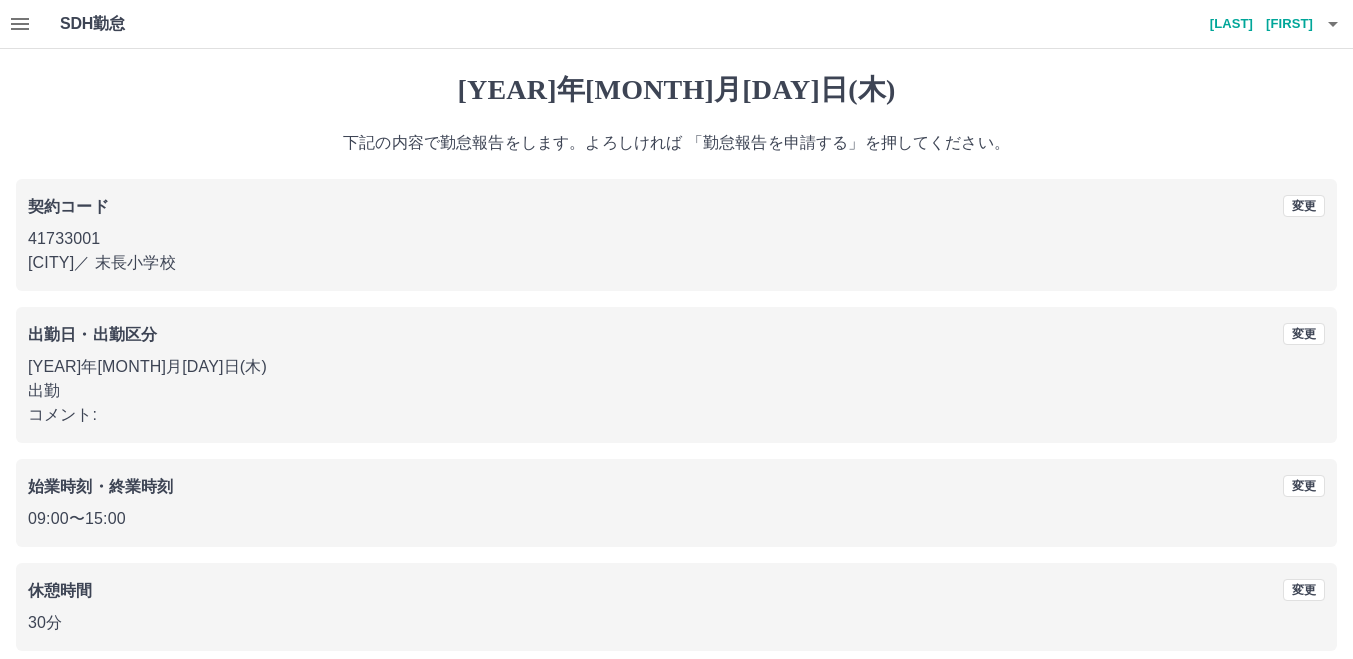 scroll, scrollTop: 90, scrollLeft: 0, axis: vertical 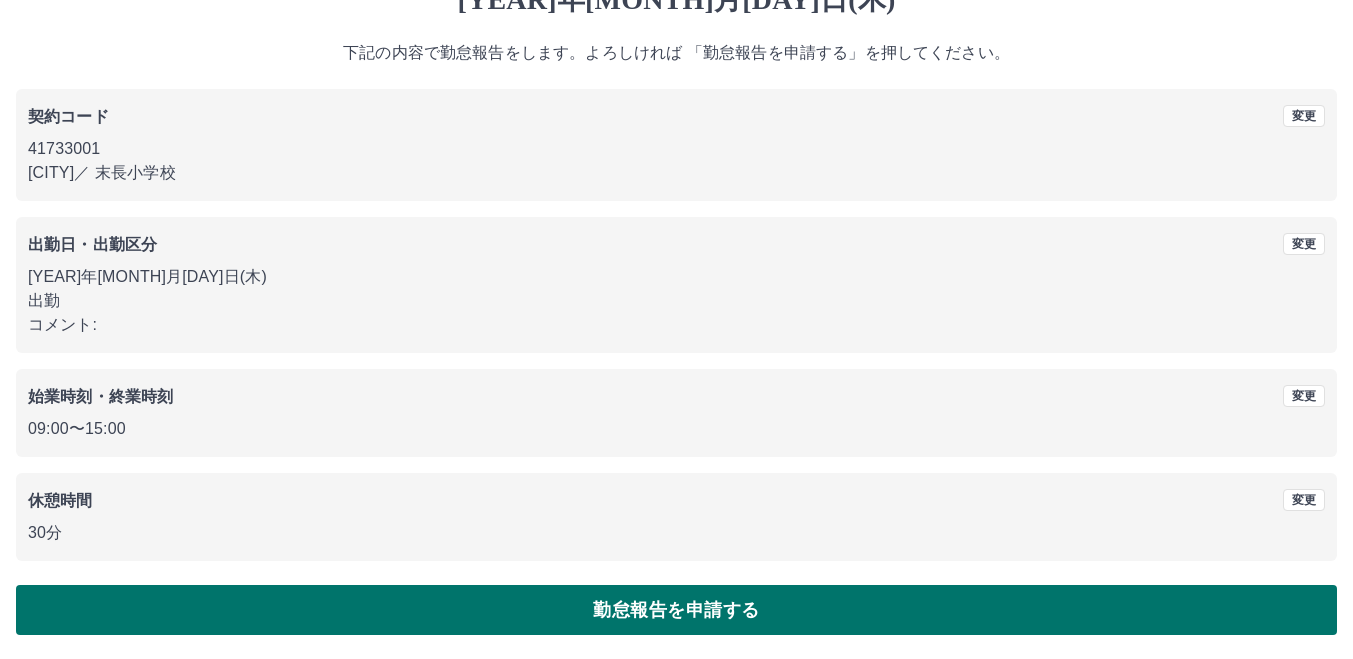 click on "勤怠報告を申請する" at bounding box center [676, 610] 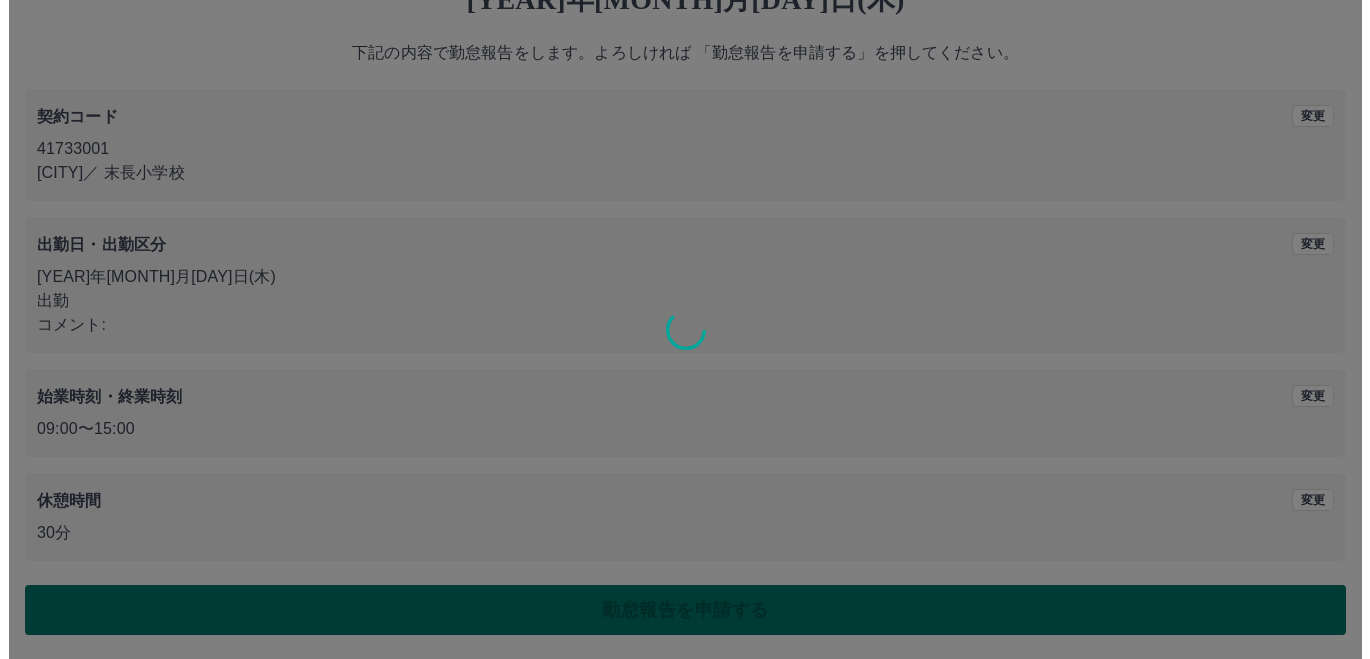 scroll, scrollTop: 0, scrollLeft: 0, axis: both 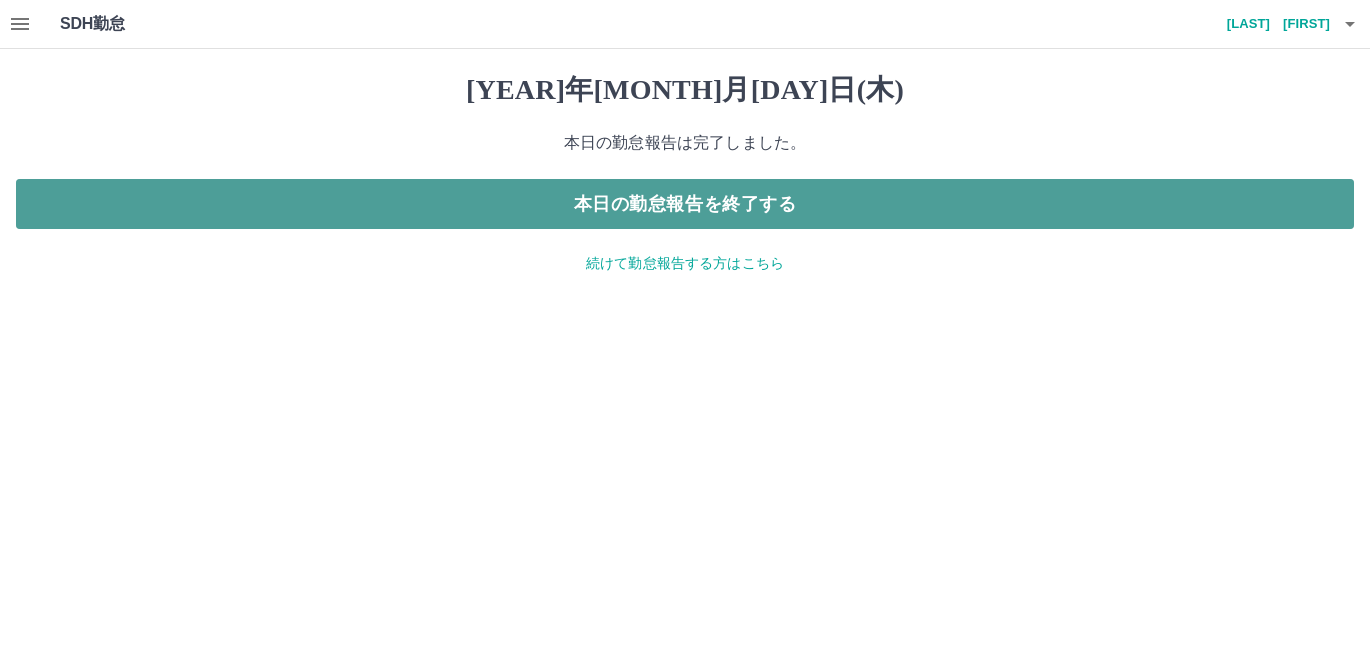 click on "本日の勤怠報告を終了する" at bounding box center [685, 204] 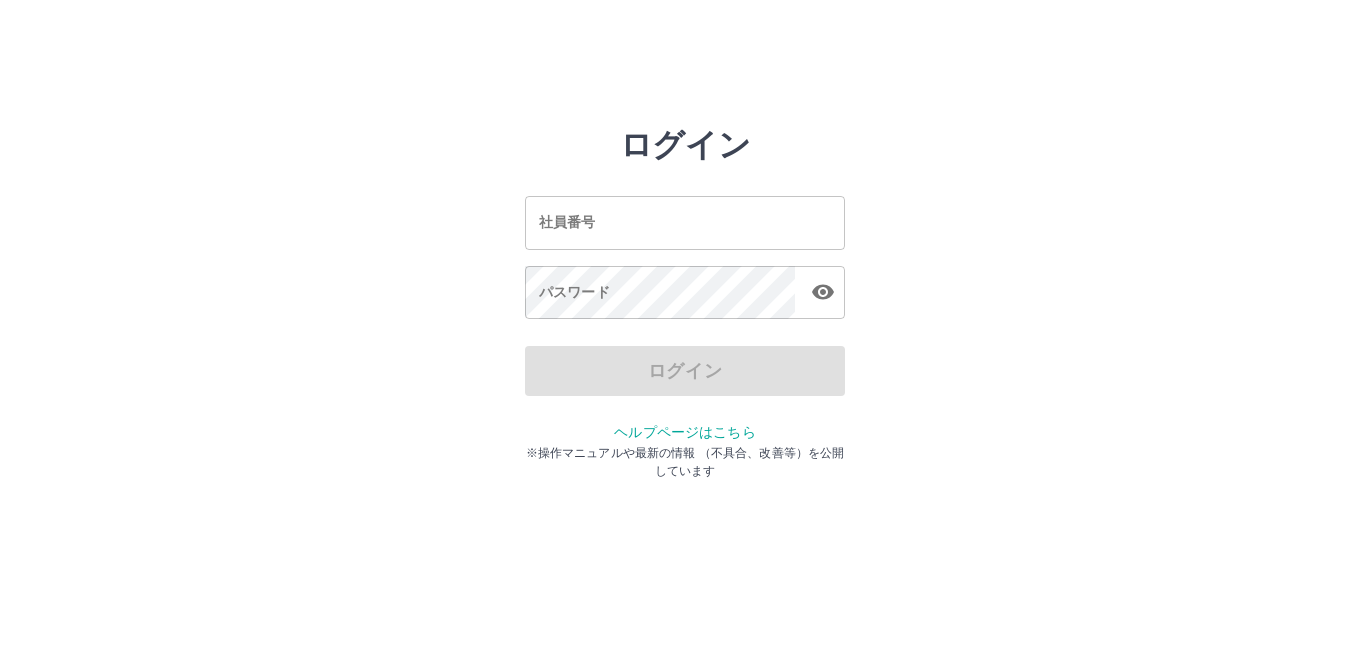 scroll, scrollTop: 0, scrollLeft: 0, axis: both 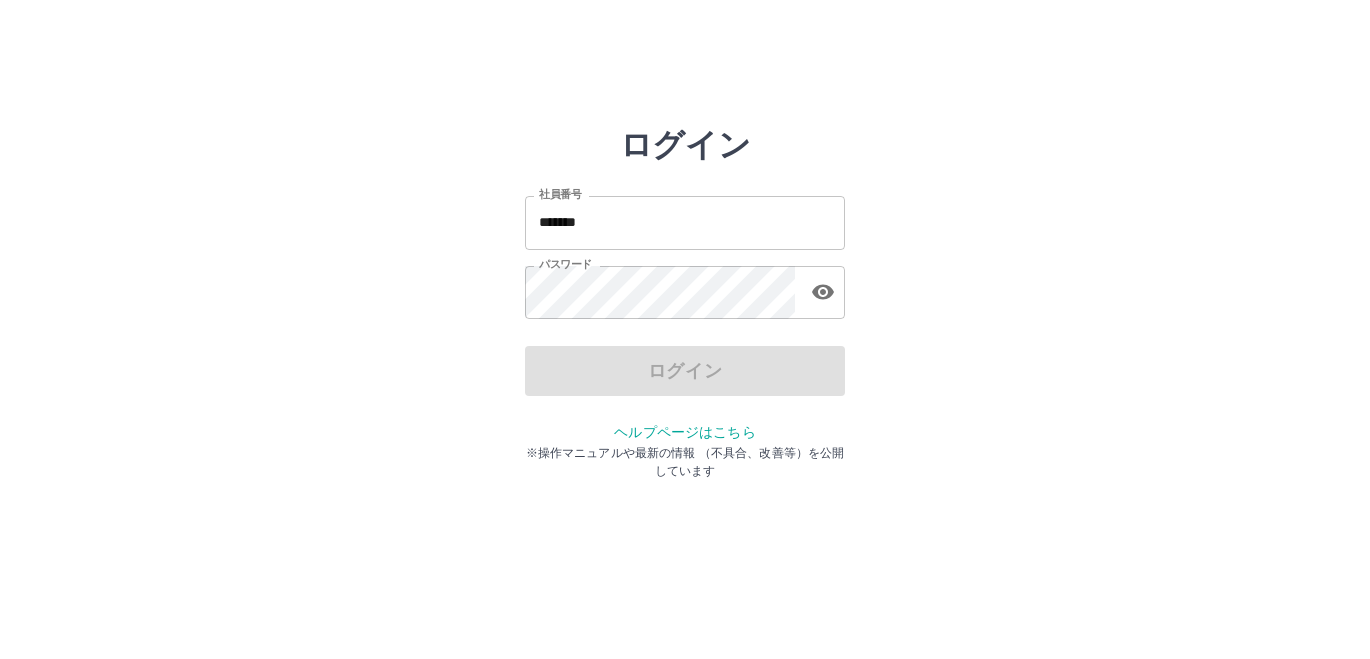 click on "*******" at bounding box center (685, 222) 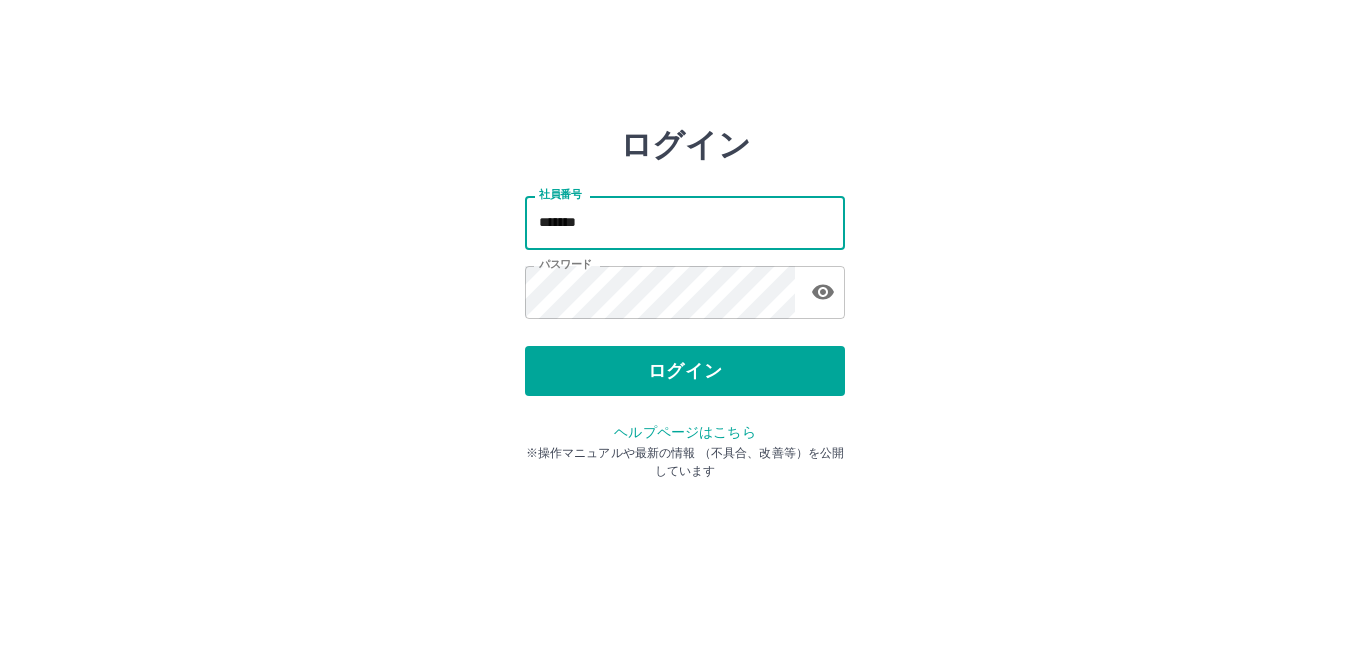 type on "*******" 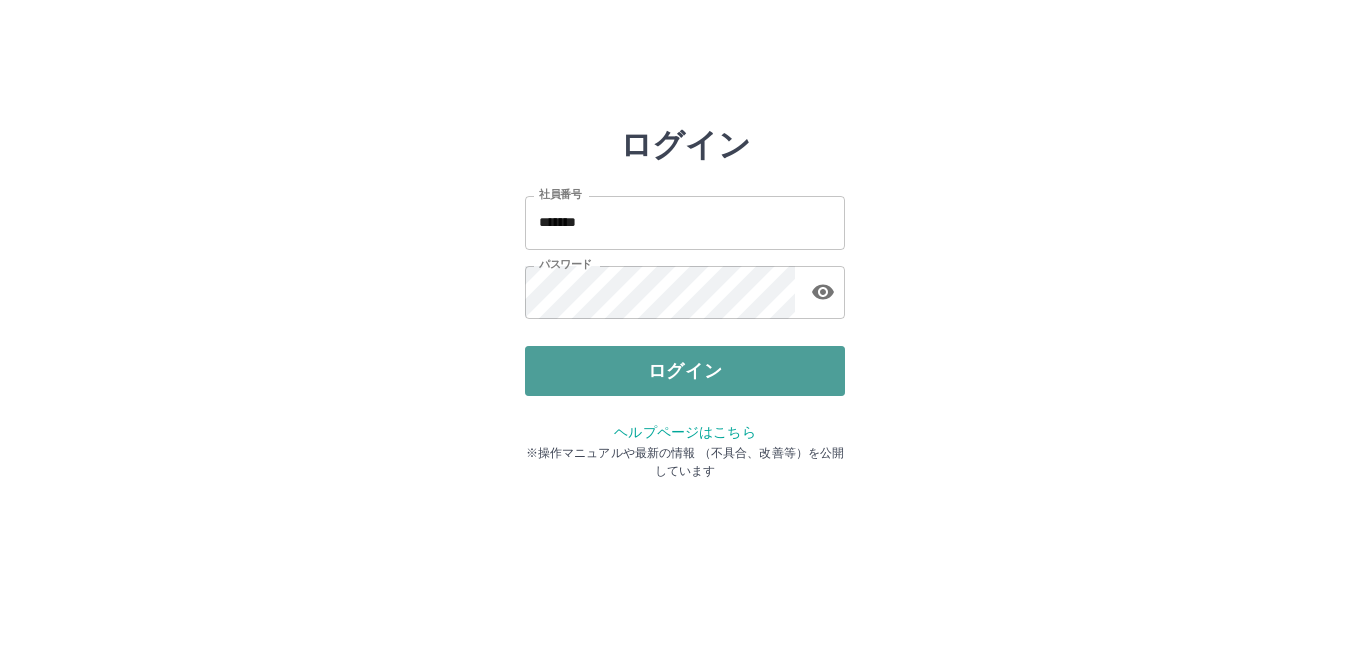 click on "ログイン" at bounding box center (685, 371) 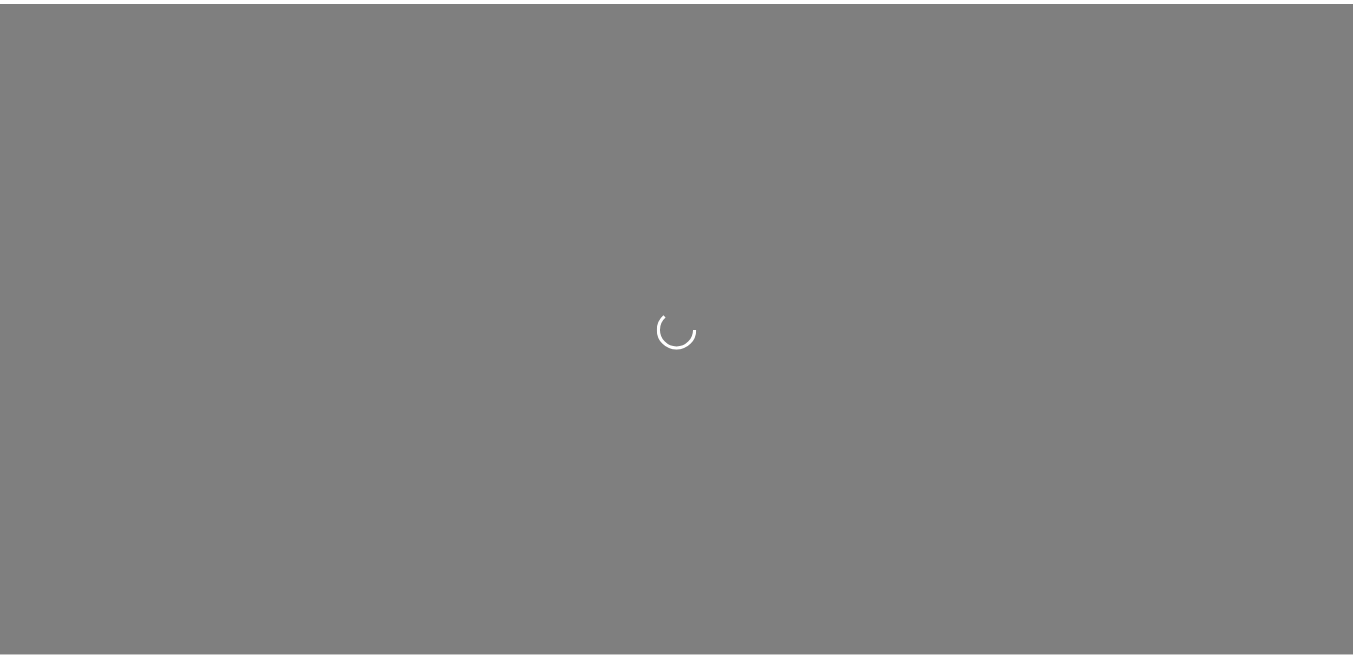 scroll, scrollTop: 0, scrollLeft: 0, axis: both 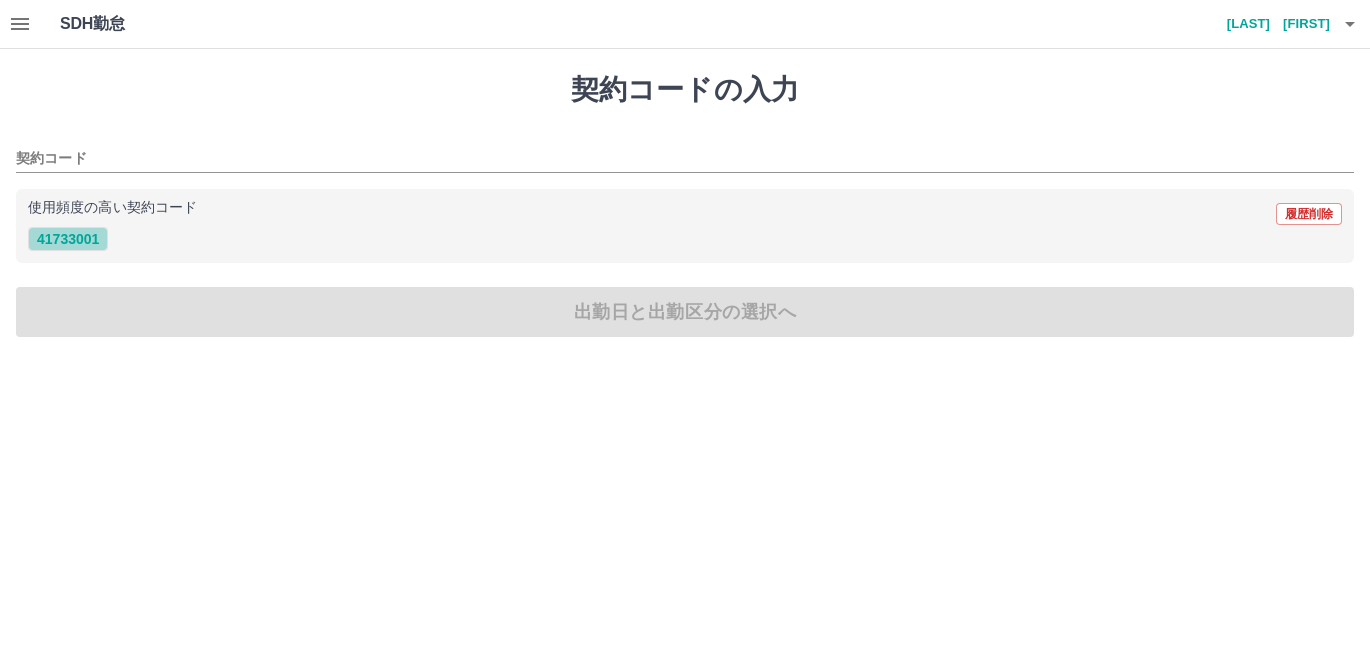 click on "41733001" at bounding box center (68, 239) 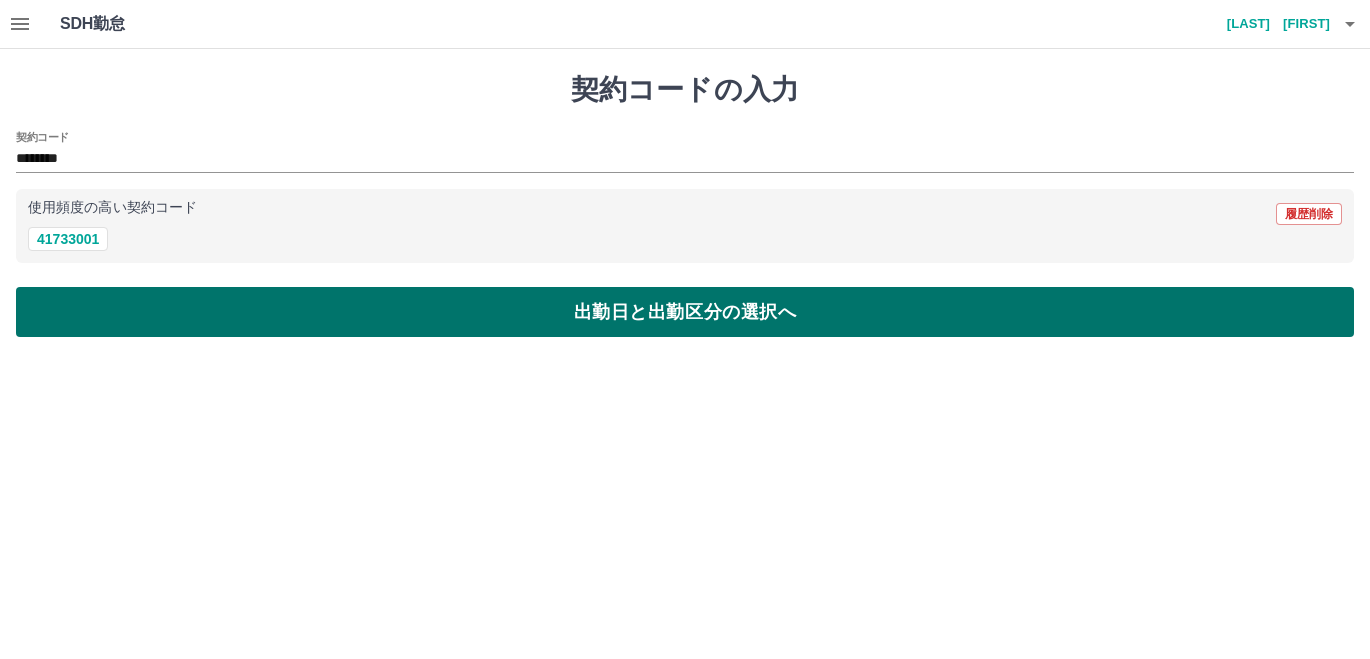 click on "出勤日と出勤区分の選択へ" at bounding box center [685, 312] 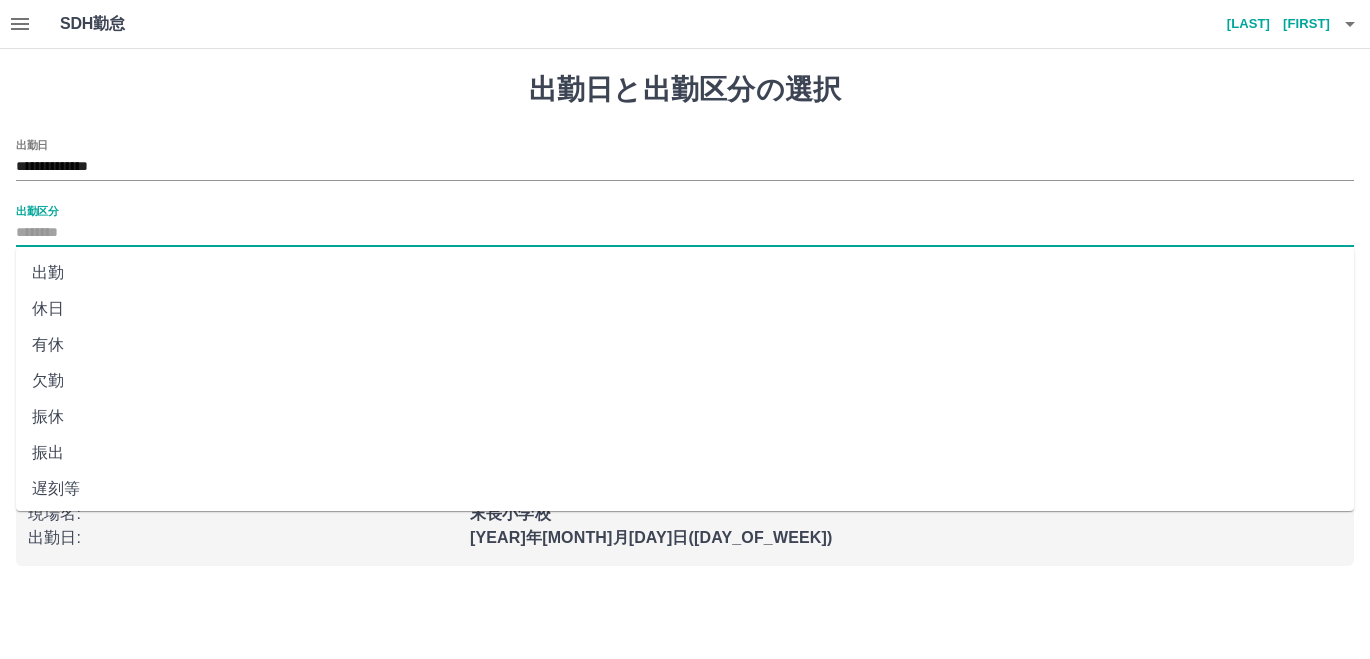 click on "出勤区分" at bounding box center [685, 233] 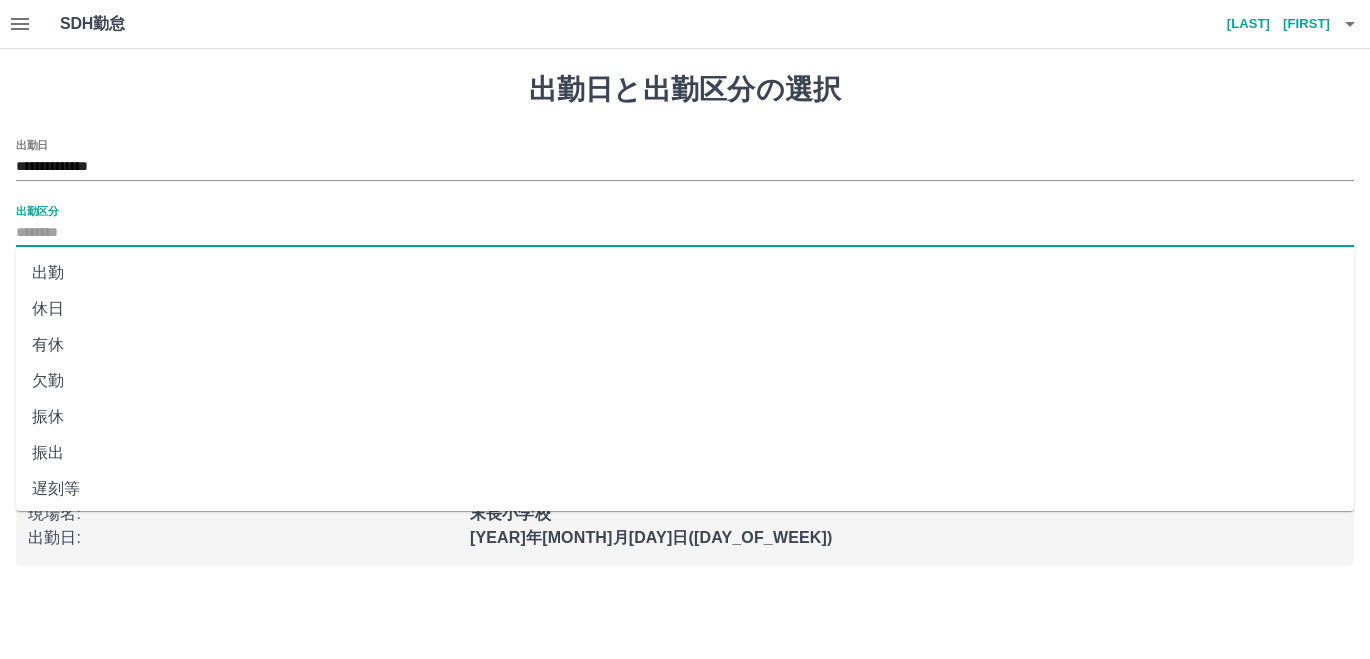 click on "出勤" at bounding box center (685, 273) 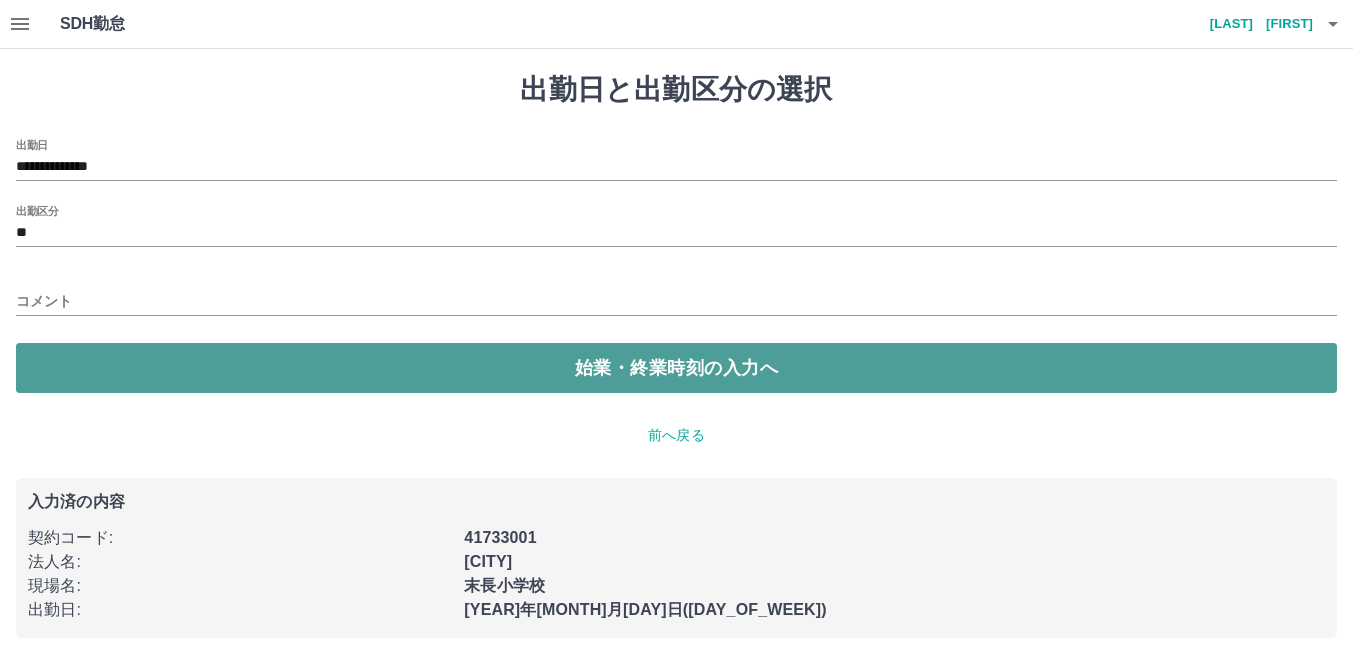 click on "始業・終業時刻の入力へ" at bounding box center [676, 368] 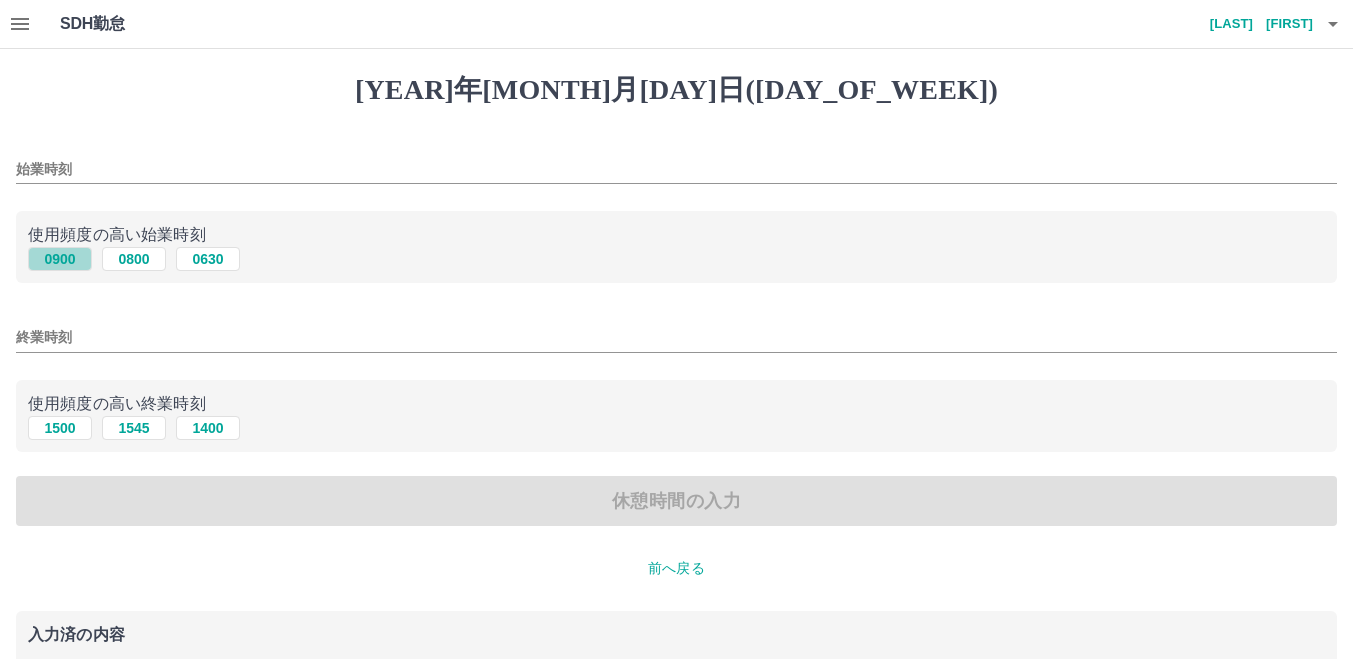 click on "0900" at bounding box center [60, 259] 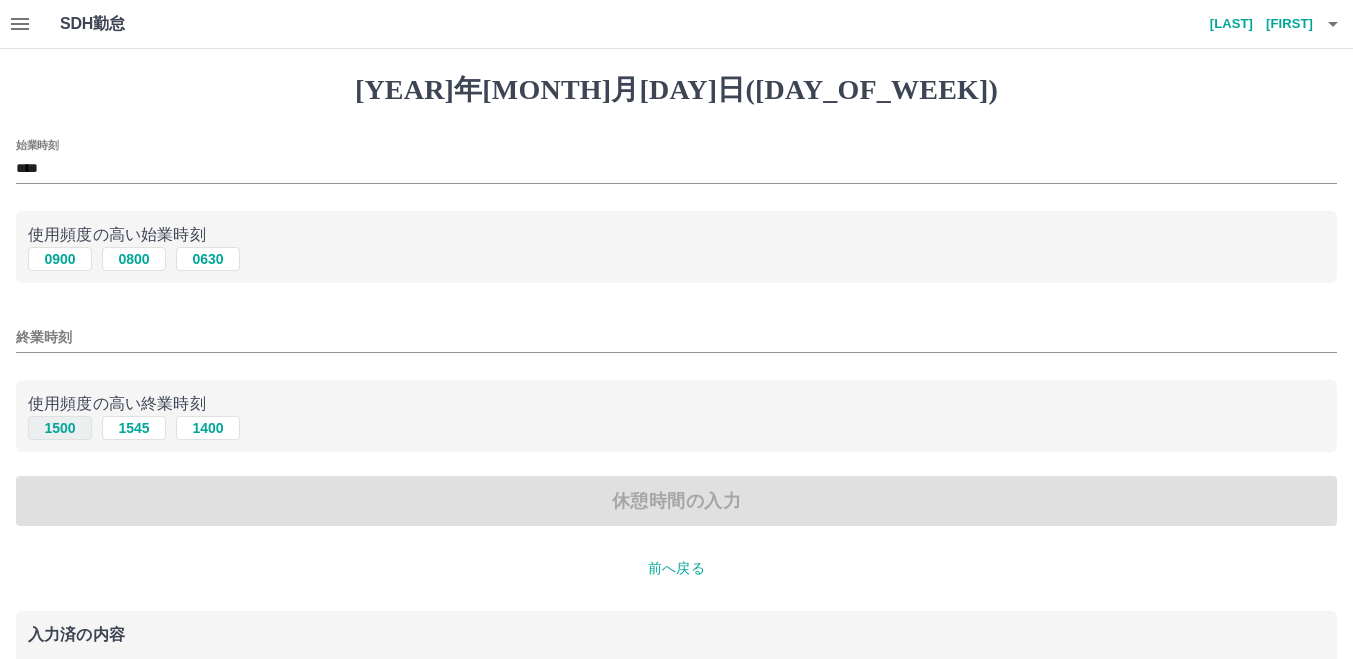 click on "1500" at bounding box center (60, 259) 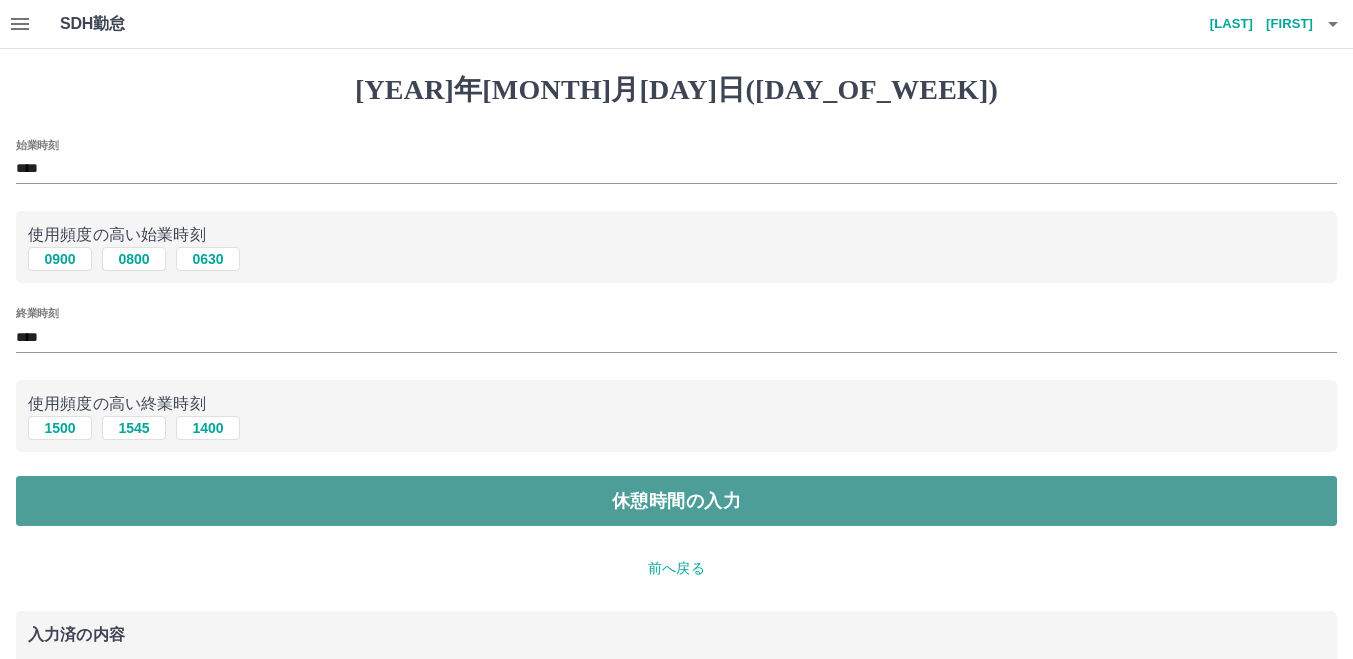 click on "休憩時間の入力" at bounding box center [676, 501] 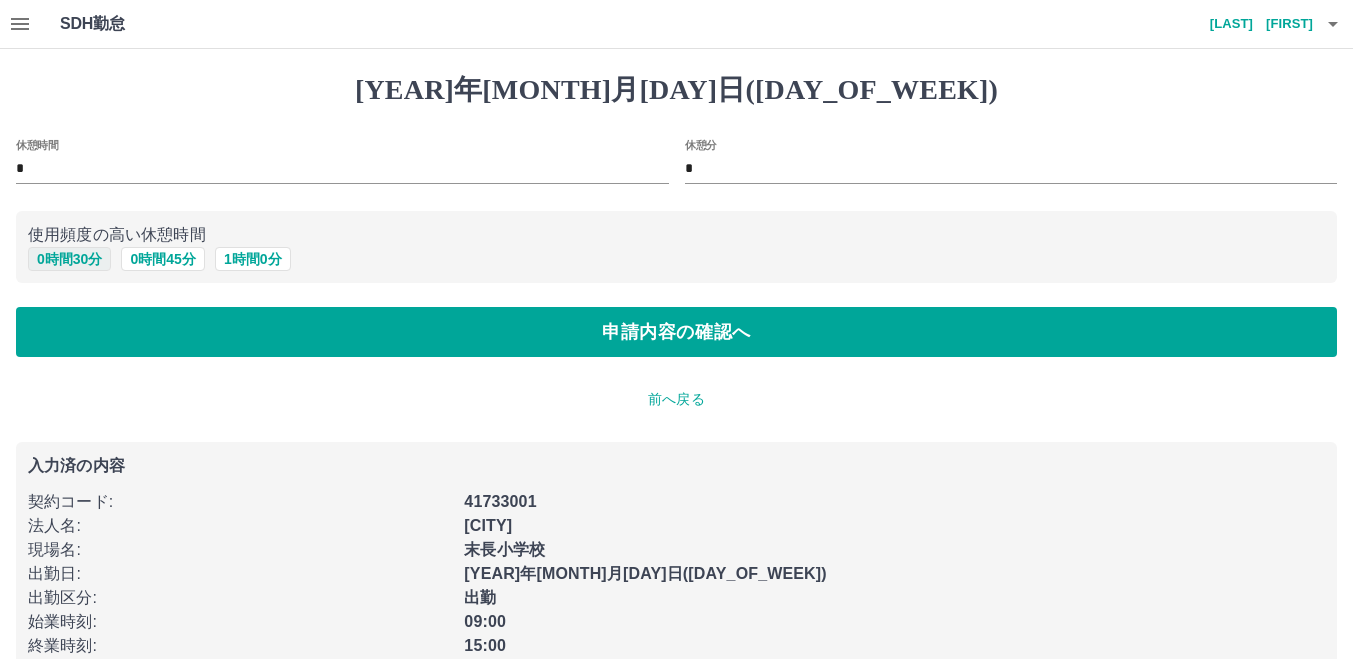 click on "0 時間 30 分" at bounding box center (69, 259) 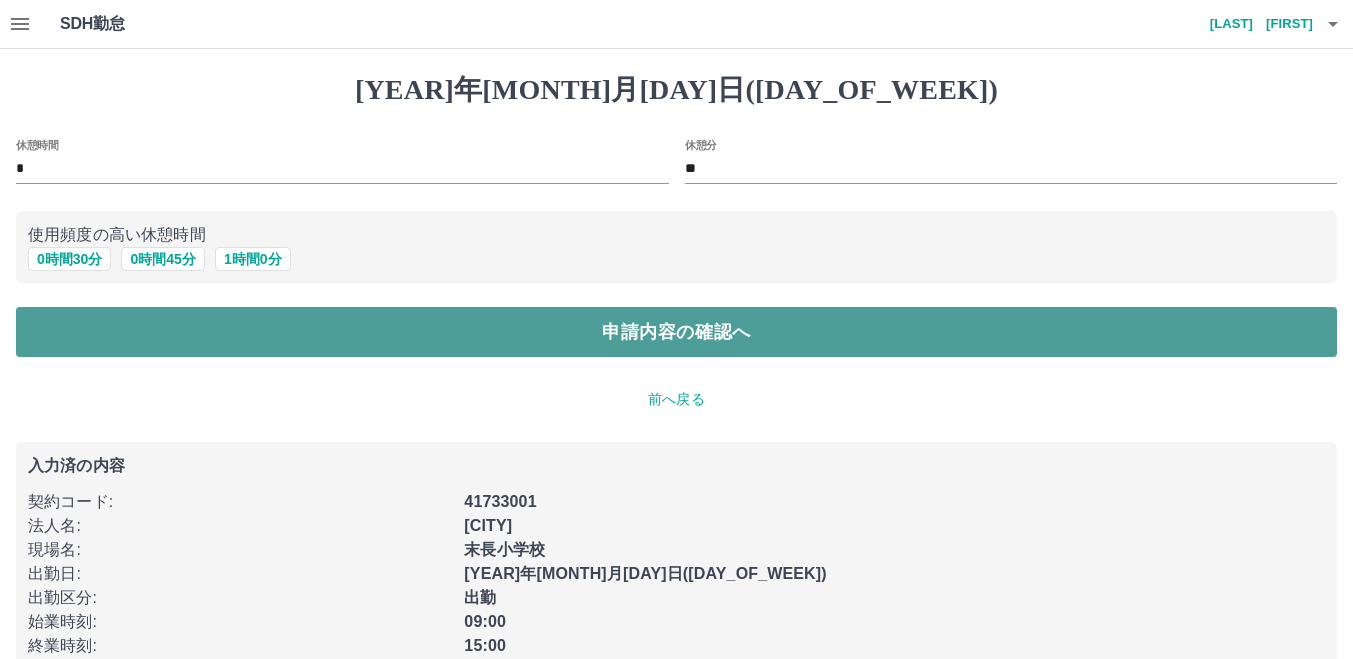 click on "申請内容の確認へ" at bounding box center (676, 332) 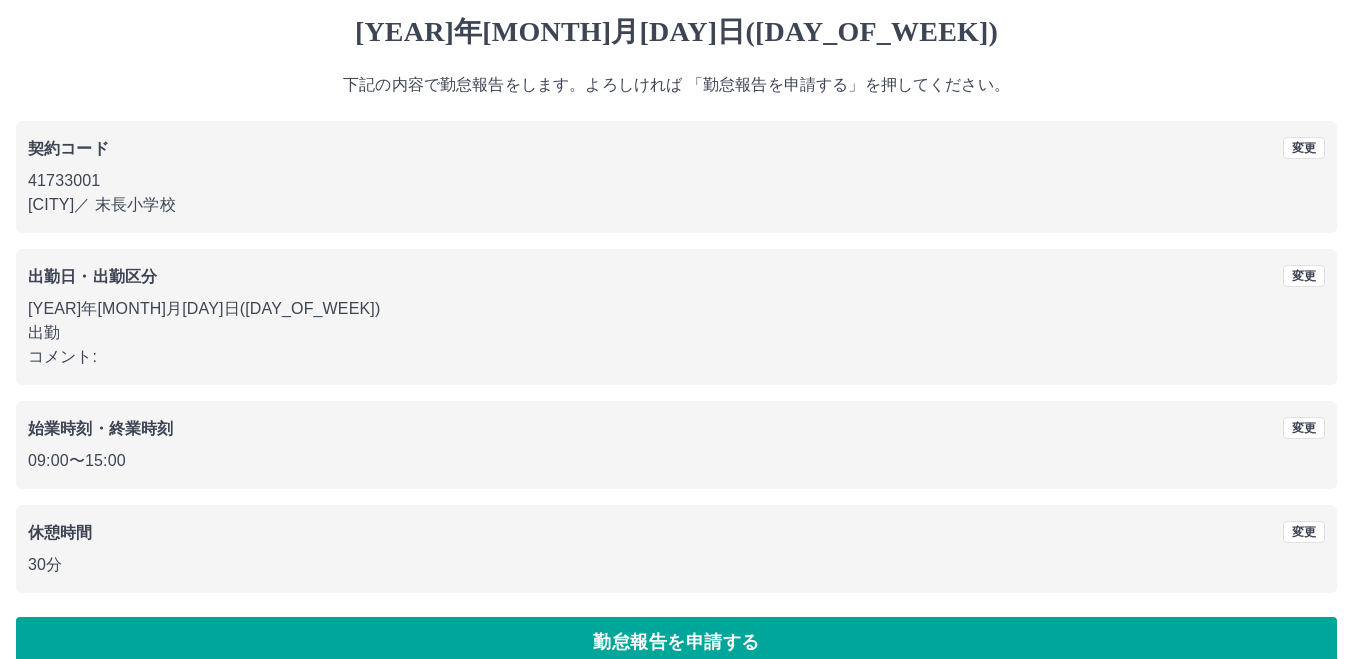 scroll, scrollTop: 90, scrollLeft: 0, axis: vertical 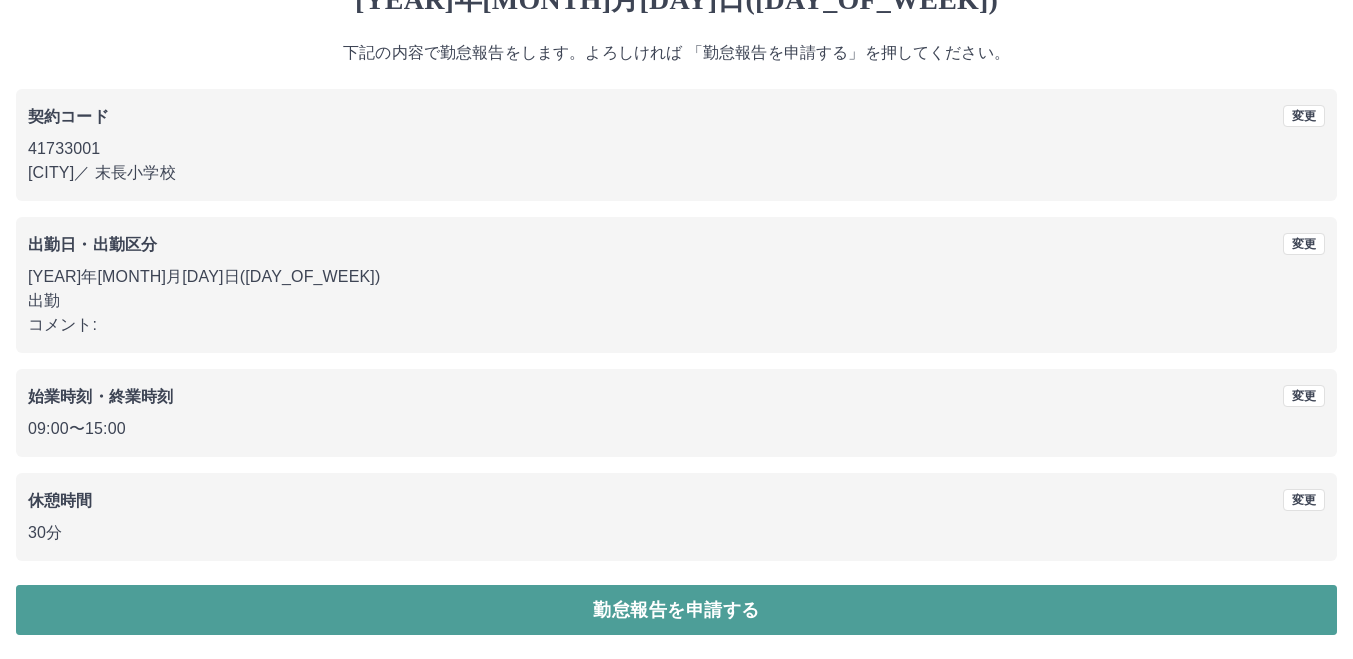 click on "勤怠報告を申請する" at bounding box center [676, 610] 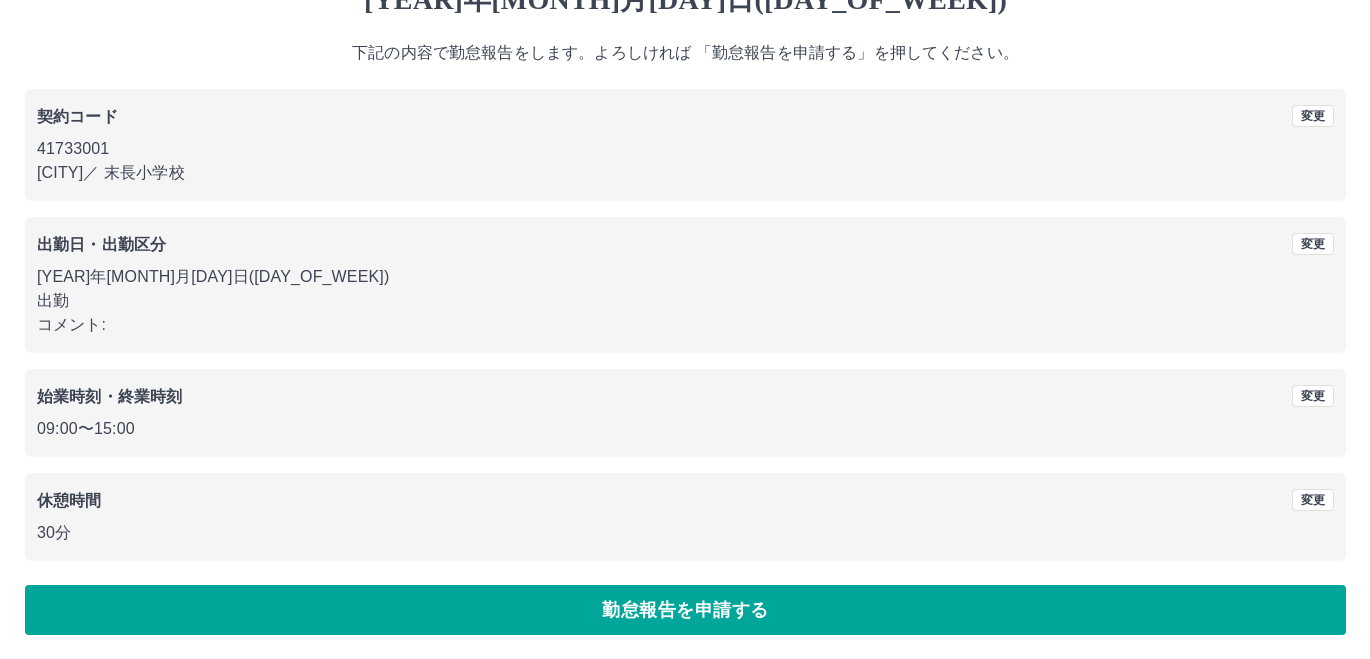 scroll, scrollTop: 0, scrollLeft: 0, axis: both 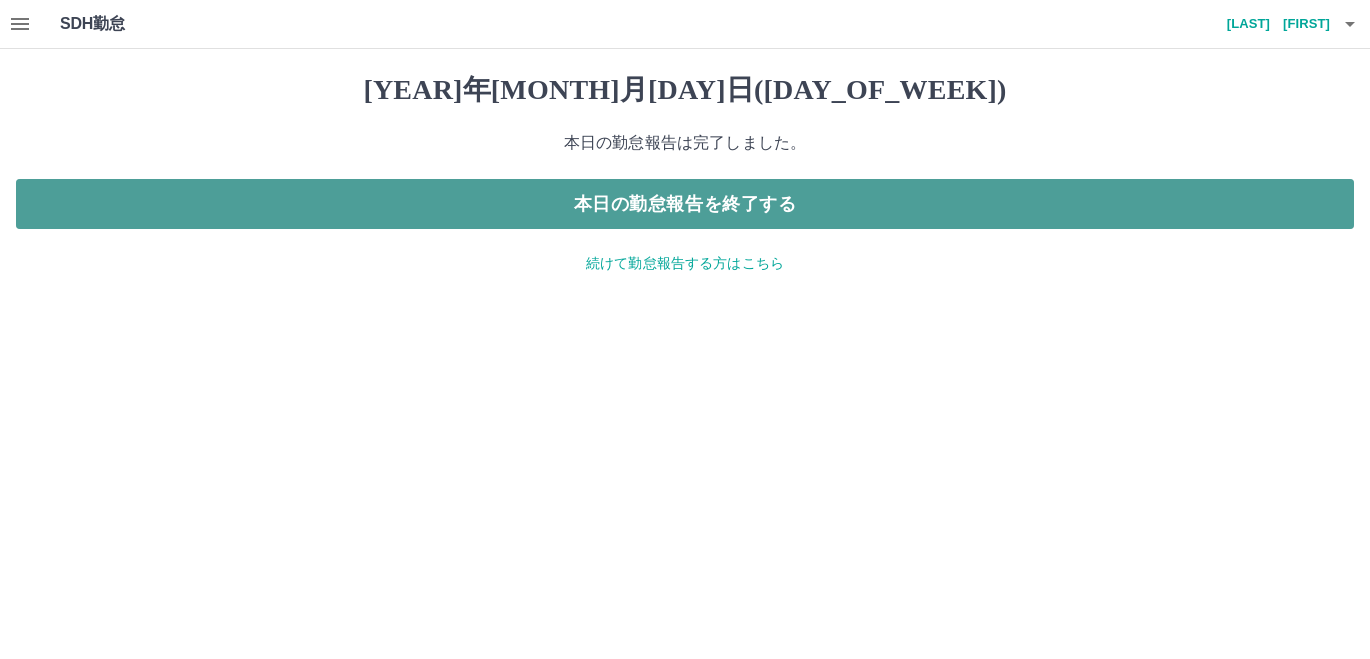 click on "本日の勤怠報告を終了する" at bounding box center [685, 204] 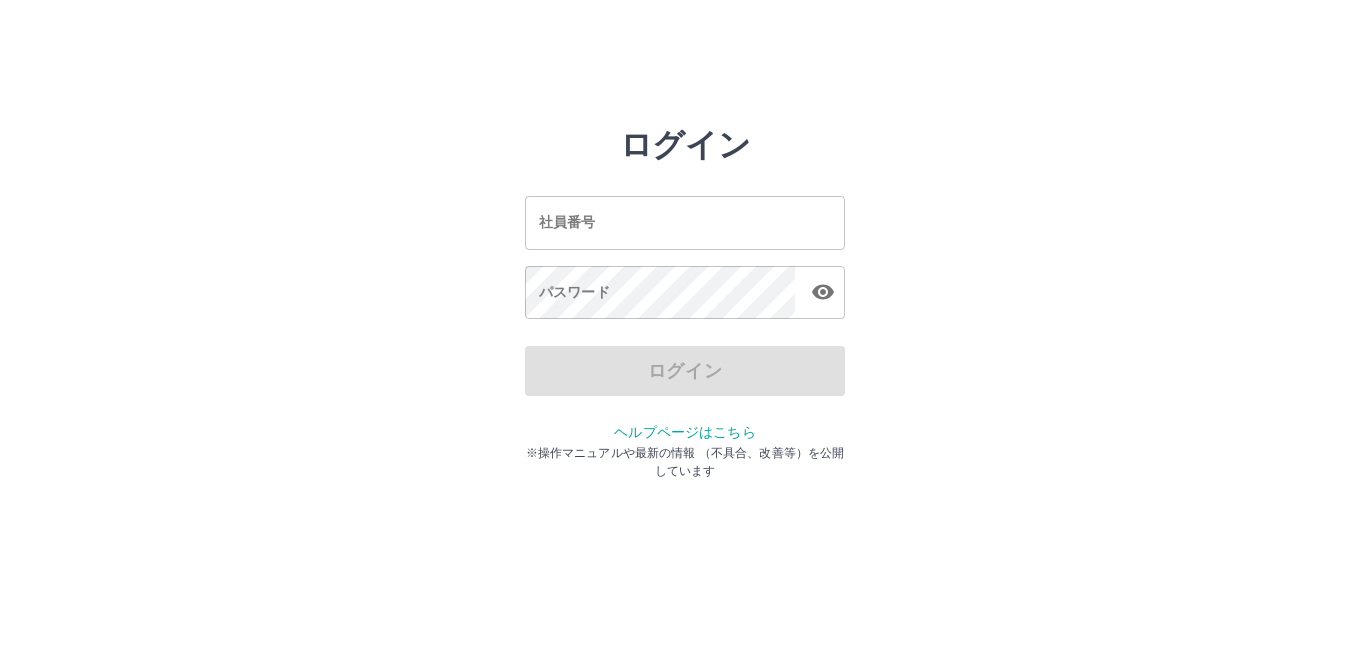 scroll, scrollTop: 0, scrollLeft: 0, axis: both 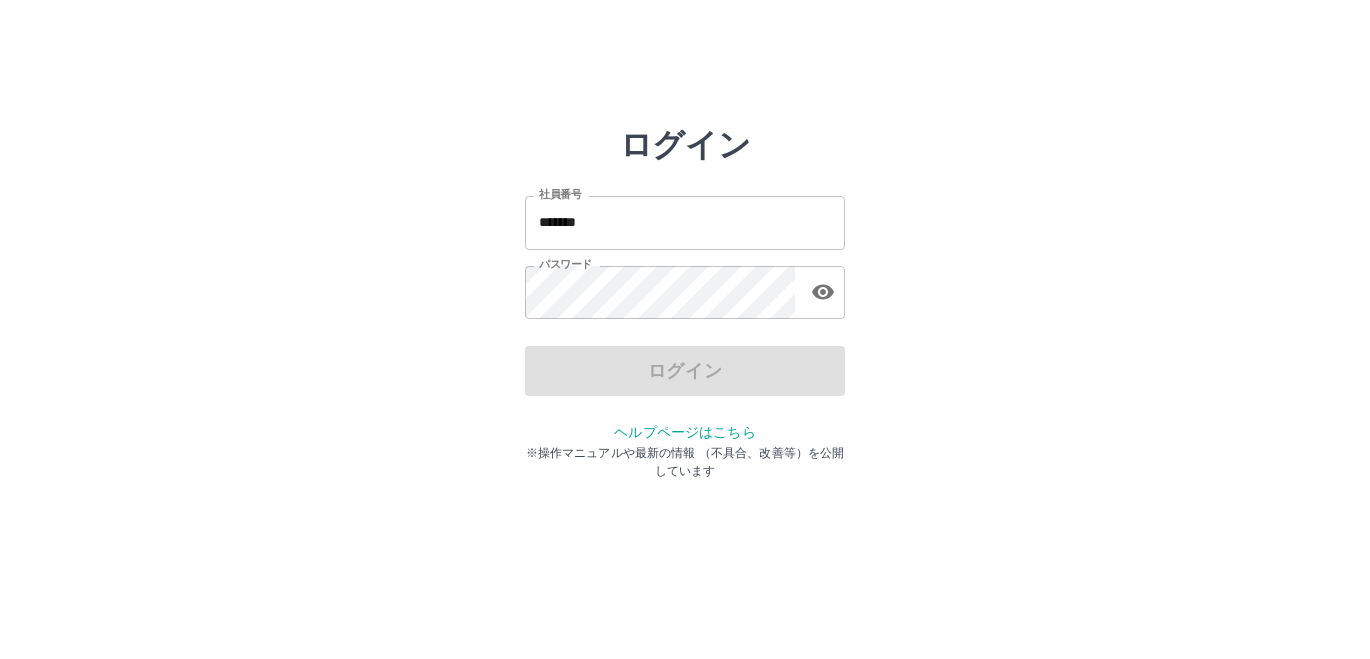 click on "*******" at bounding box center [685, 222] 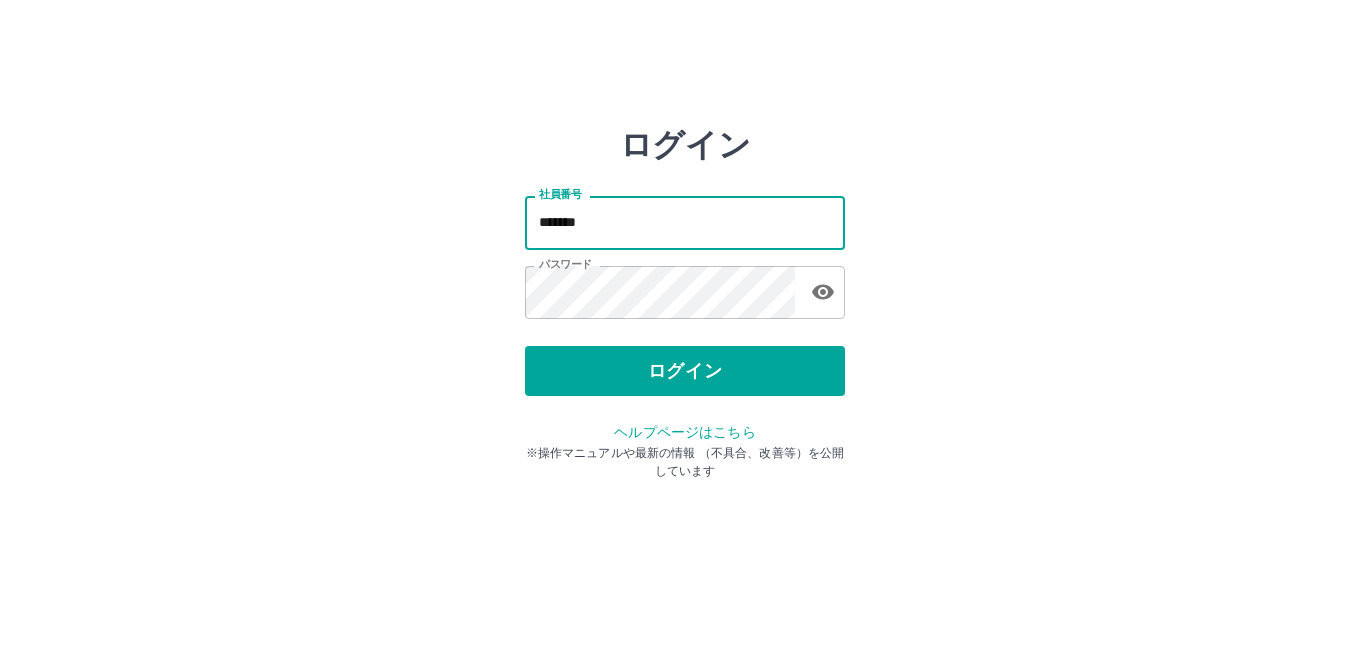 type on "*******" 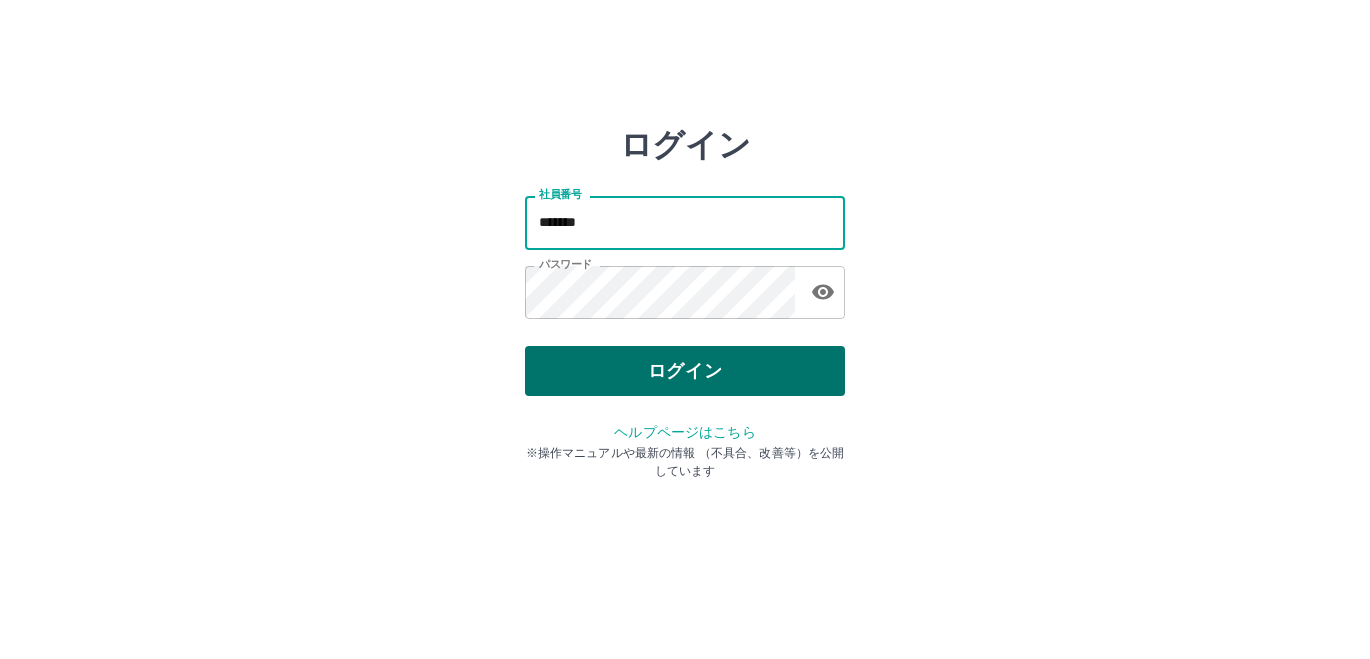click on "ログイン" at bounding box center [685, 371] 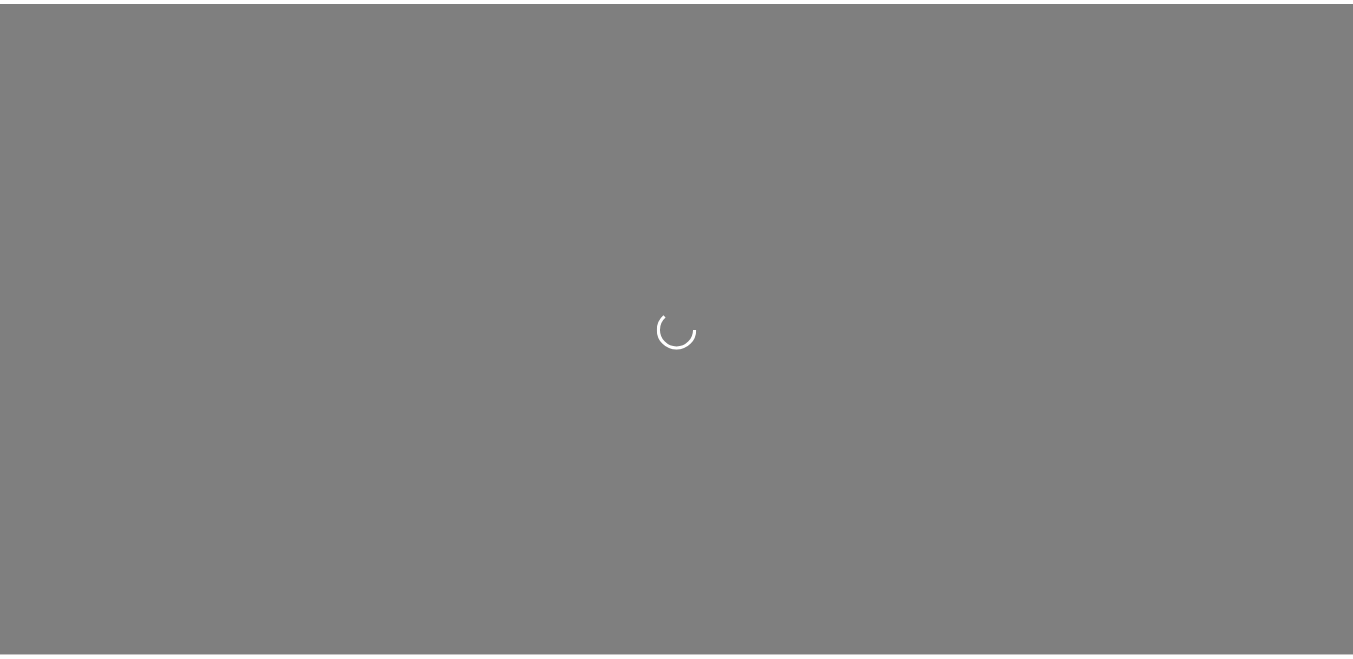 scroll, scrollTop: 0, scrollLeft: 0, axis: both 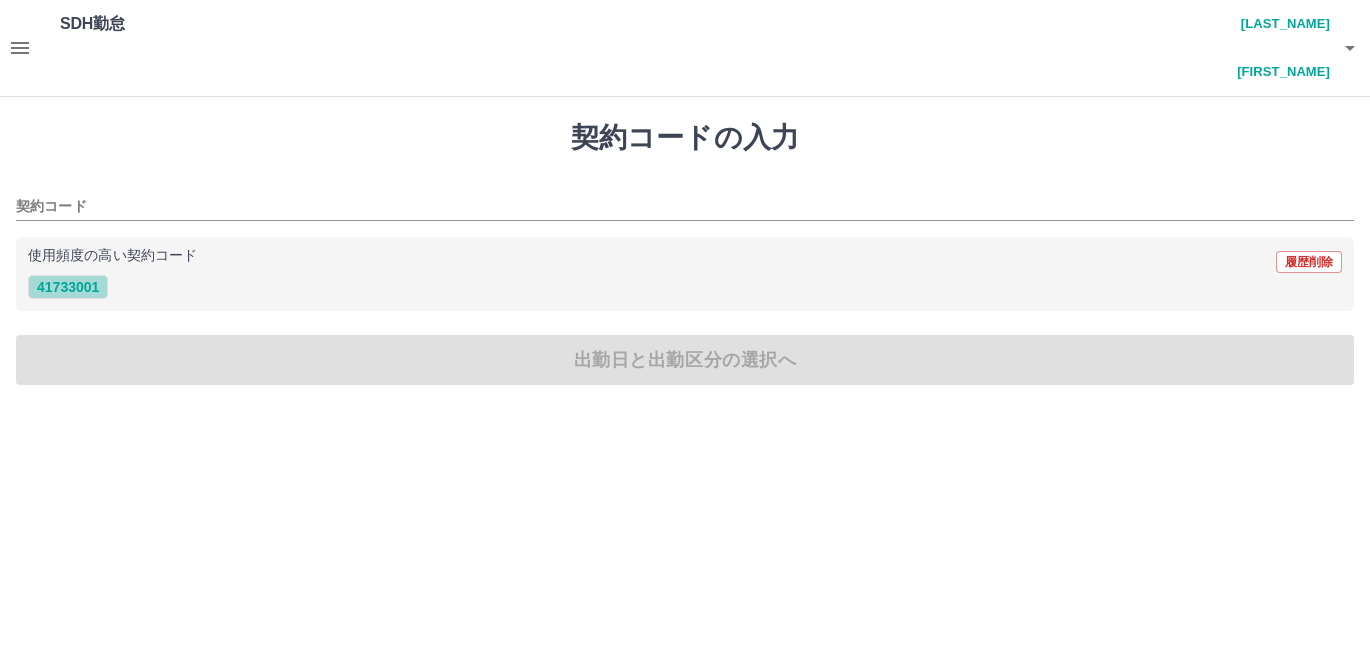 click on "41733001" at bounding box center [68, 287] 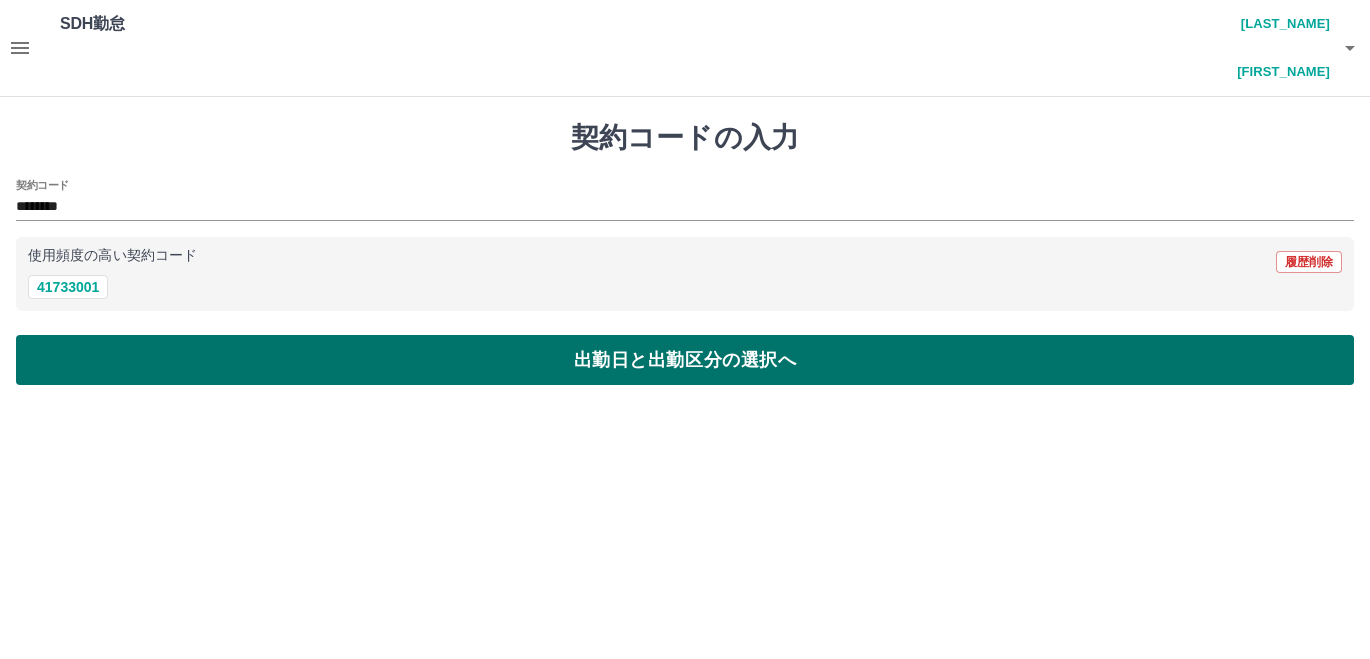 click on "出勤日と出勤区分の選択へ" at bounding box center [685, 360] 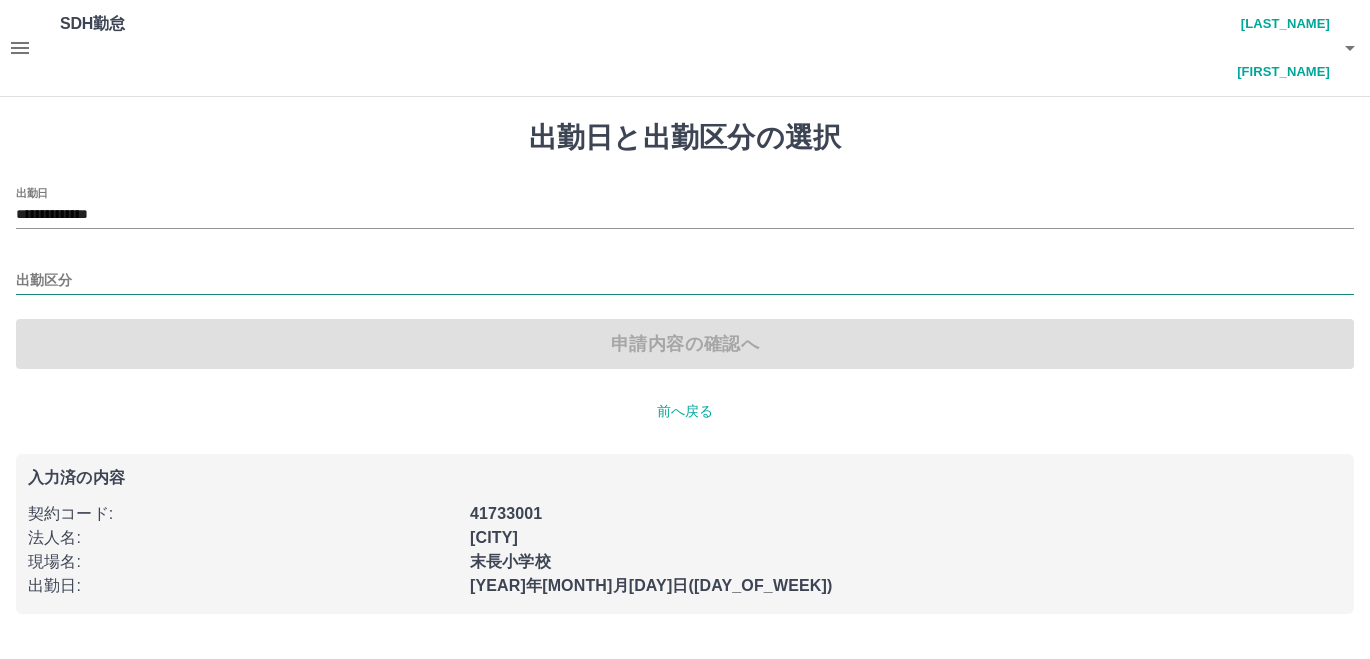 click on "出勤区分" at bounding box center [685, 281] 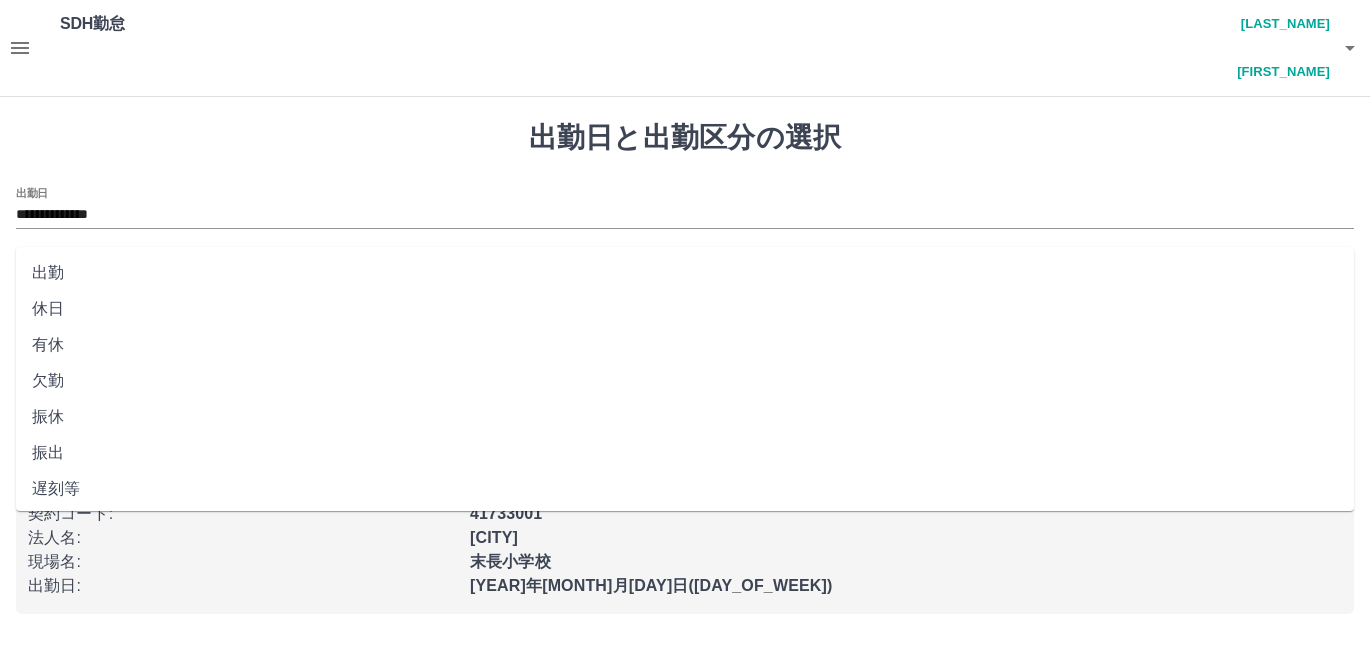 click on "出勤" at bounding box center [685, 273] 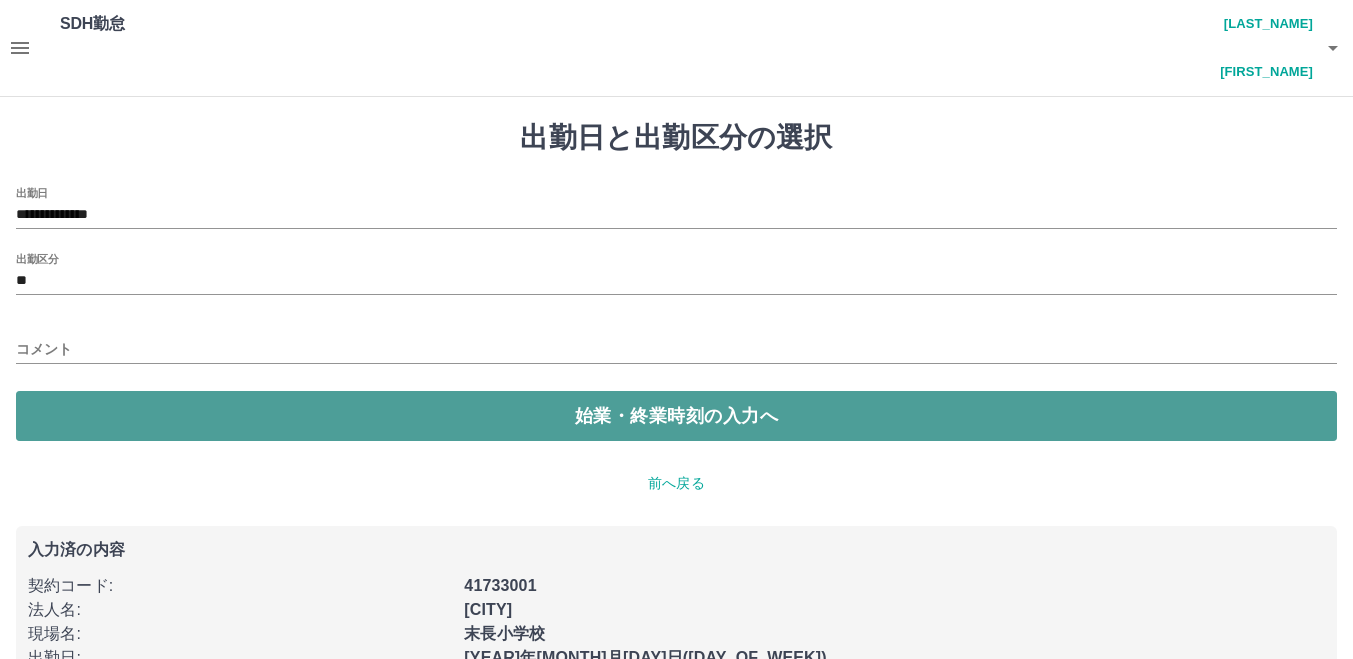 click on "始業・終業時刻の入力へ" at bounding box center (676, 416) 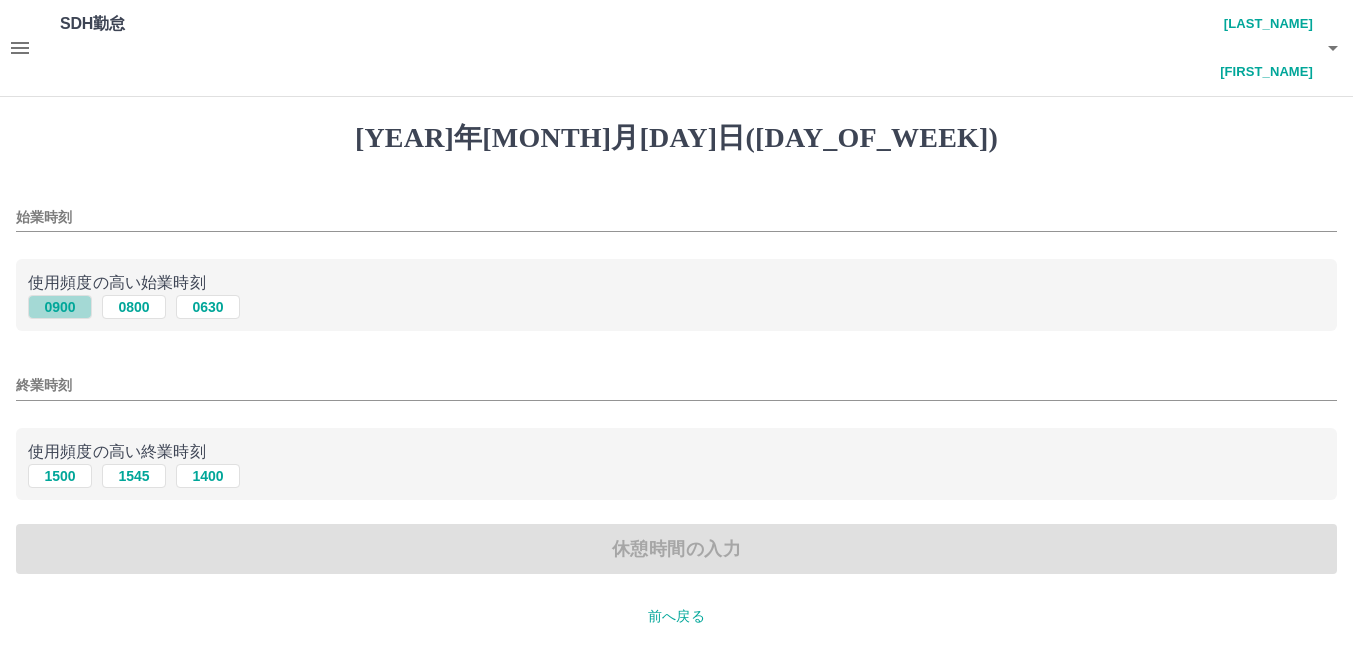 click on "0900" at bounding box center [60, 307] 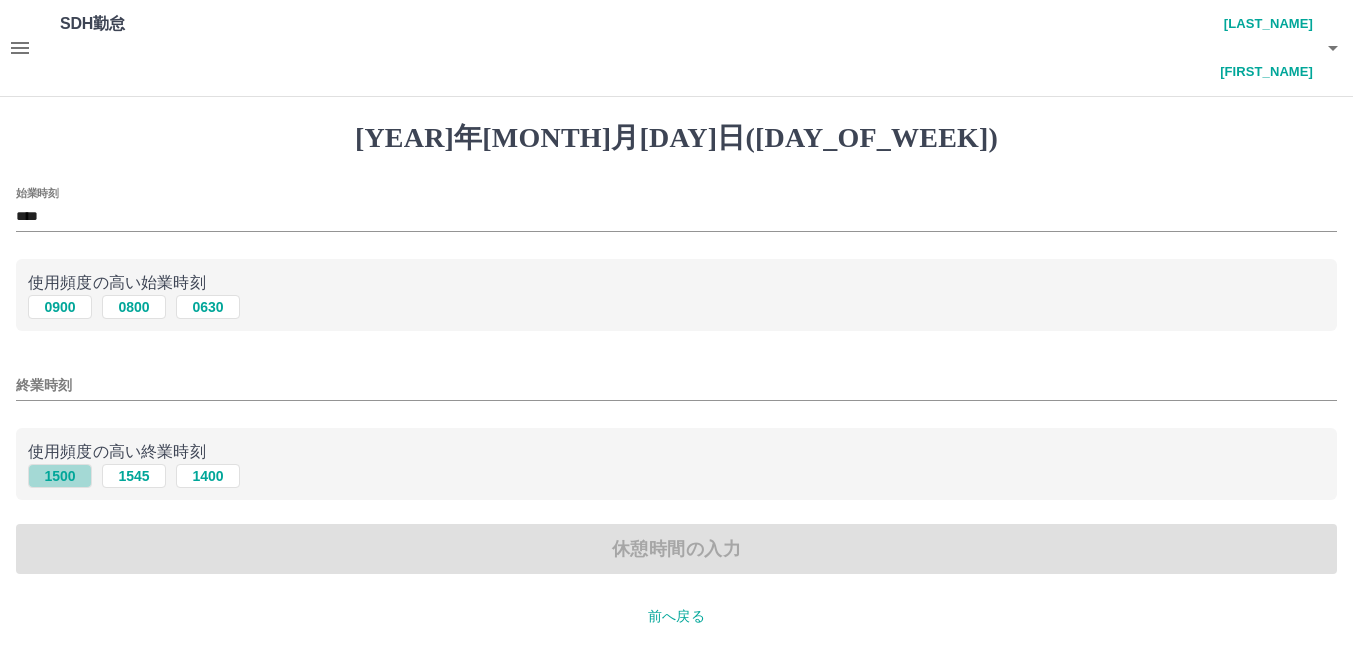 click on "1500" at bounding box center [60, 307] 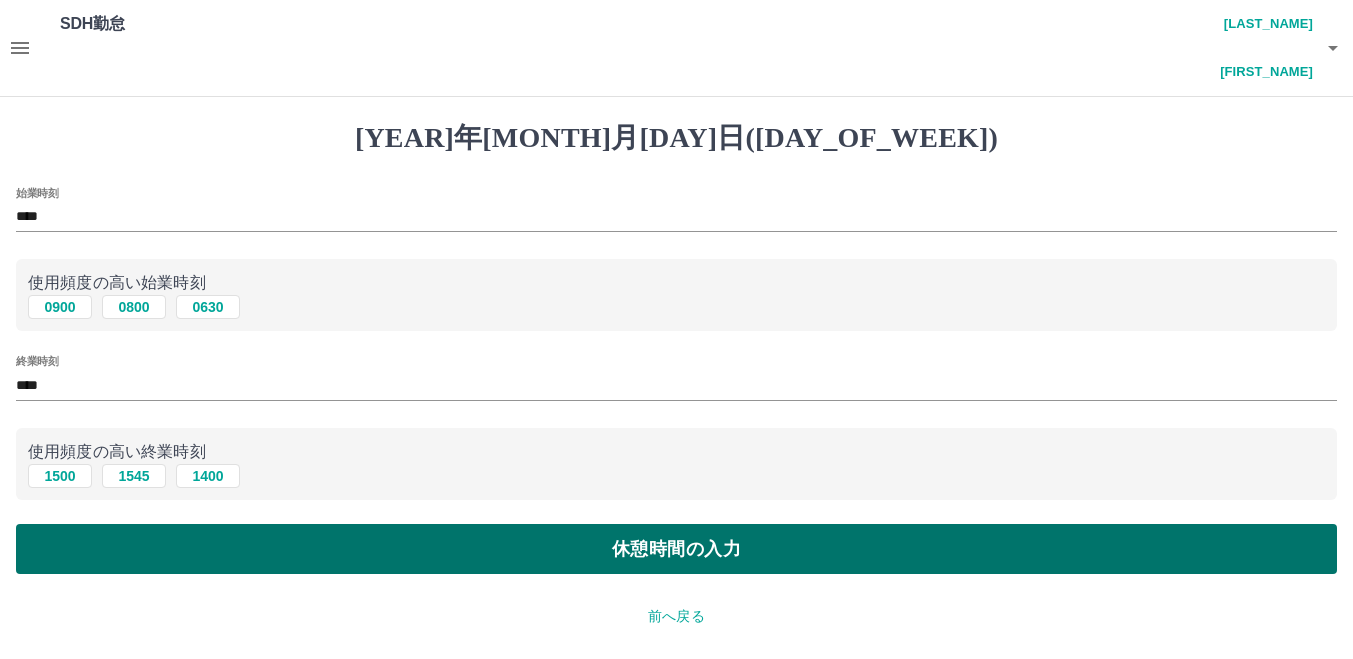 click on "休憩時間の入力" at bounding box center (676, 549) 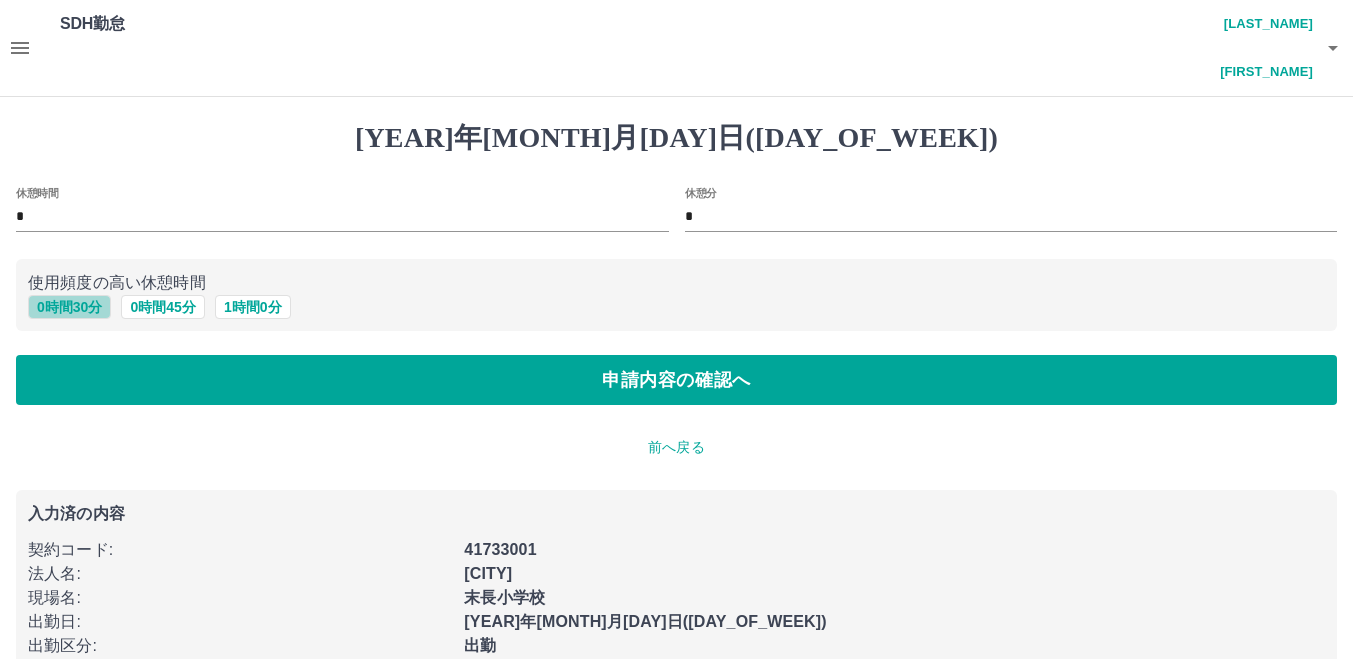 click on "0 時間 30 分" at bounding box center [69, 307] 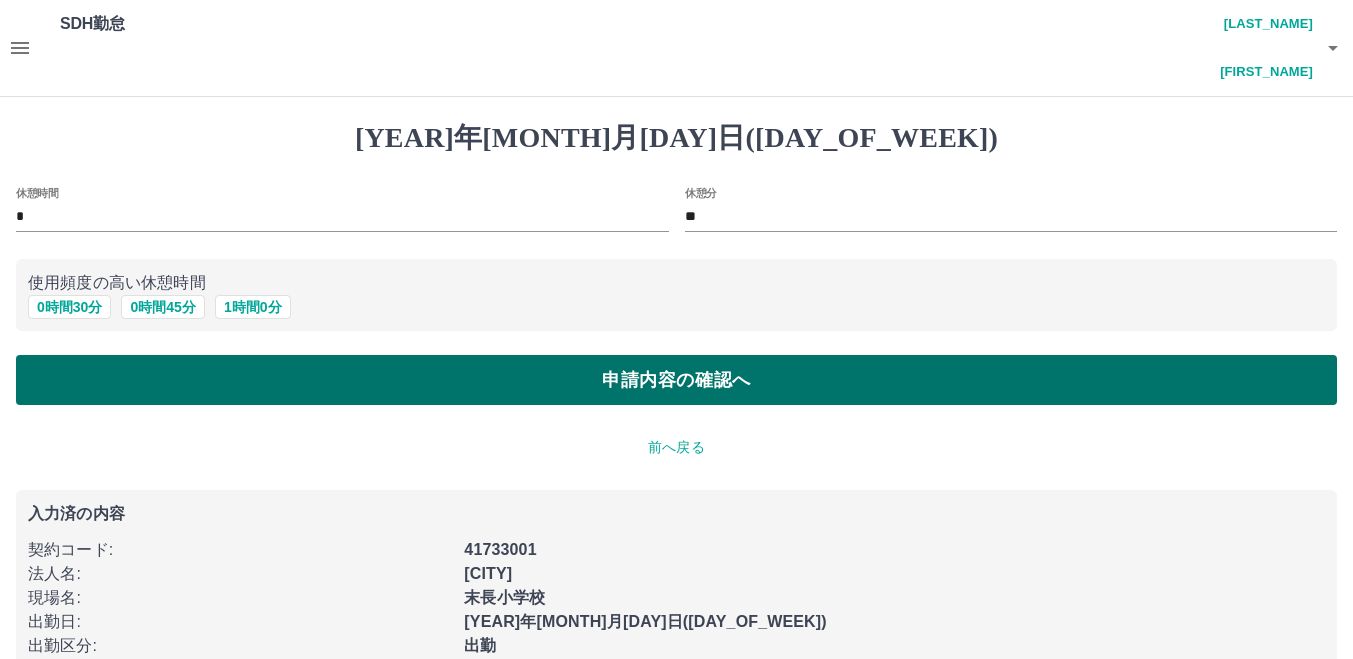 click on "申請内容の確認へ" at bounding box center [676, 380] 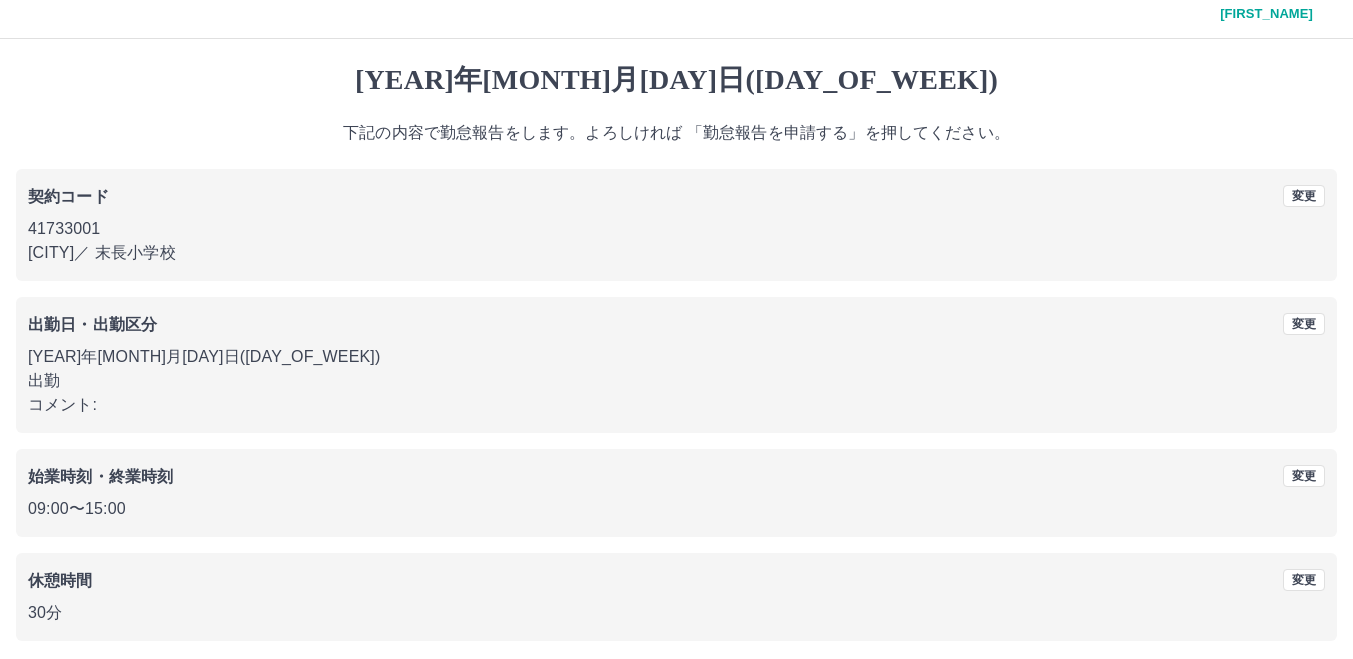 scroll, scrollTop: 90, scrollLeft: 0, axis: vertical 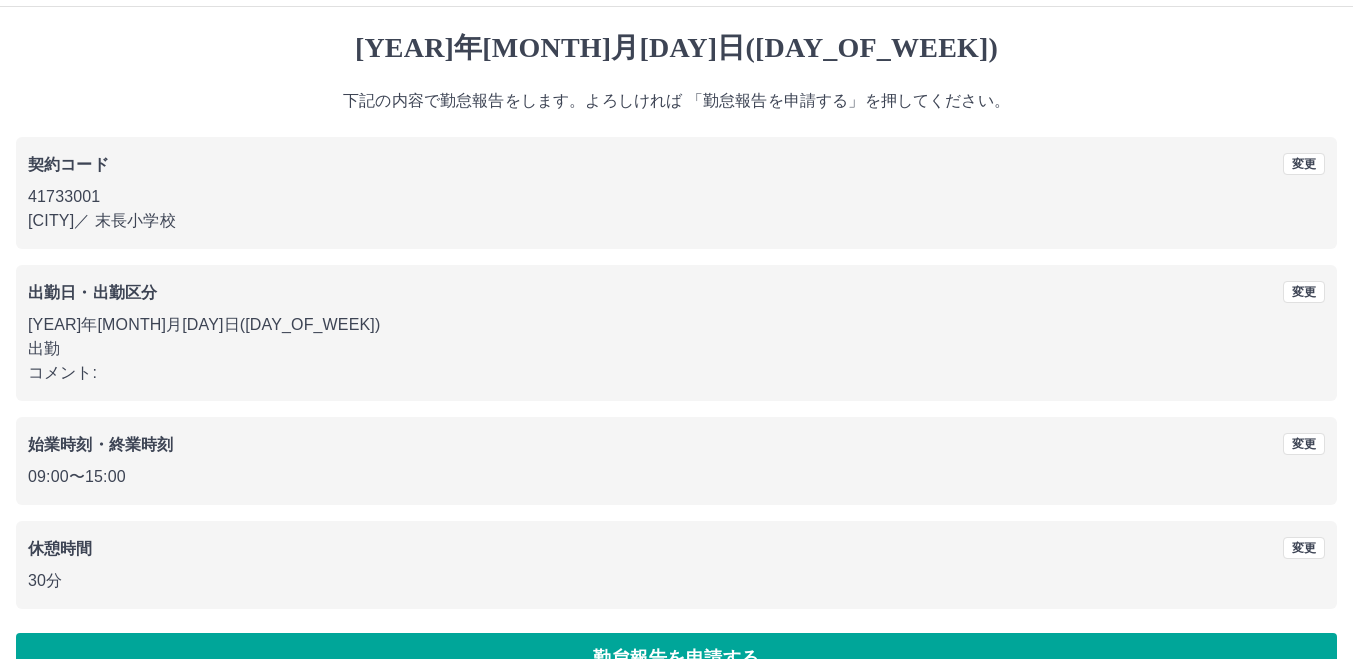 click on "勤怠報告を申請する" at bounding box center [676, 658] 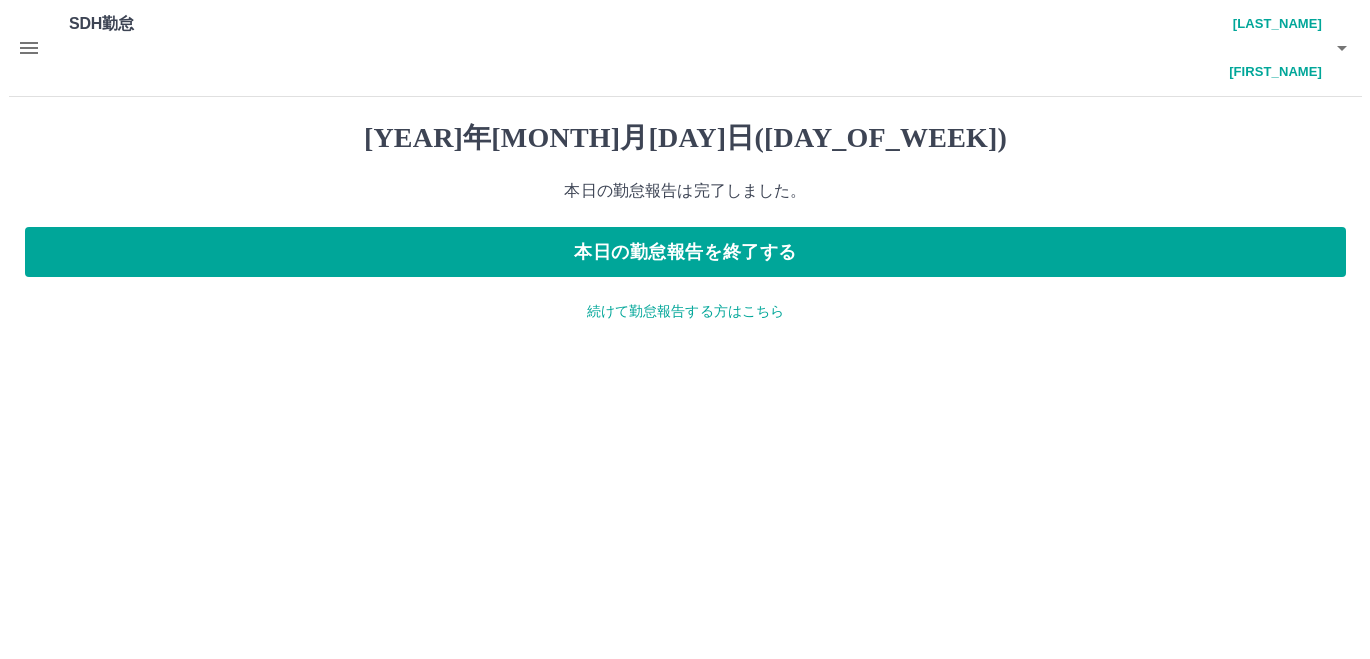 scroll, scrollTop: 0, scrollLeft: 0, axis: both 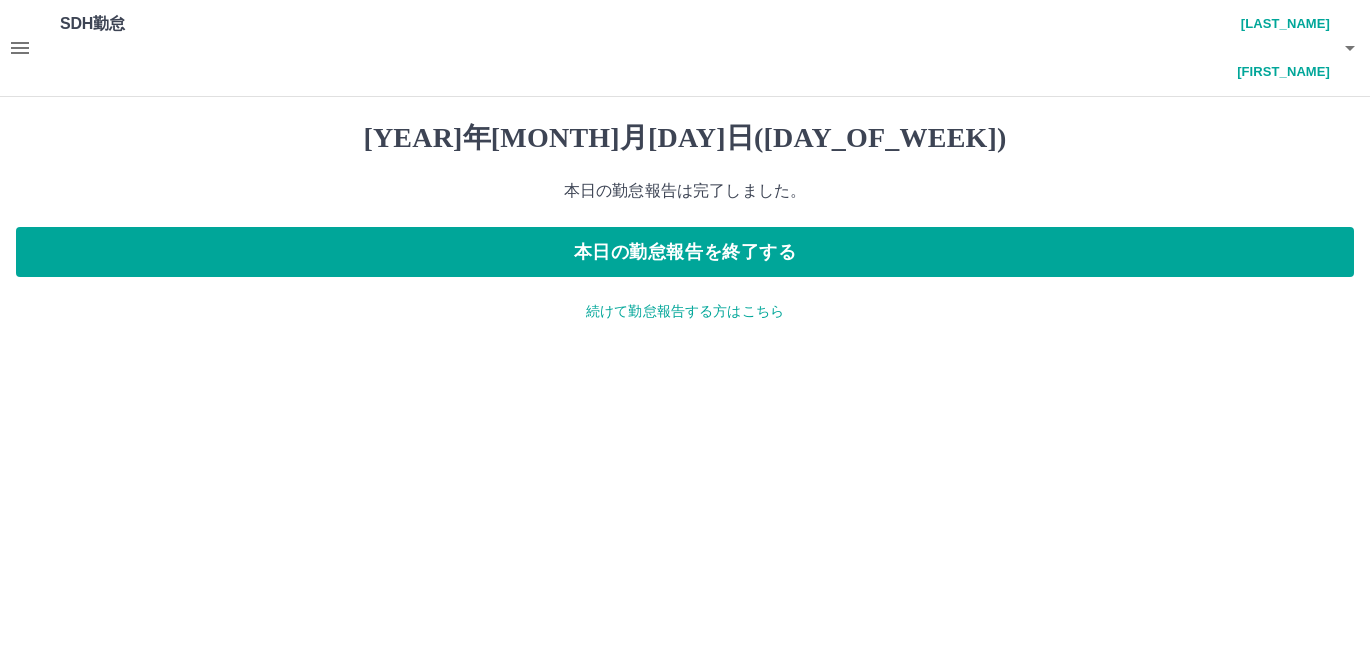 click on "続けて勤怠報告する方はこちら" at bounding box center (685, 311) 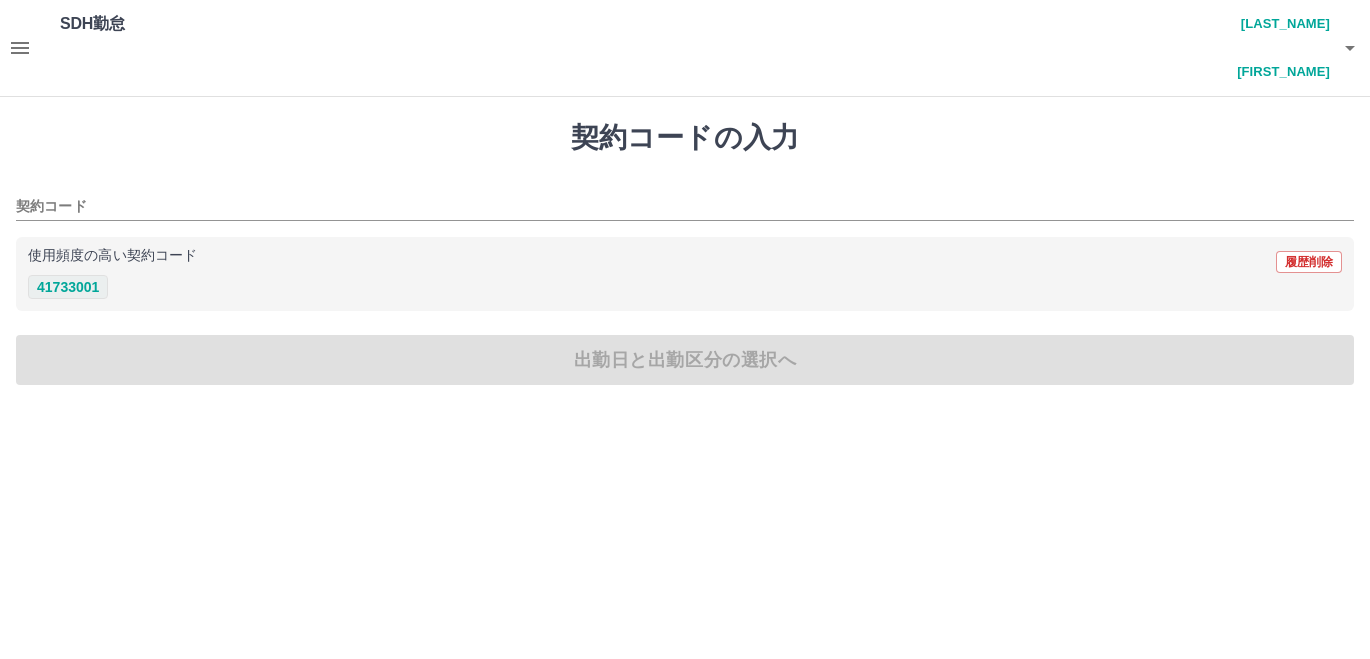 click on "41733001" at bounding box center [68, 287] 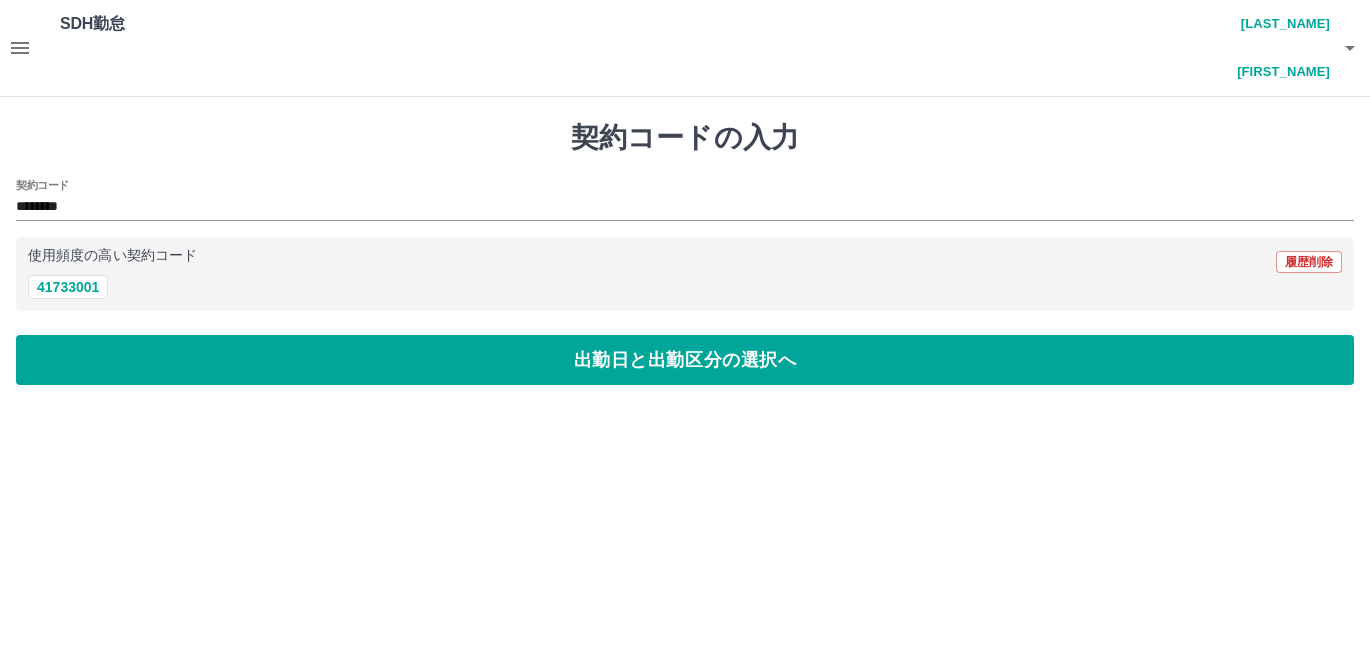 click on "出勤日と出勤区分の選択へ" at bounding box center (685, 360) 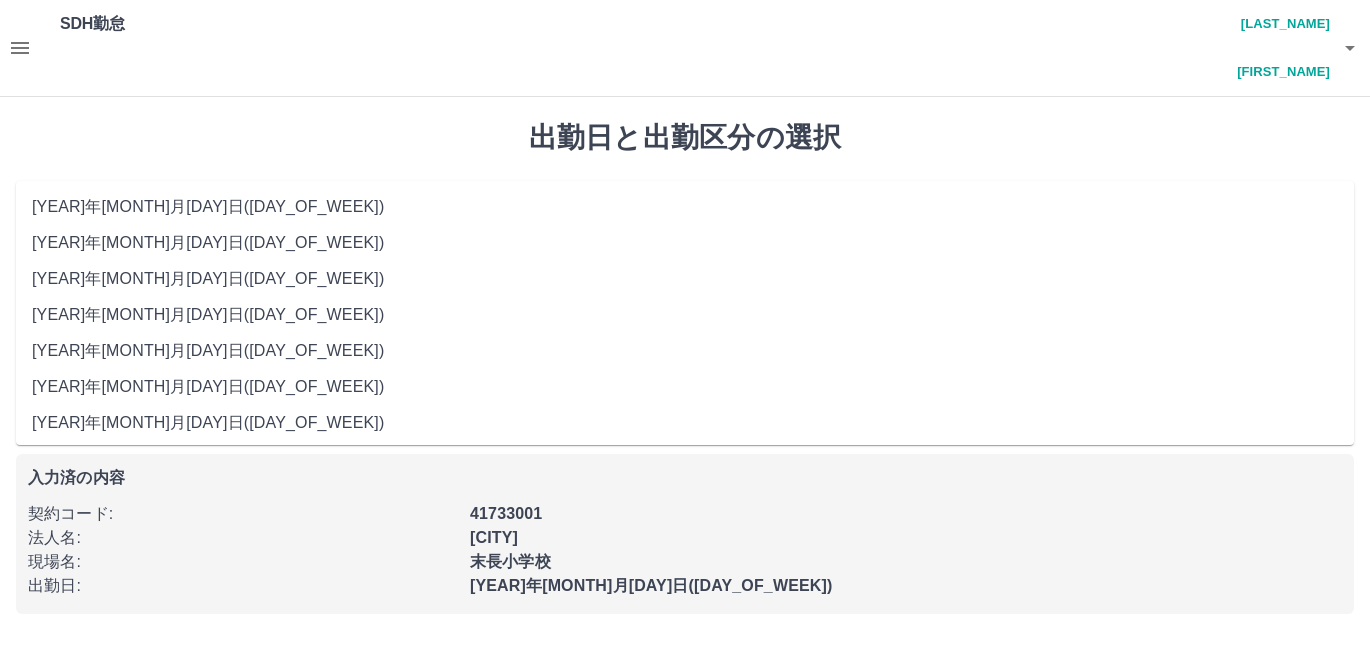 click on "**********" at bounding box center [685, 215] 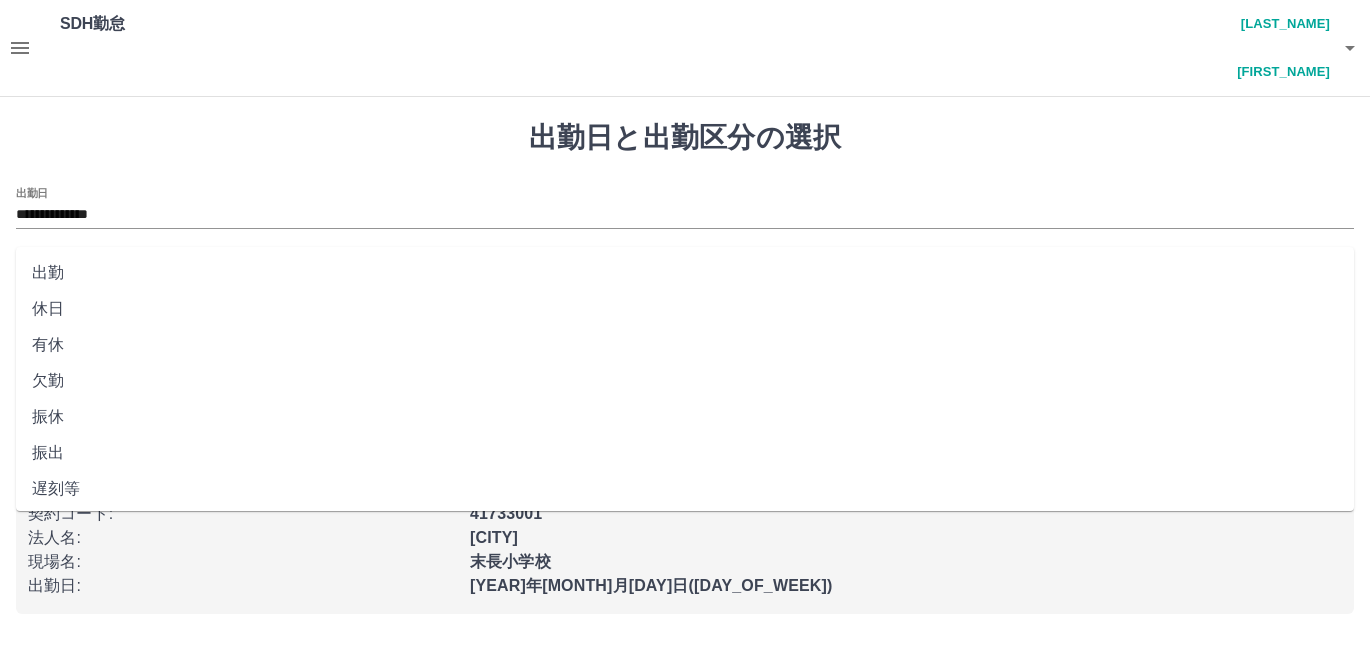 click on "出勤区分" at bounding box center (685, 281) 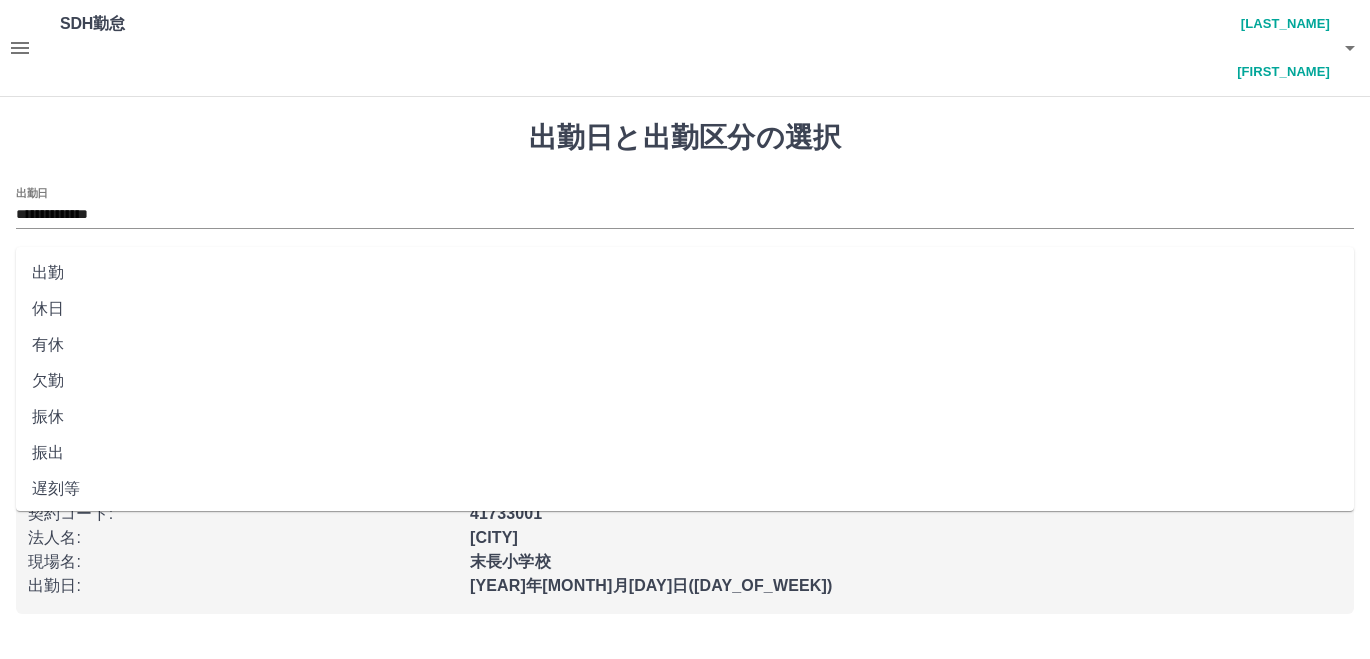 click on "有休" at bounding box center [685, 345] 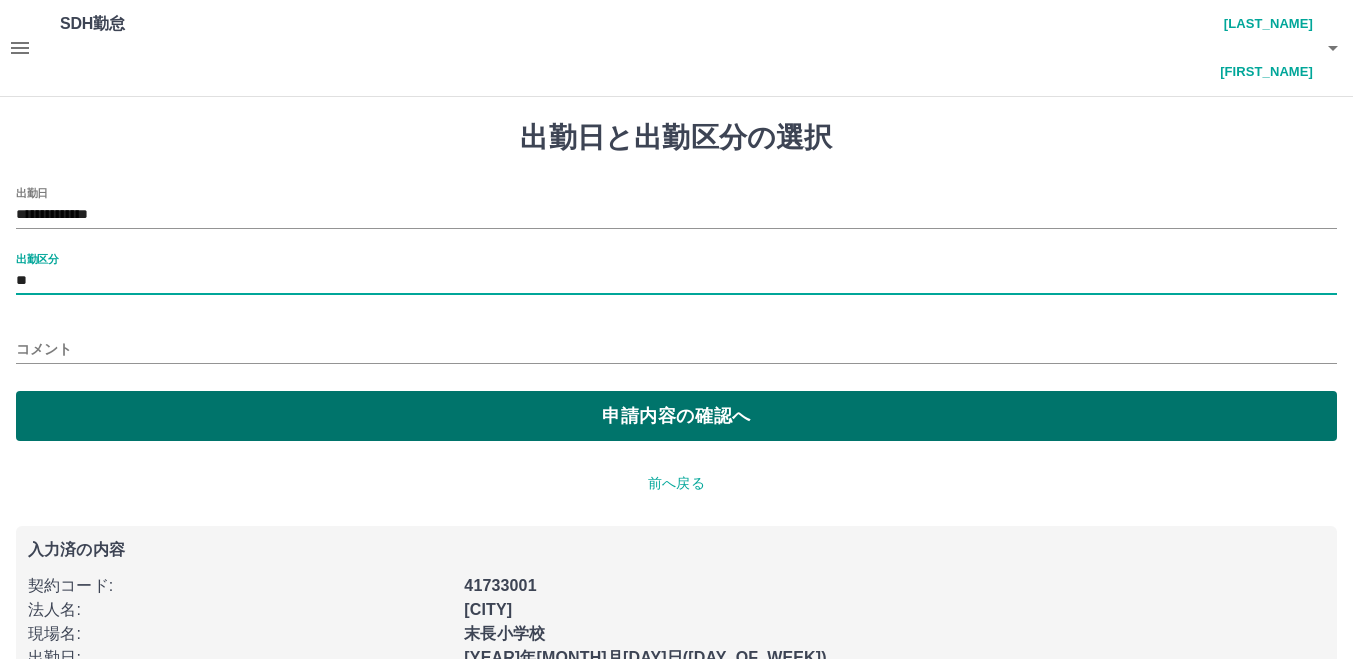 click on "申請内容の確認へ" at bounding box center [676, 416] 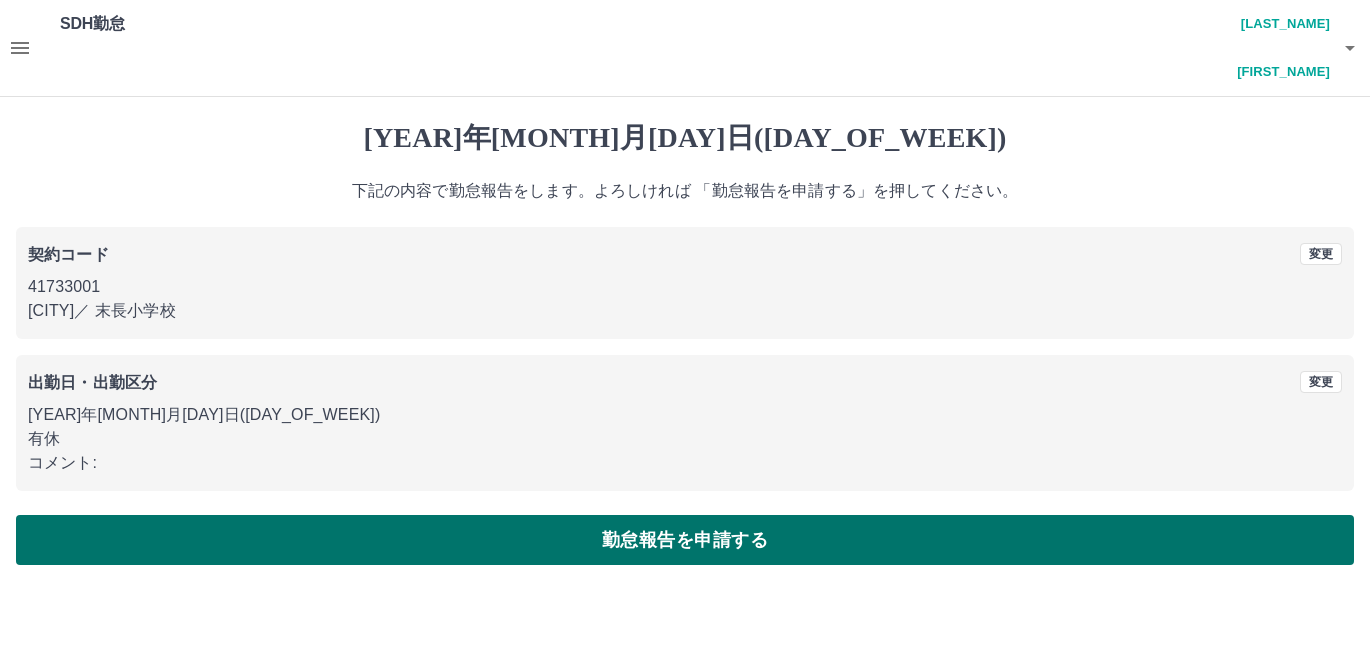 click on "勤怠報告を申請する" at bounding box center (685, 540) 